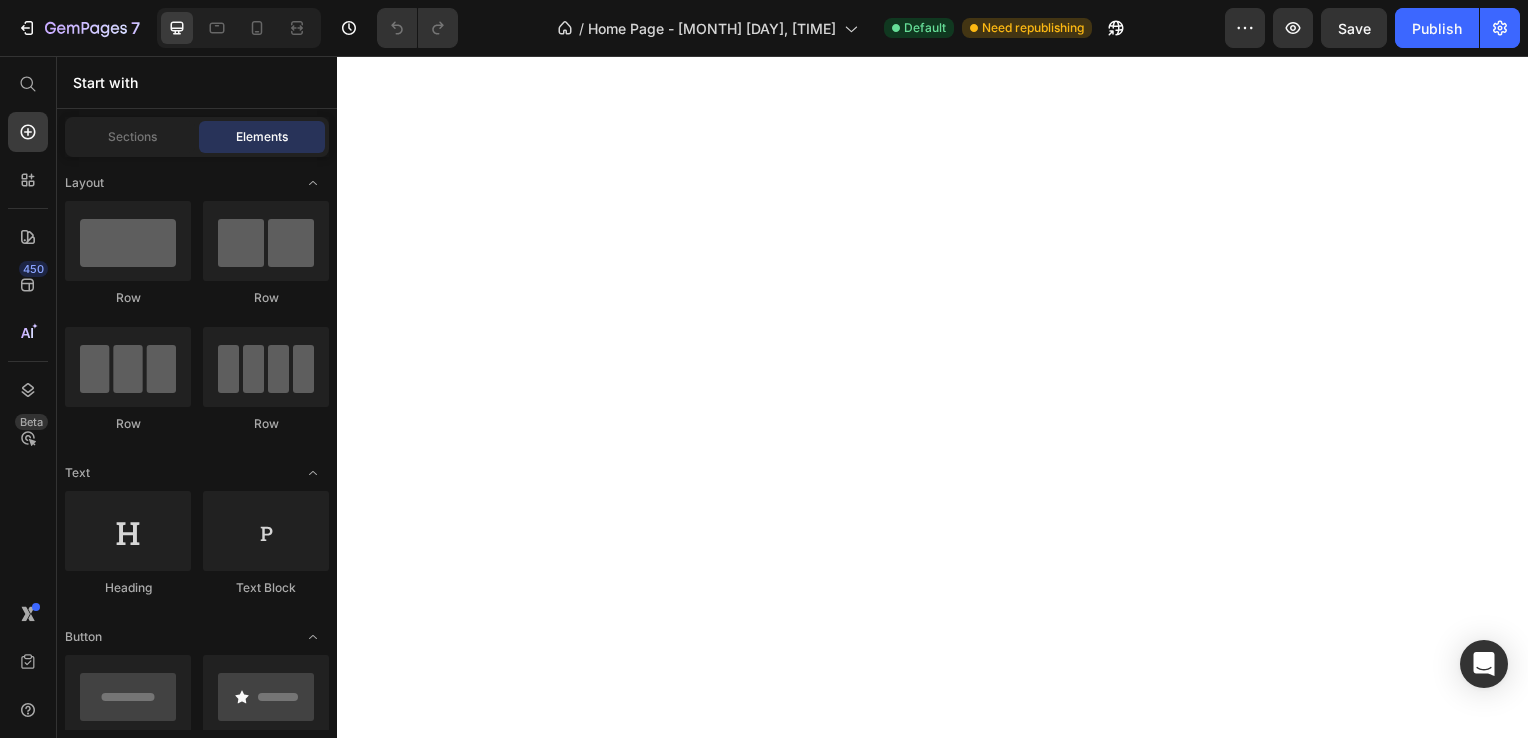 scroll, scrollTop: 0, scrollLeft: 0, axis: both 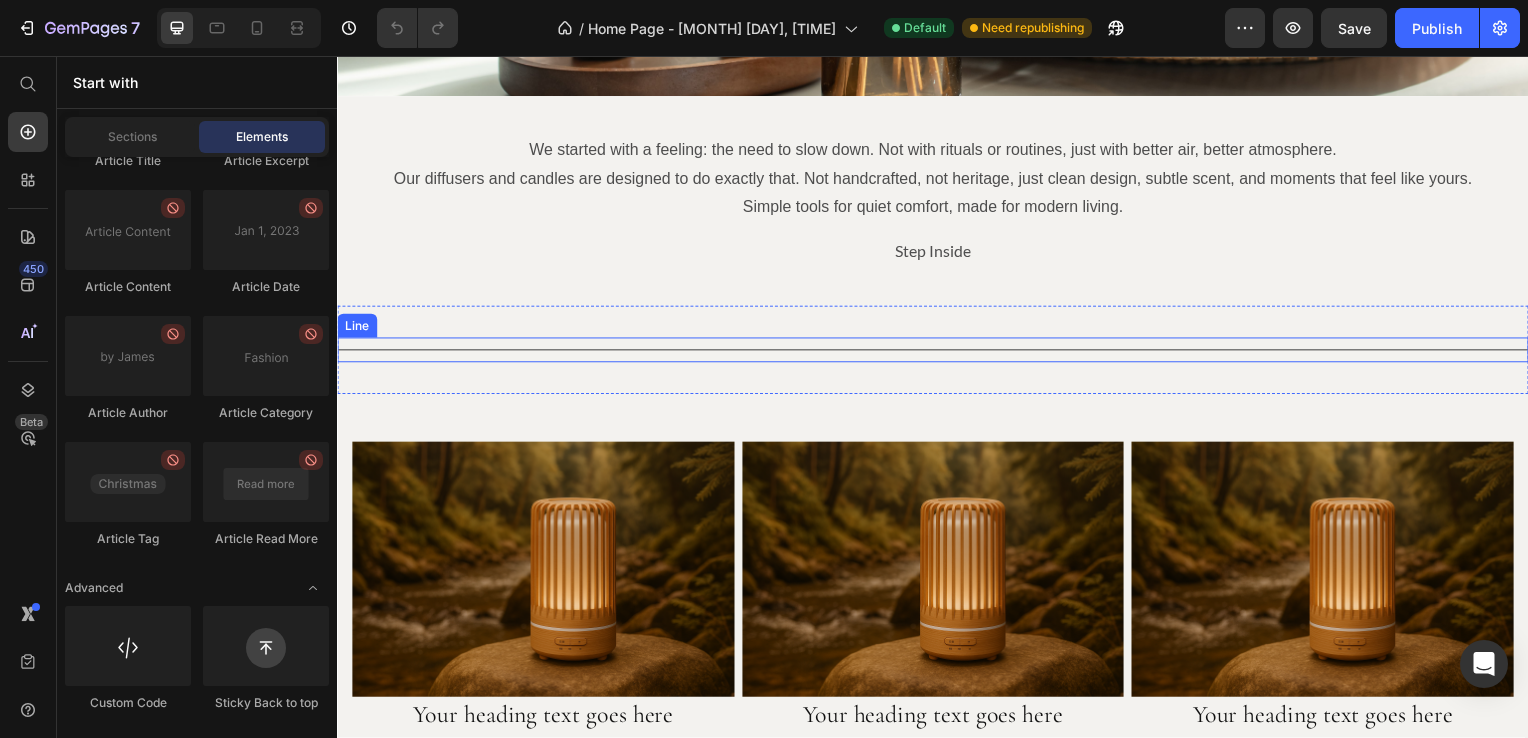 click on "Title Line" at bounding box center (937, 352) 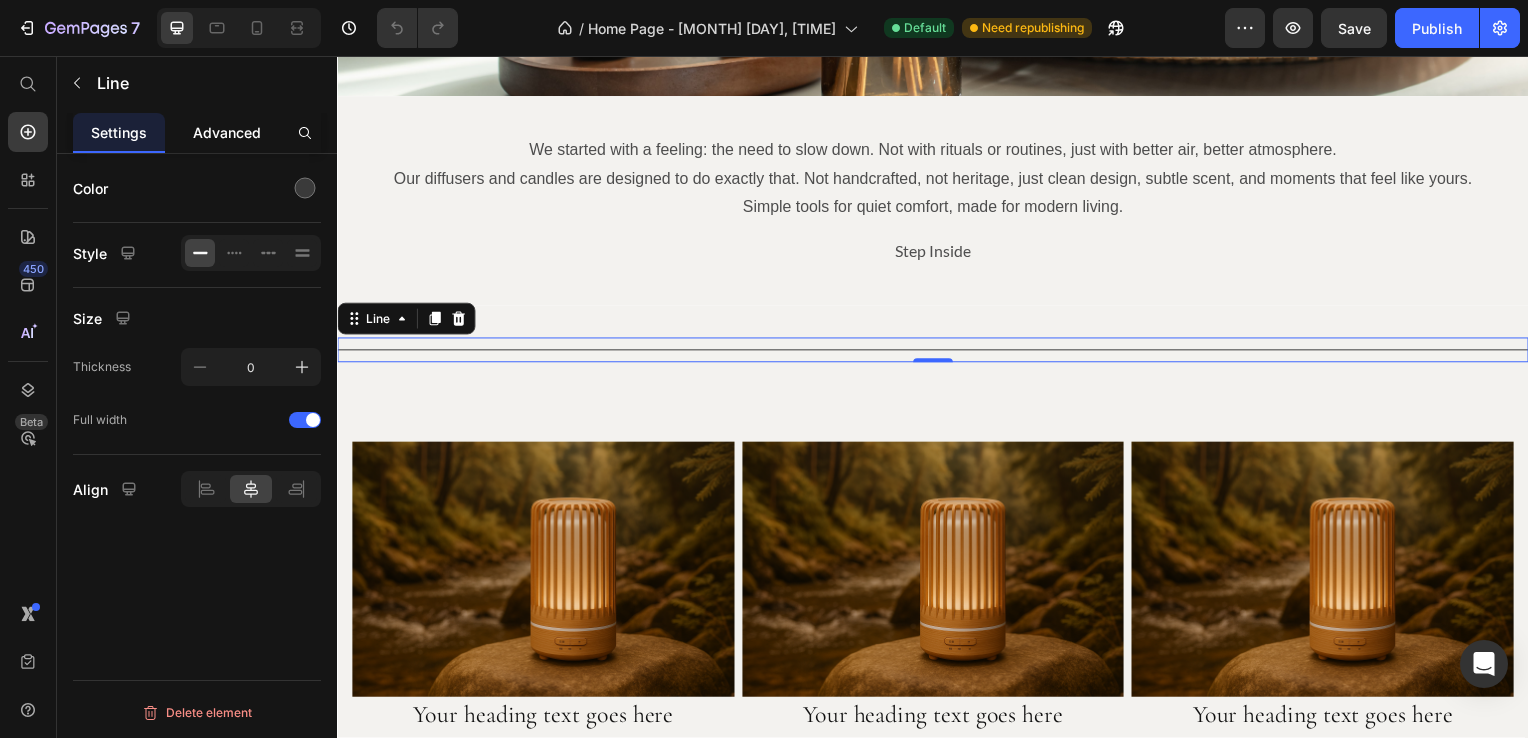click on "Advanced" at bounding box center (227, 132) 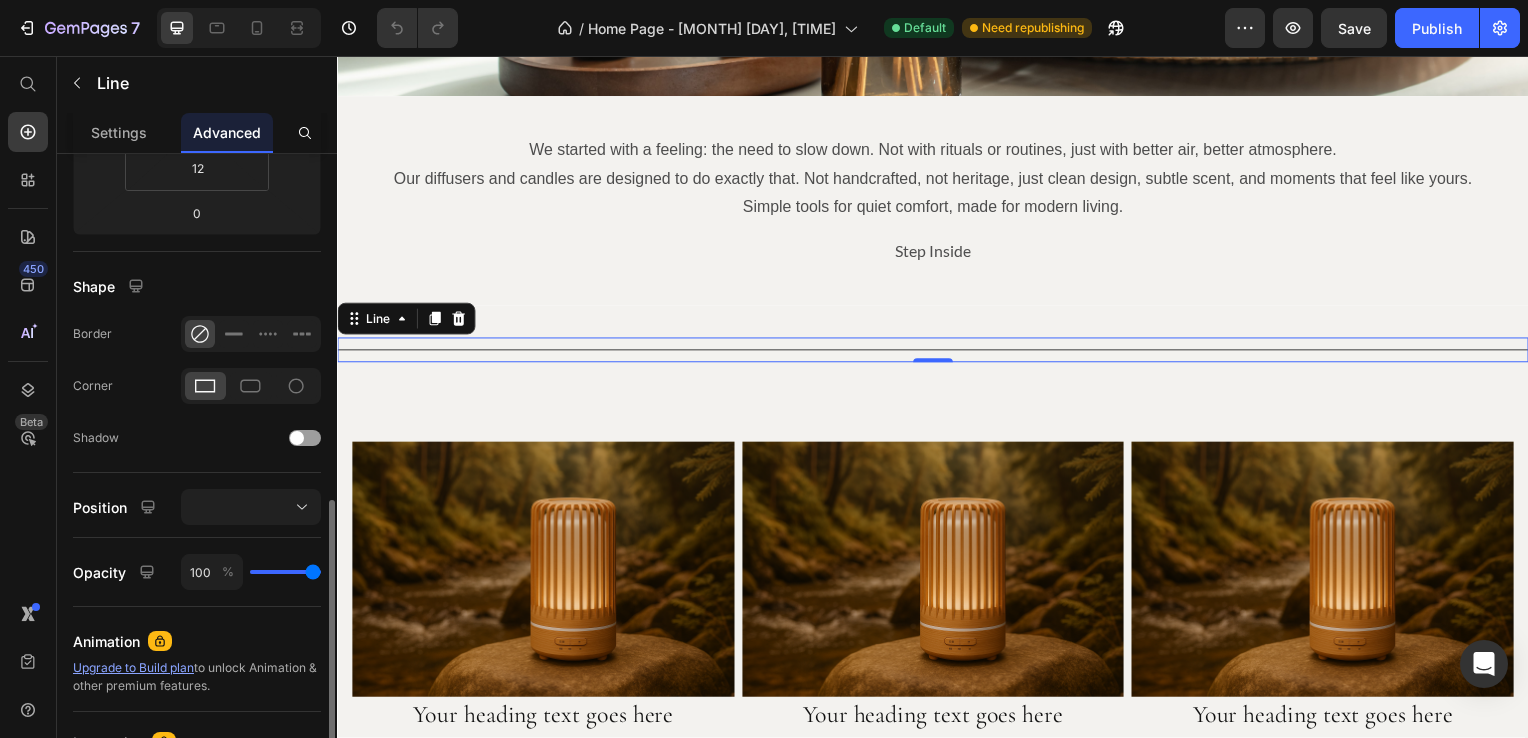 scroll, scrollTop: 500, scrollLeft: 0, axis: vertical 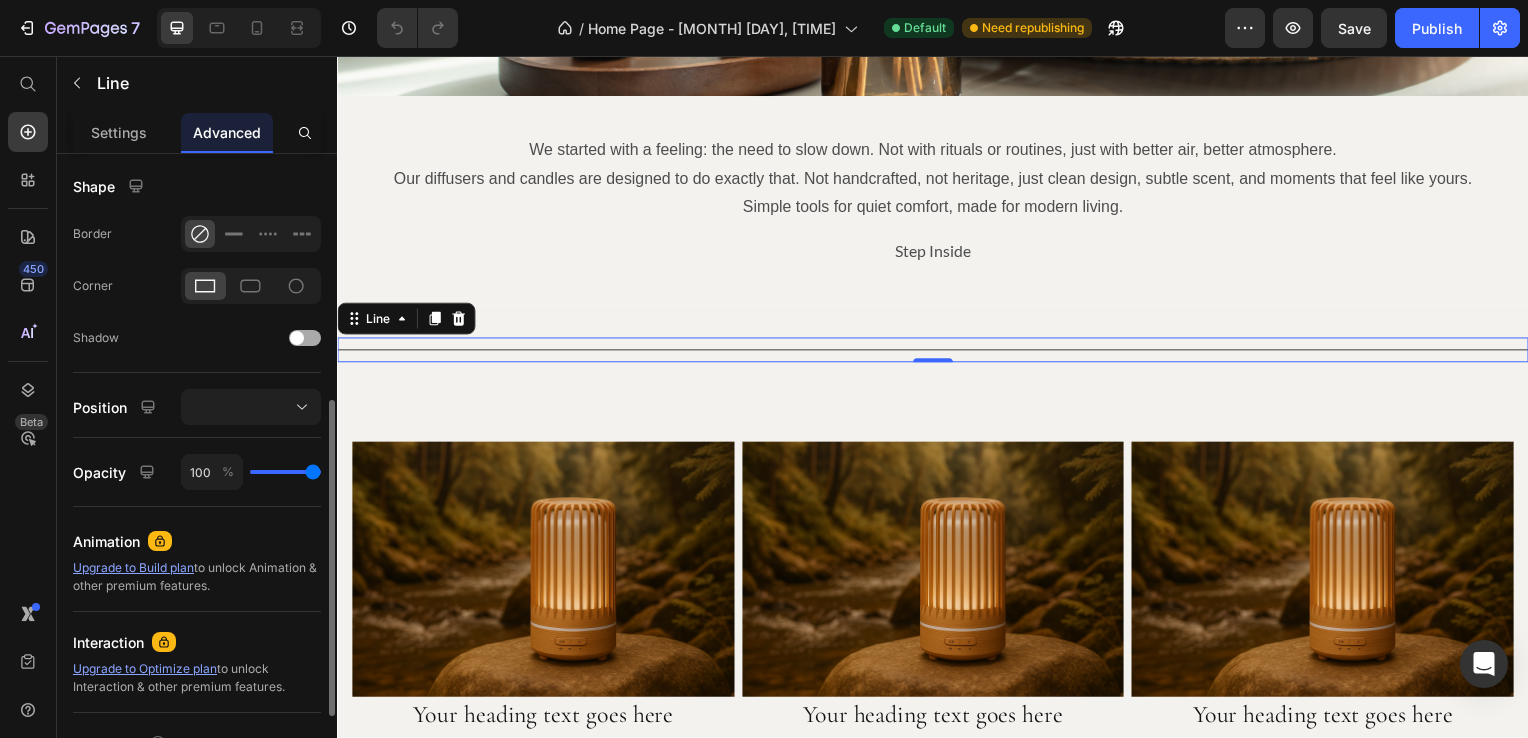 click at bounding box center [297, 338] 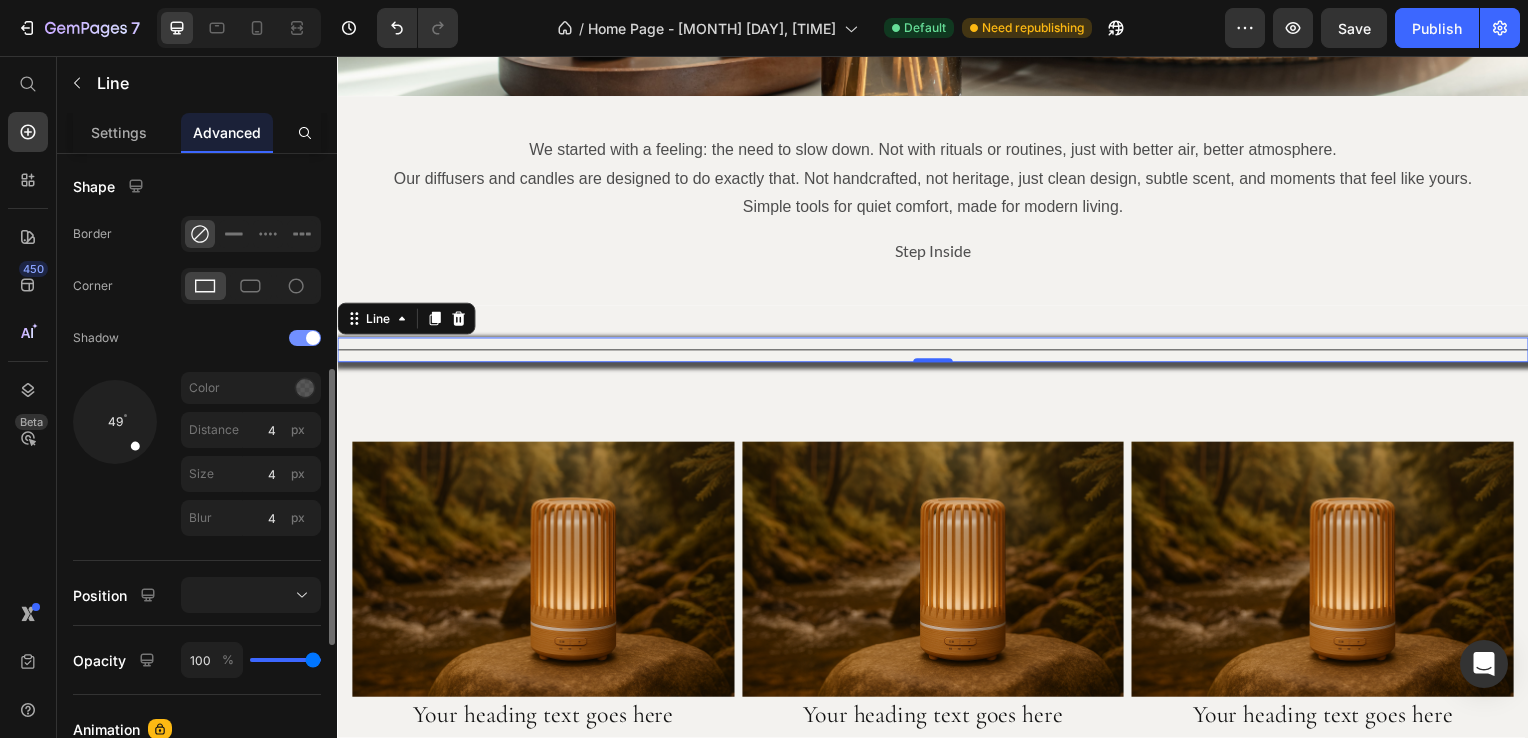 click at bounding box center [305, 338] 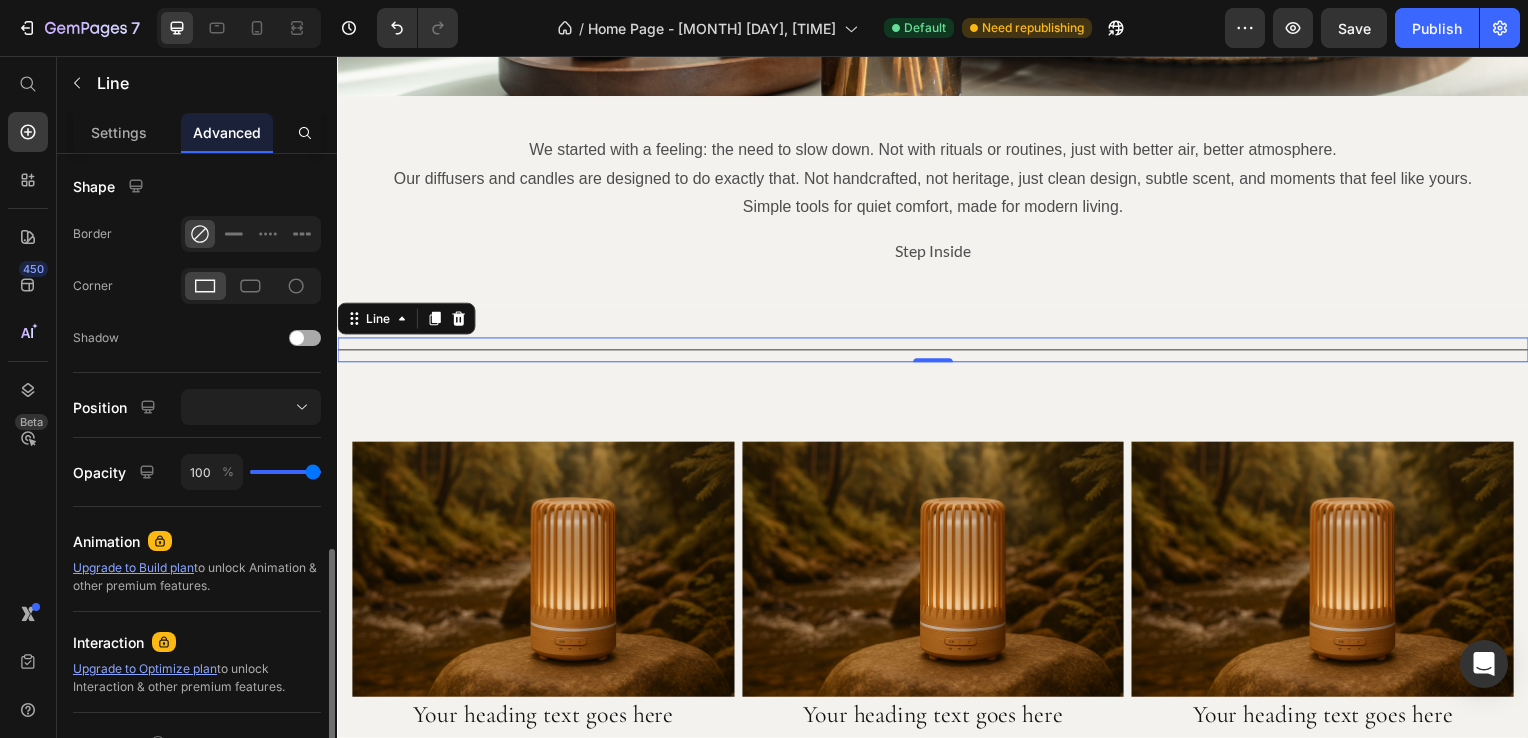scroll, scrollTop: 600, scrollLeft: 0, axis: vertical 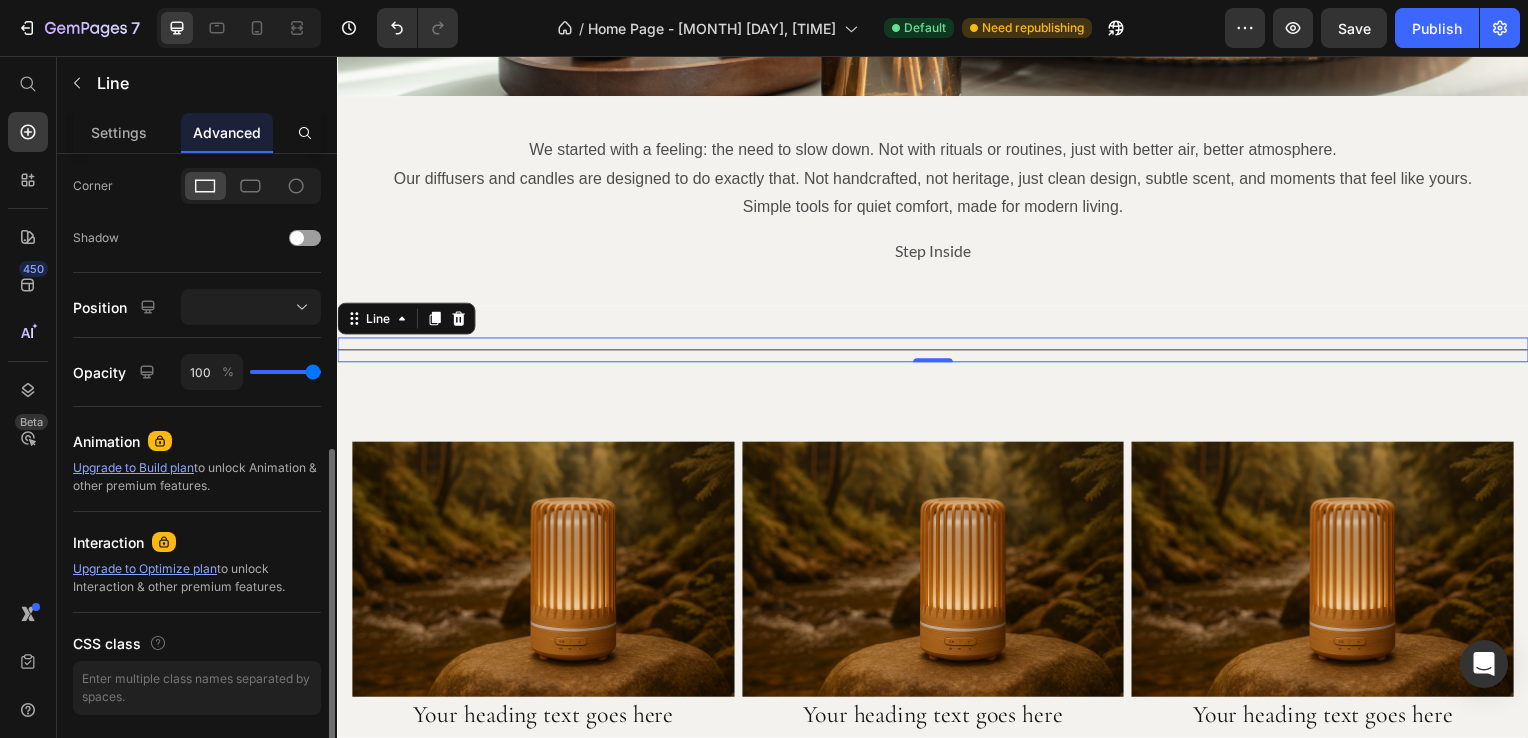 type on "91" 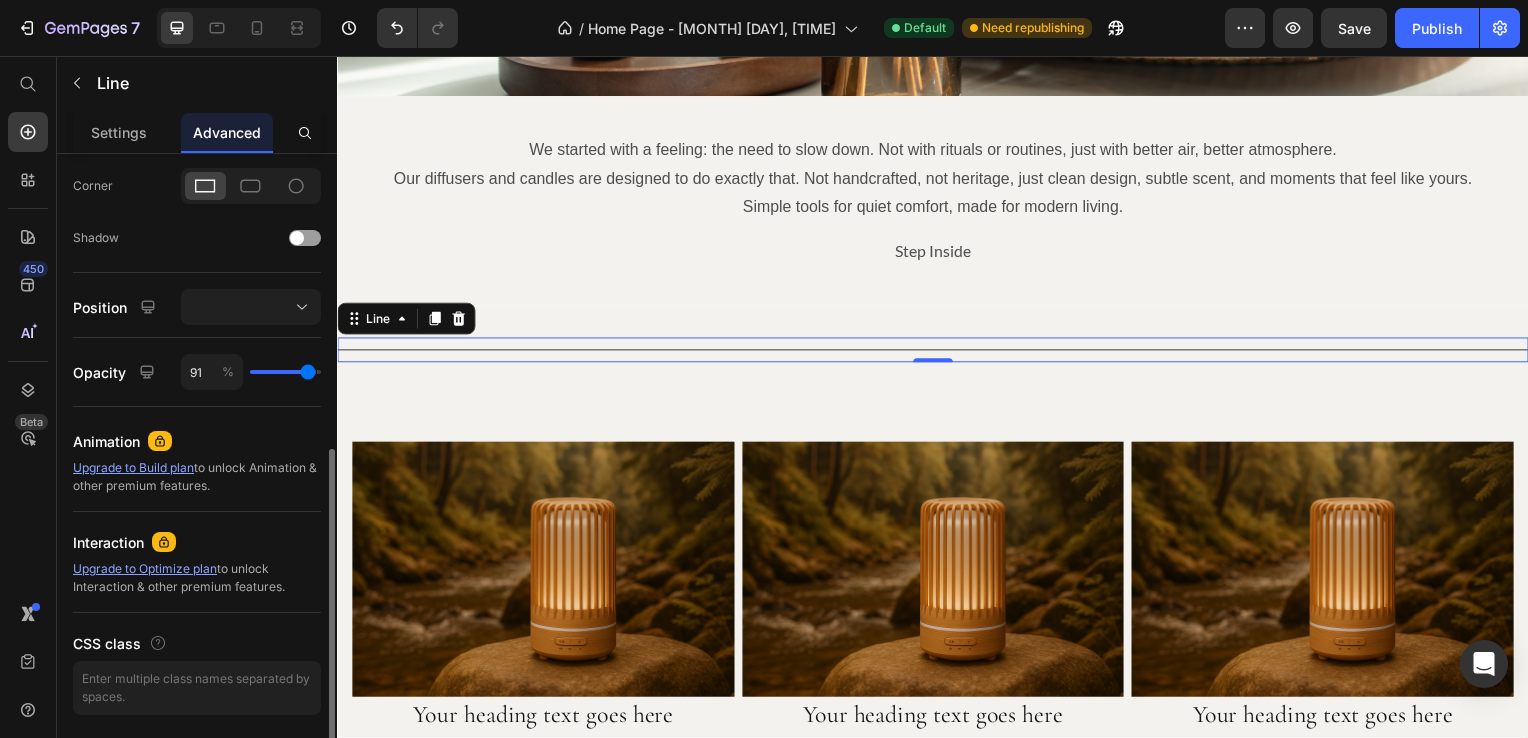 type on "89" 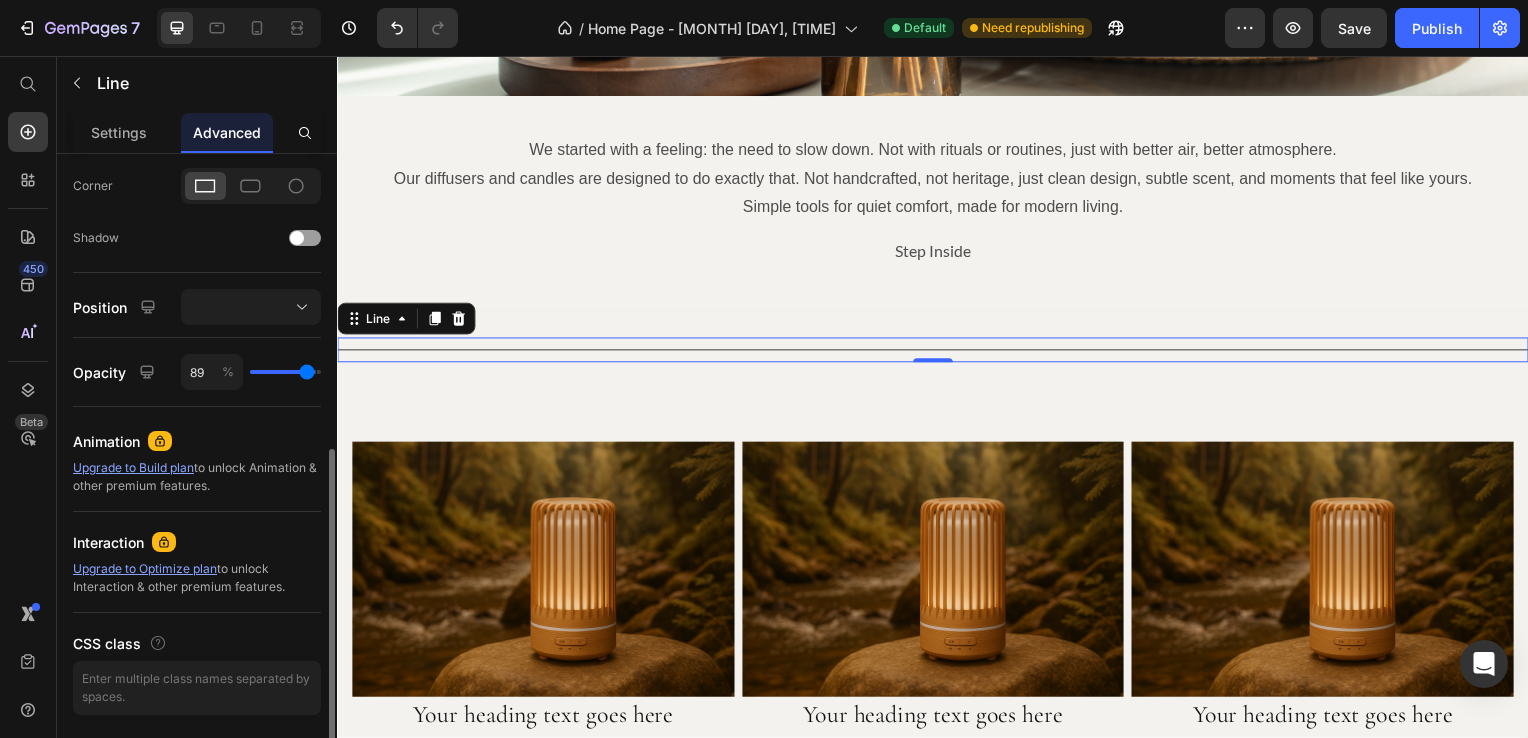 type on "87" 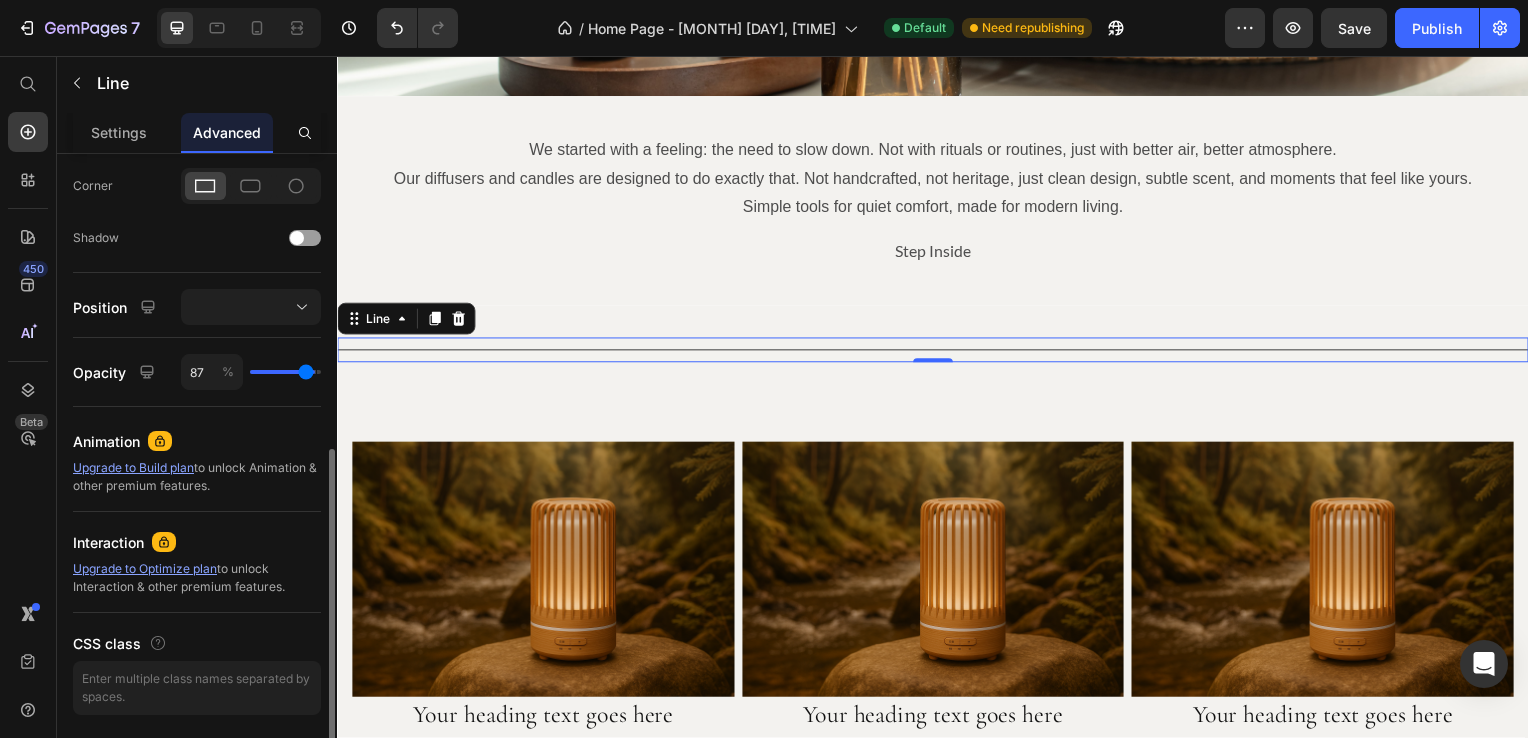 type on "84" 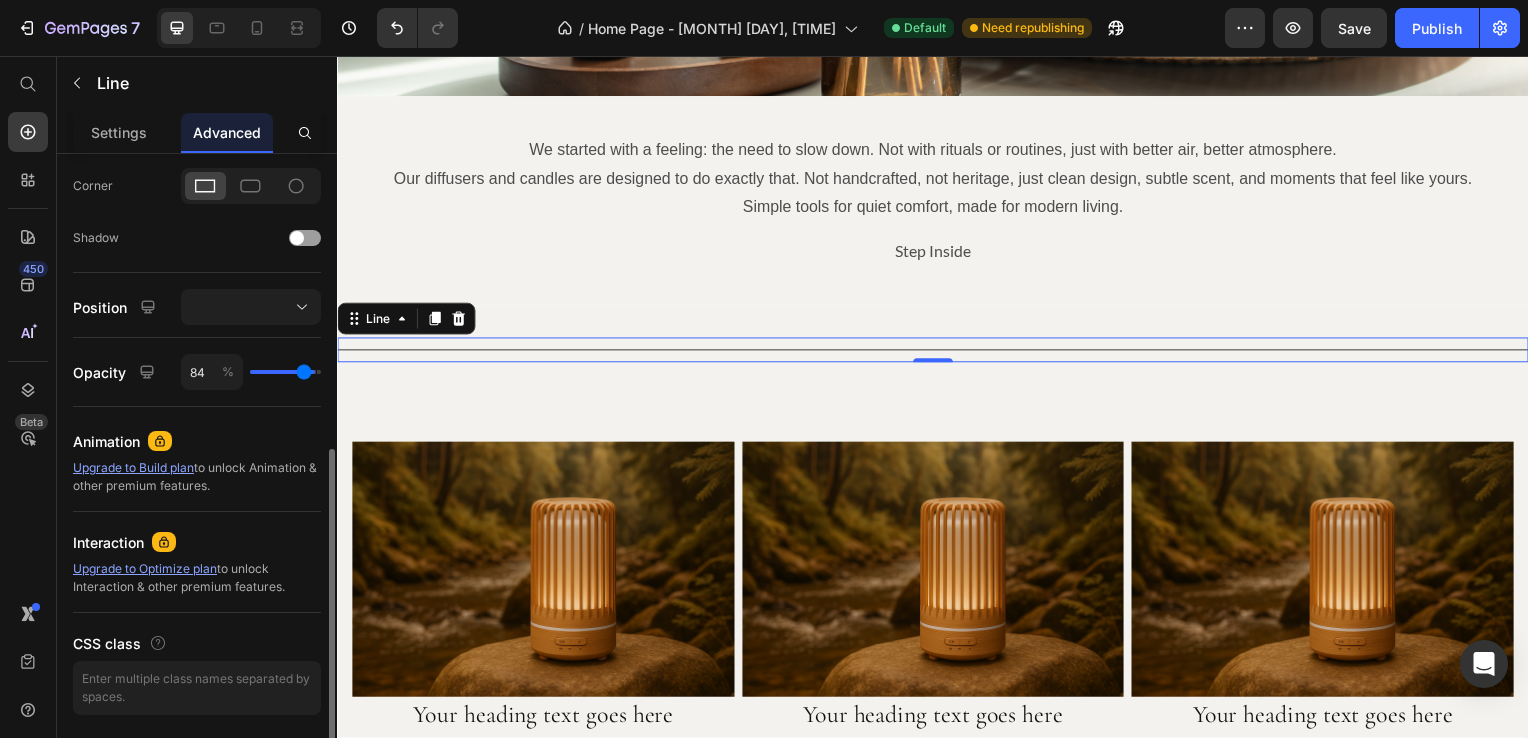 type on "82" 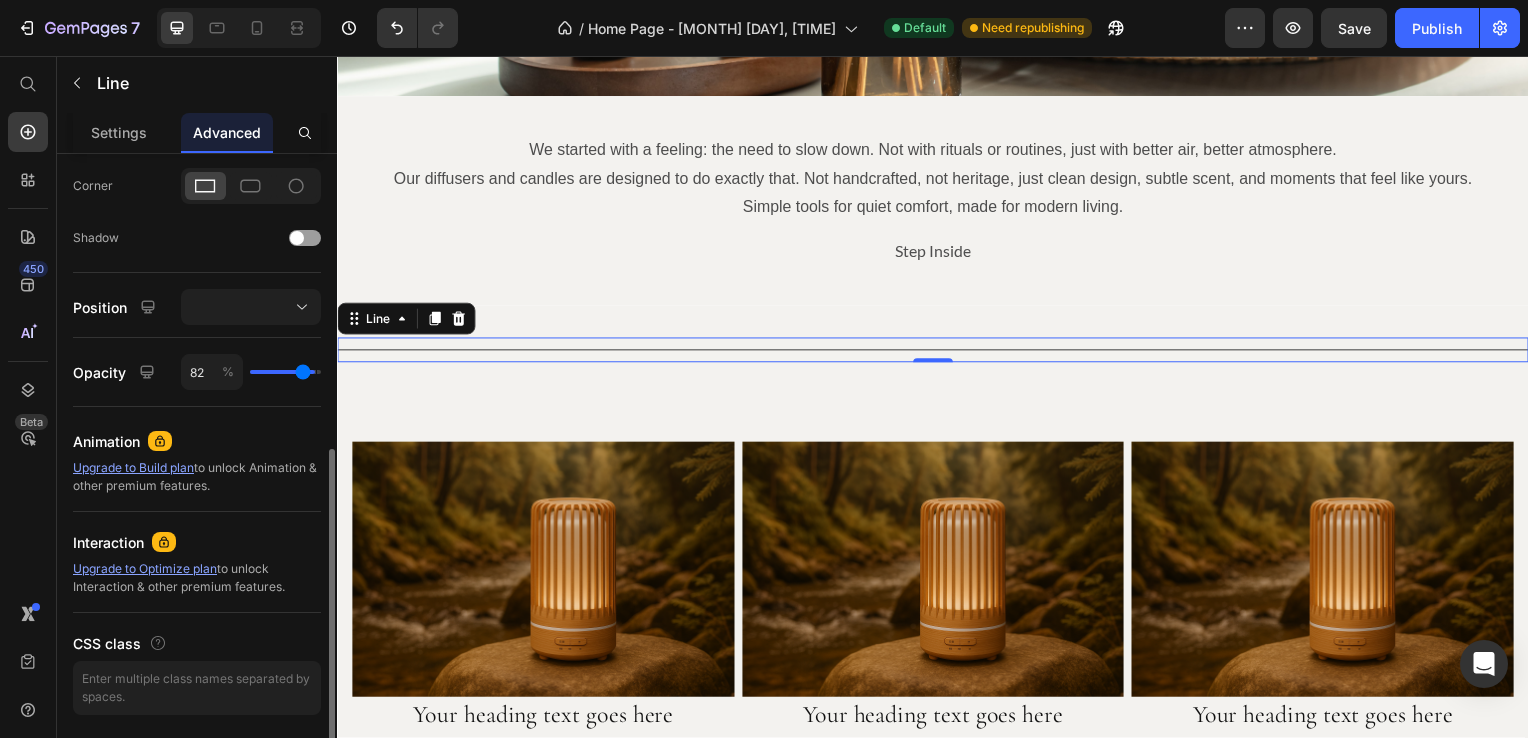 type on "79" 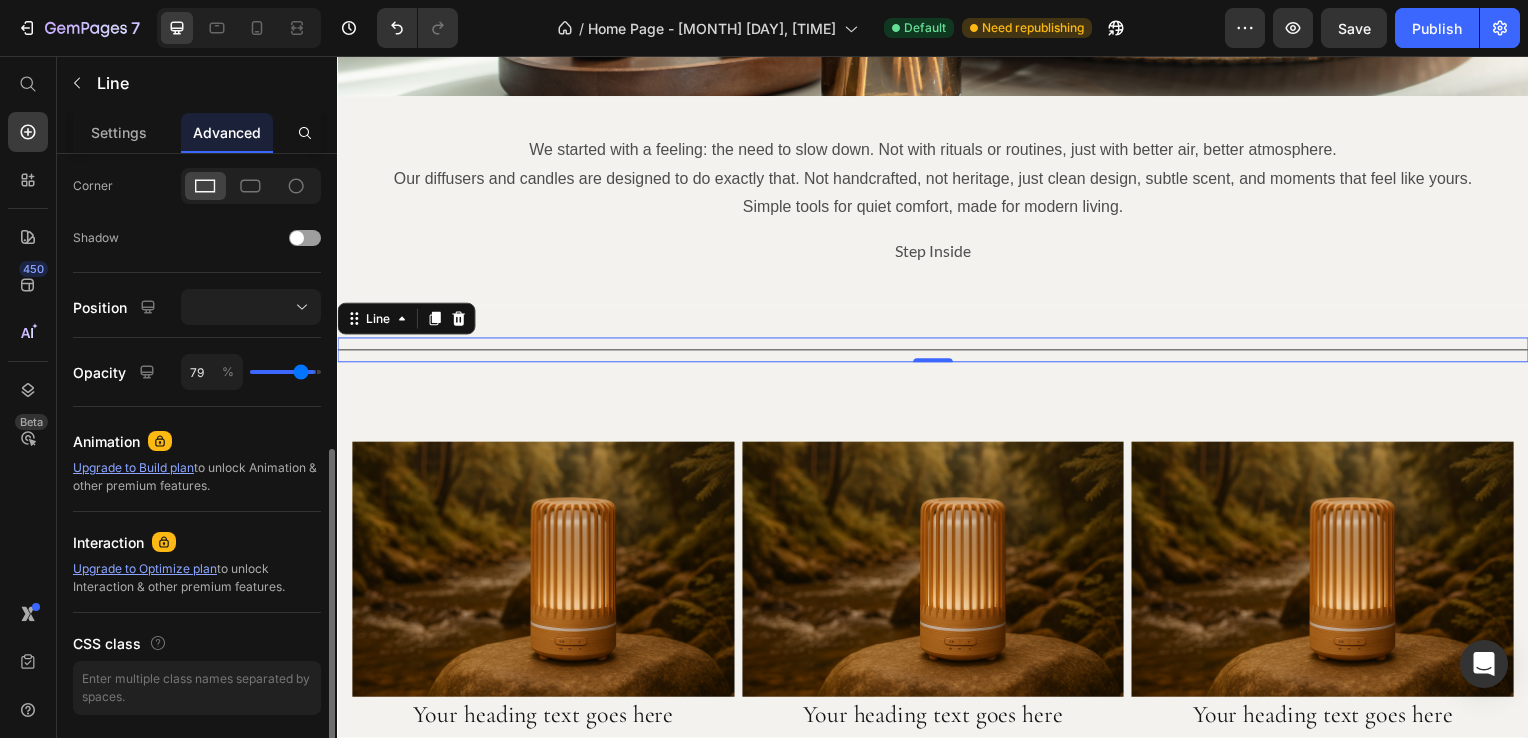 type on "78" 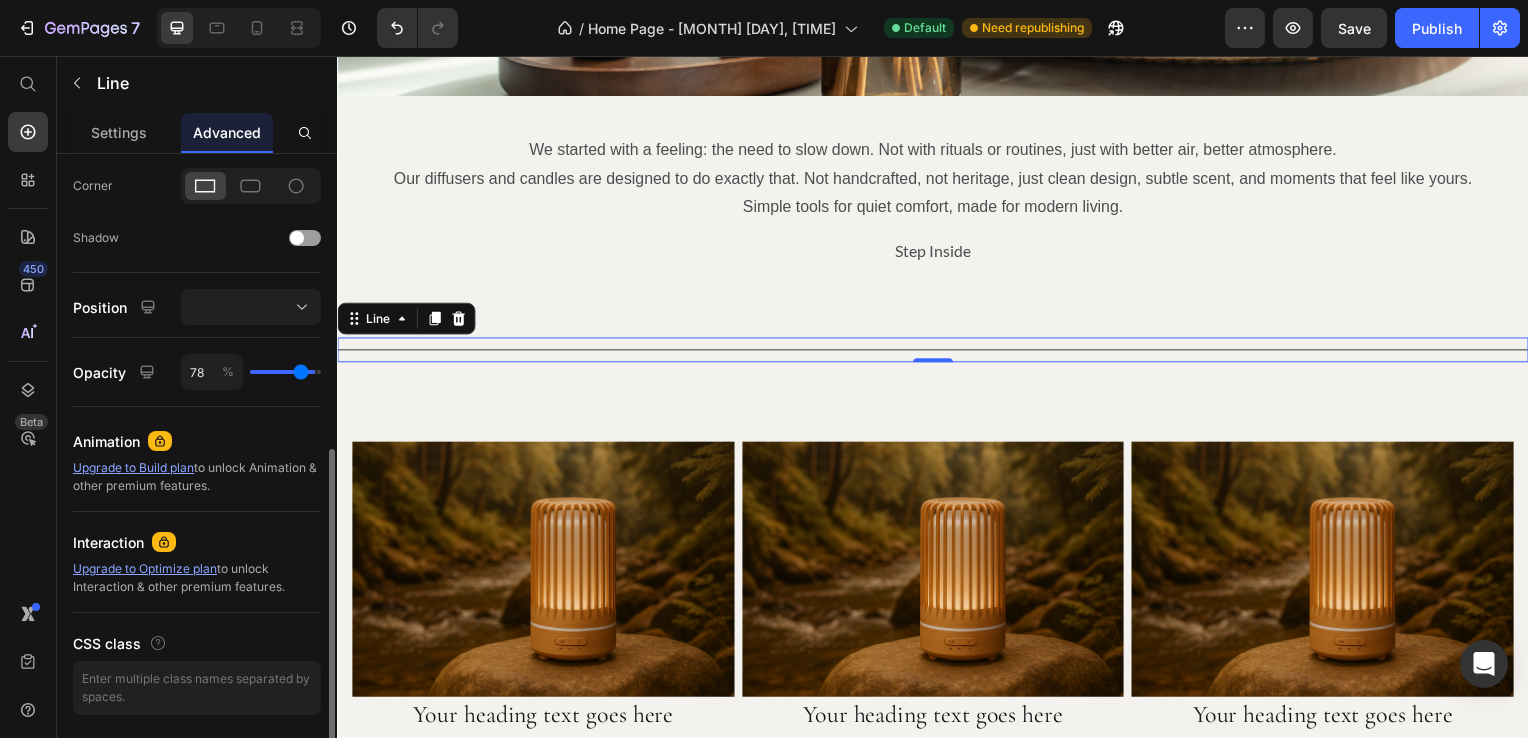 type on "76" 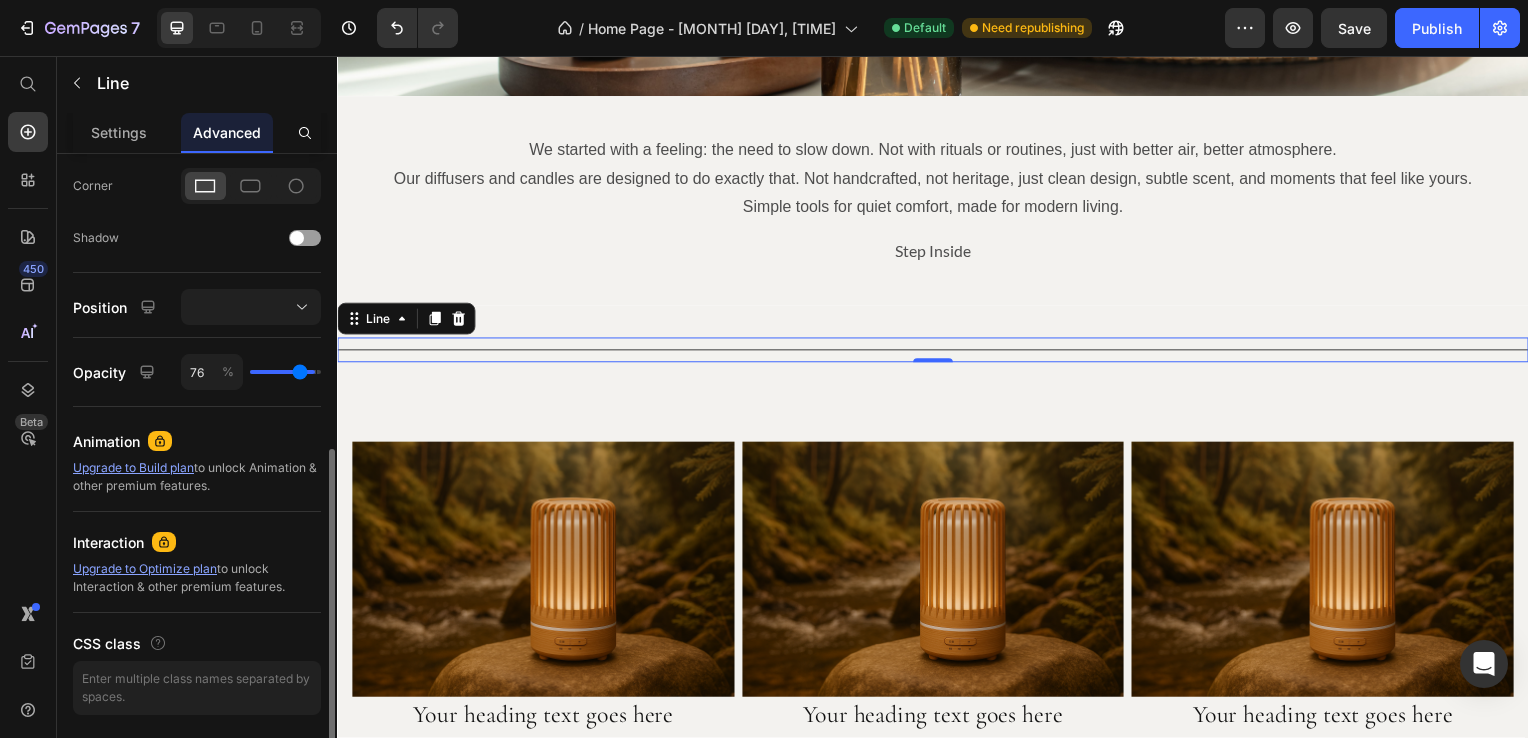 type on "75" 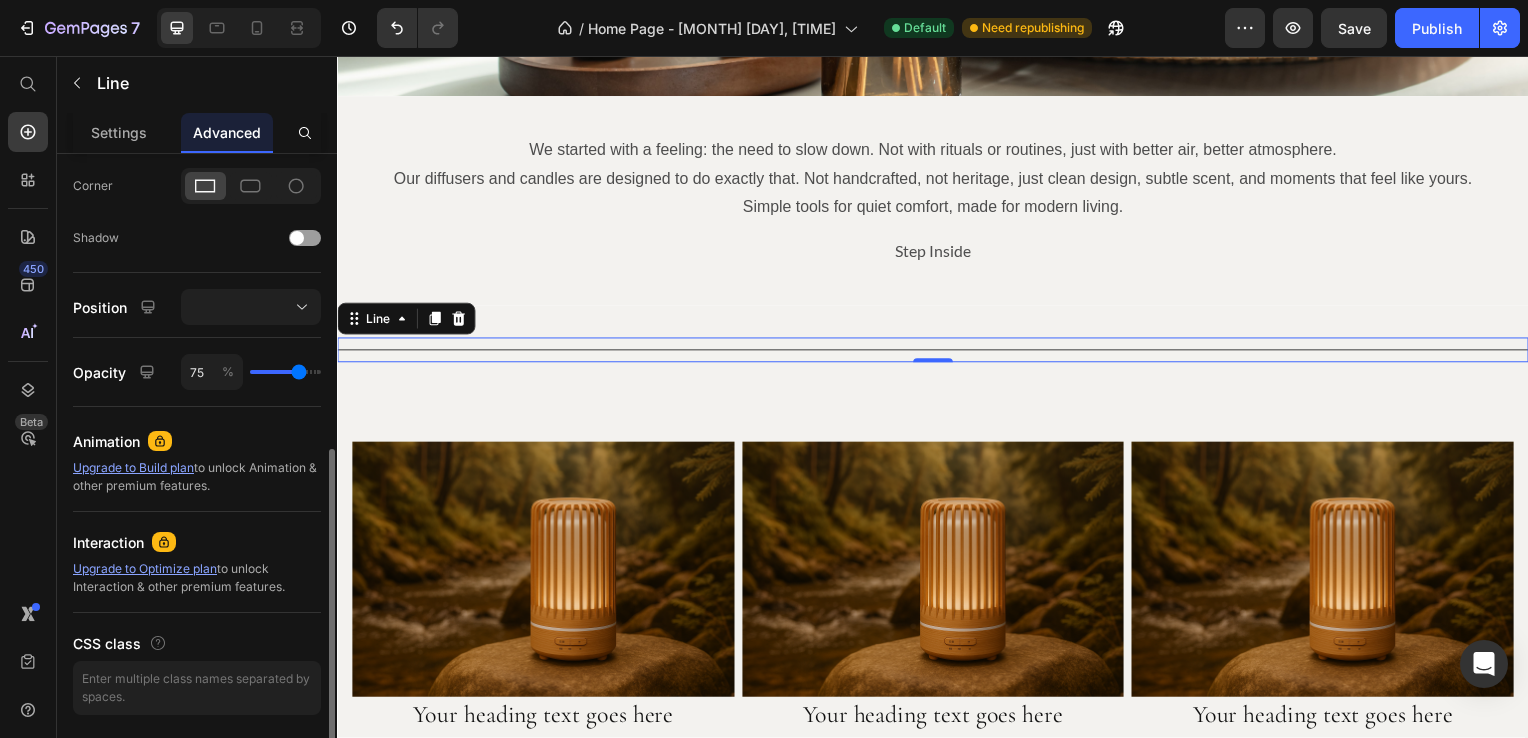 type on "73" 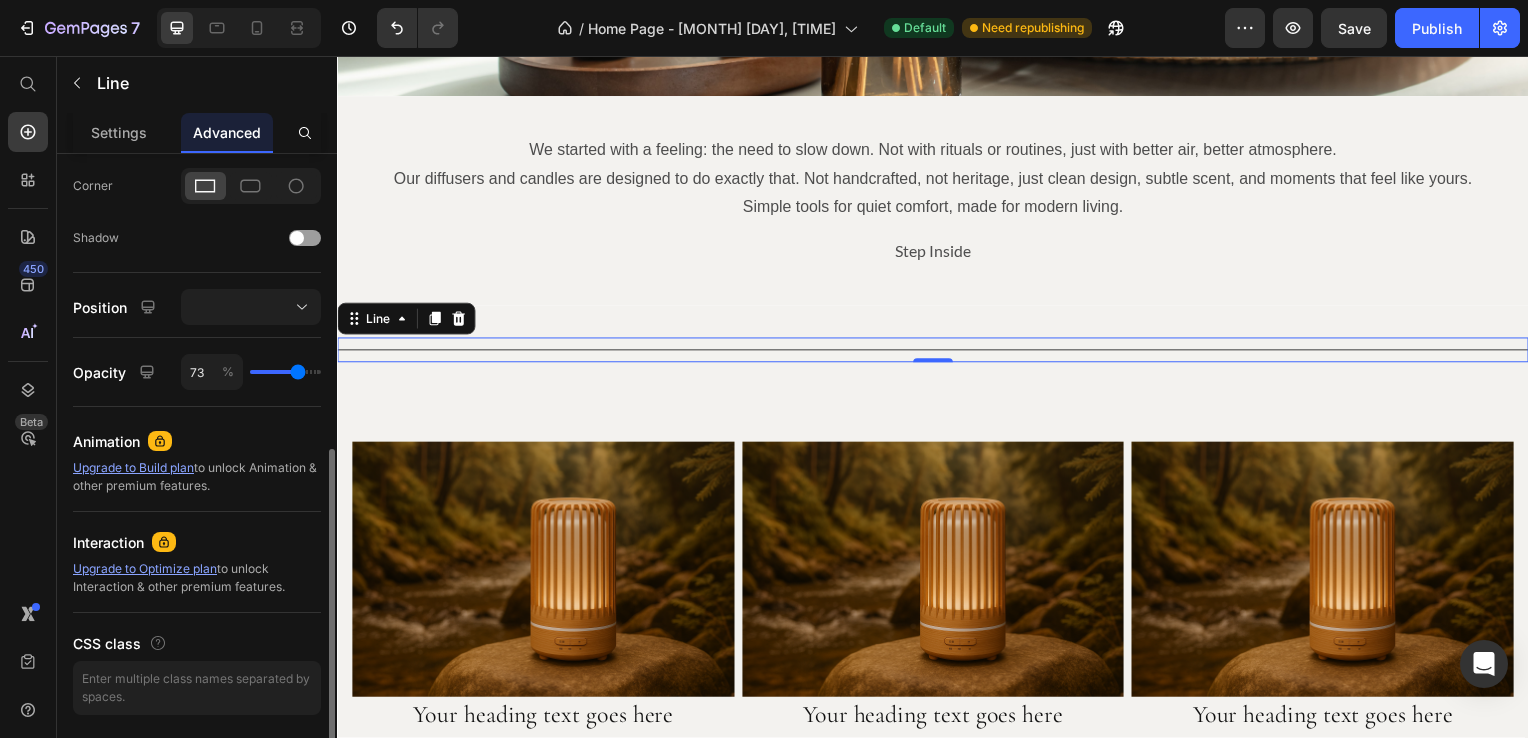 type on "71" 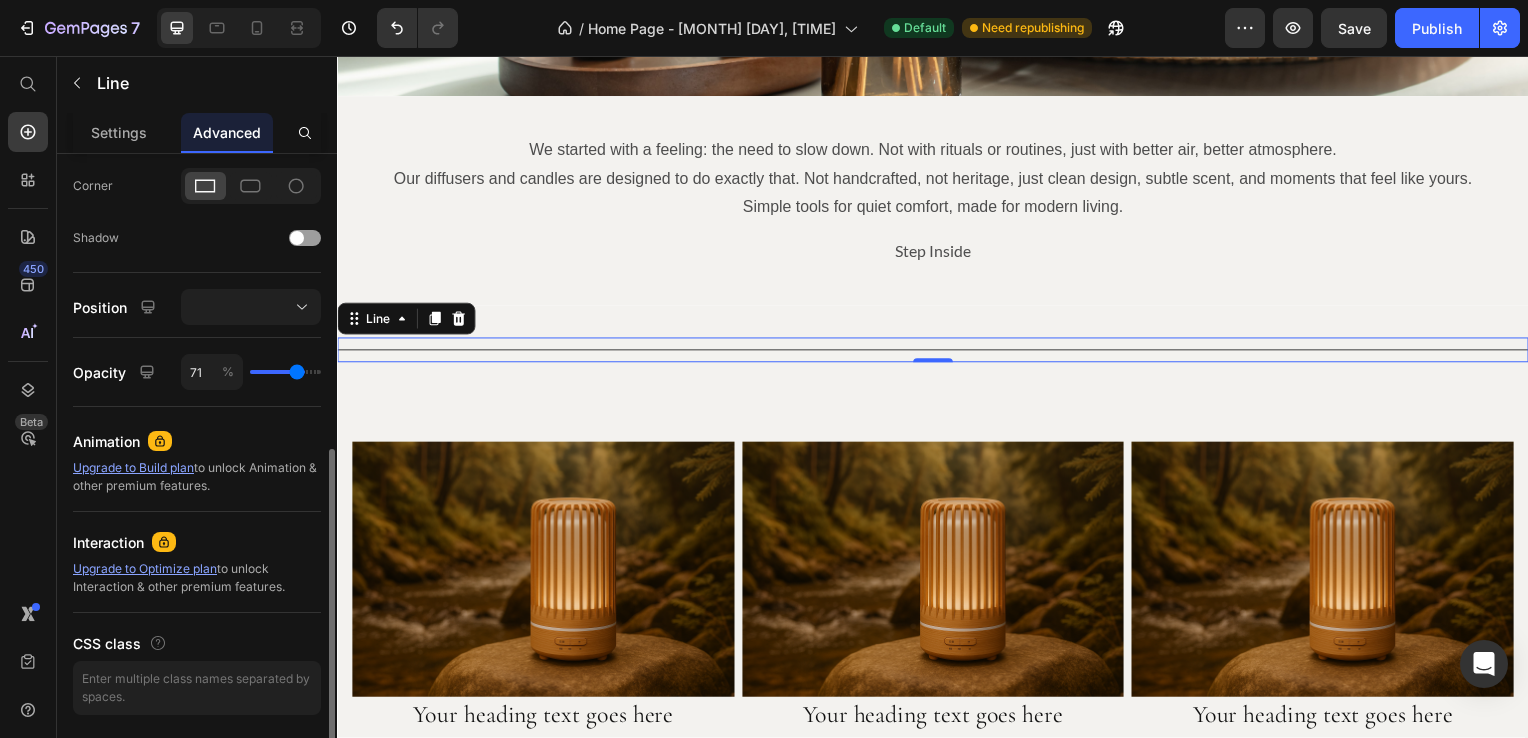 type on "66" 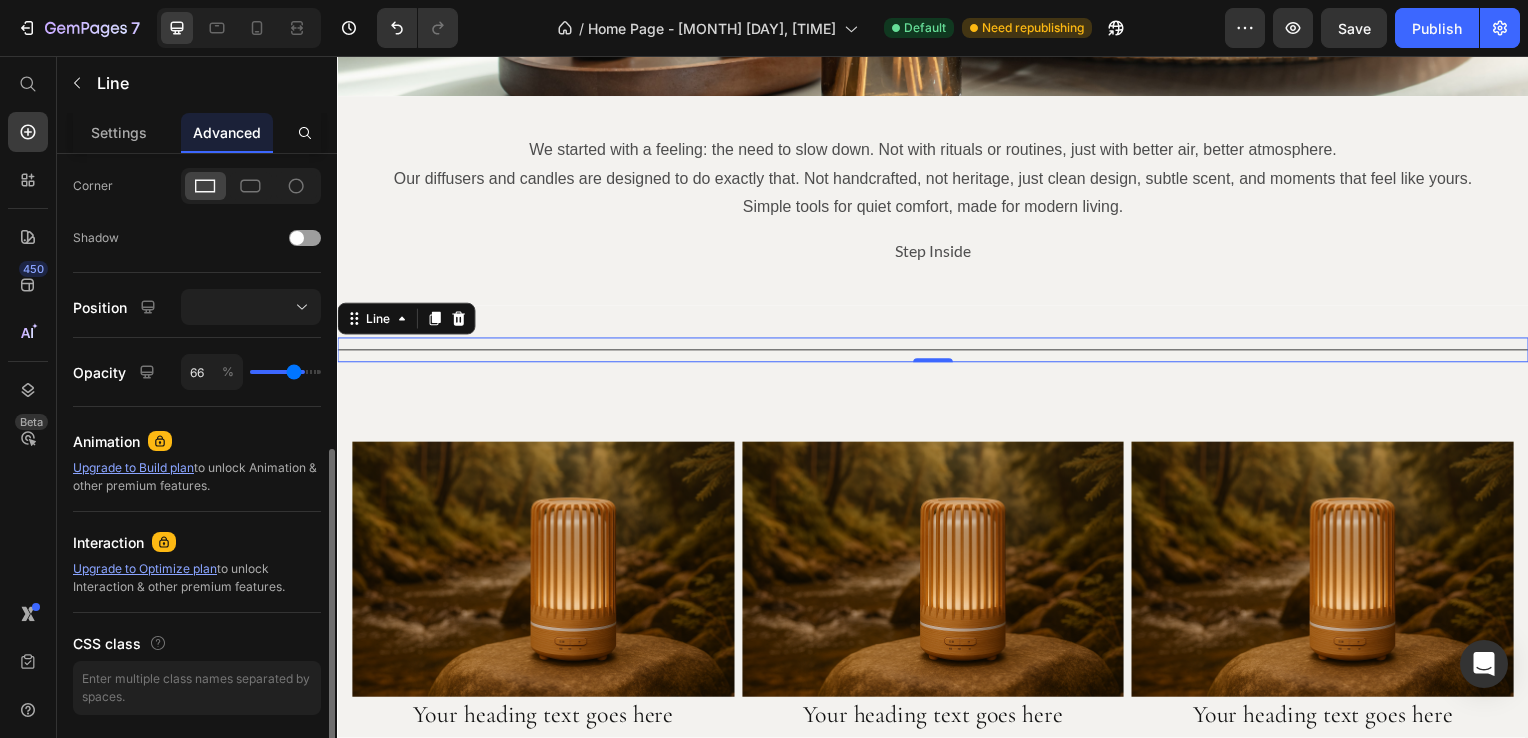 type on "57" 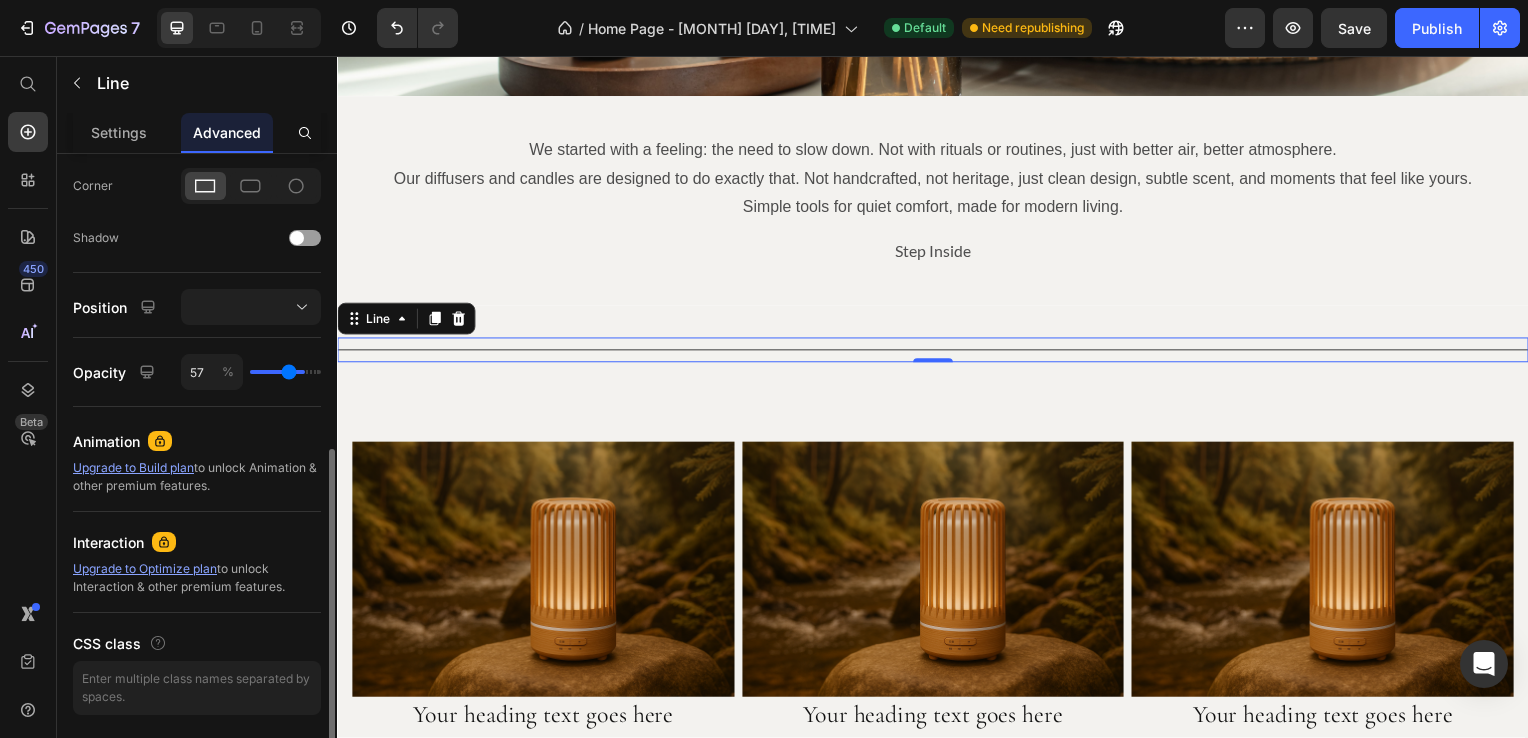 type on "52" 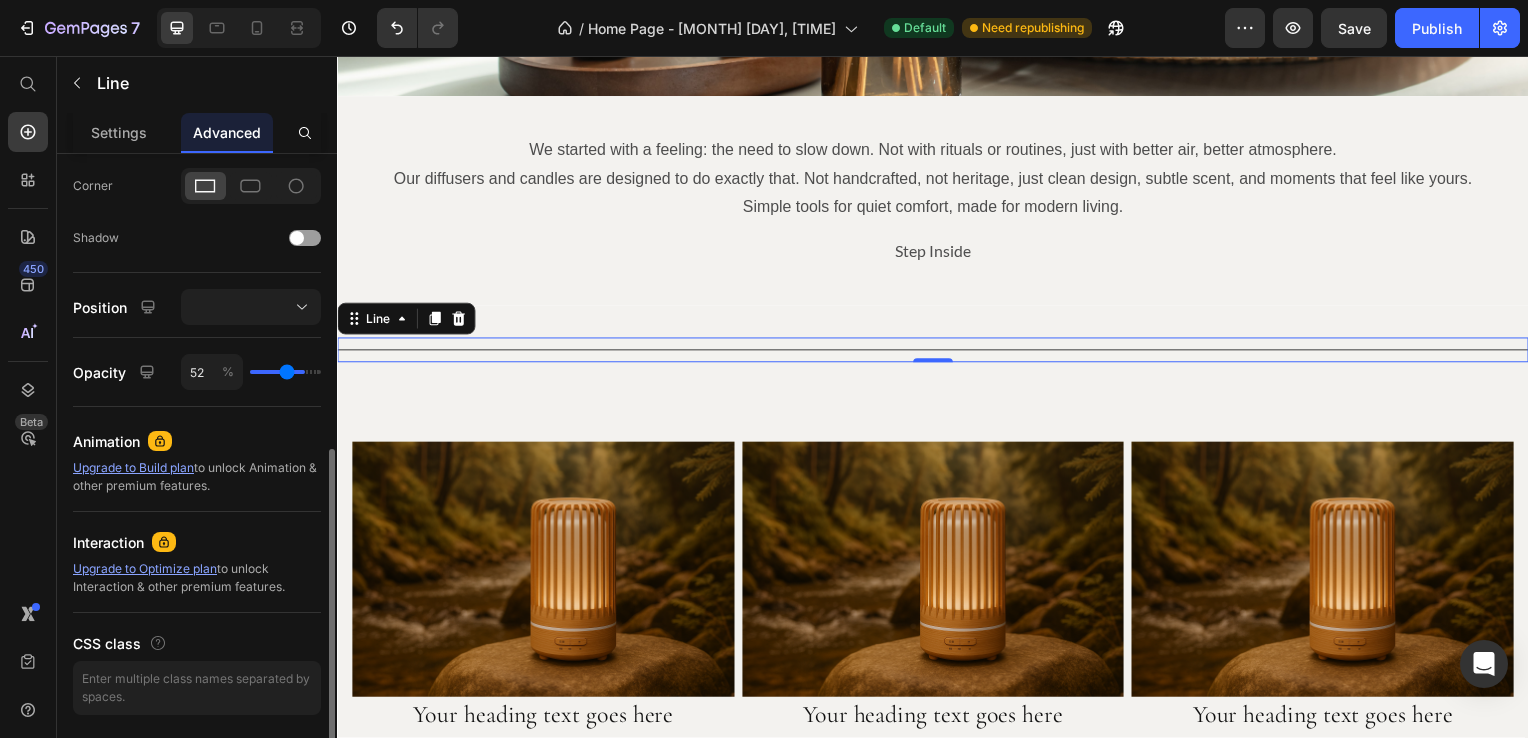 type on "50" 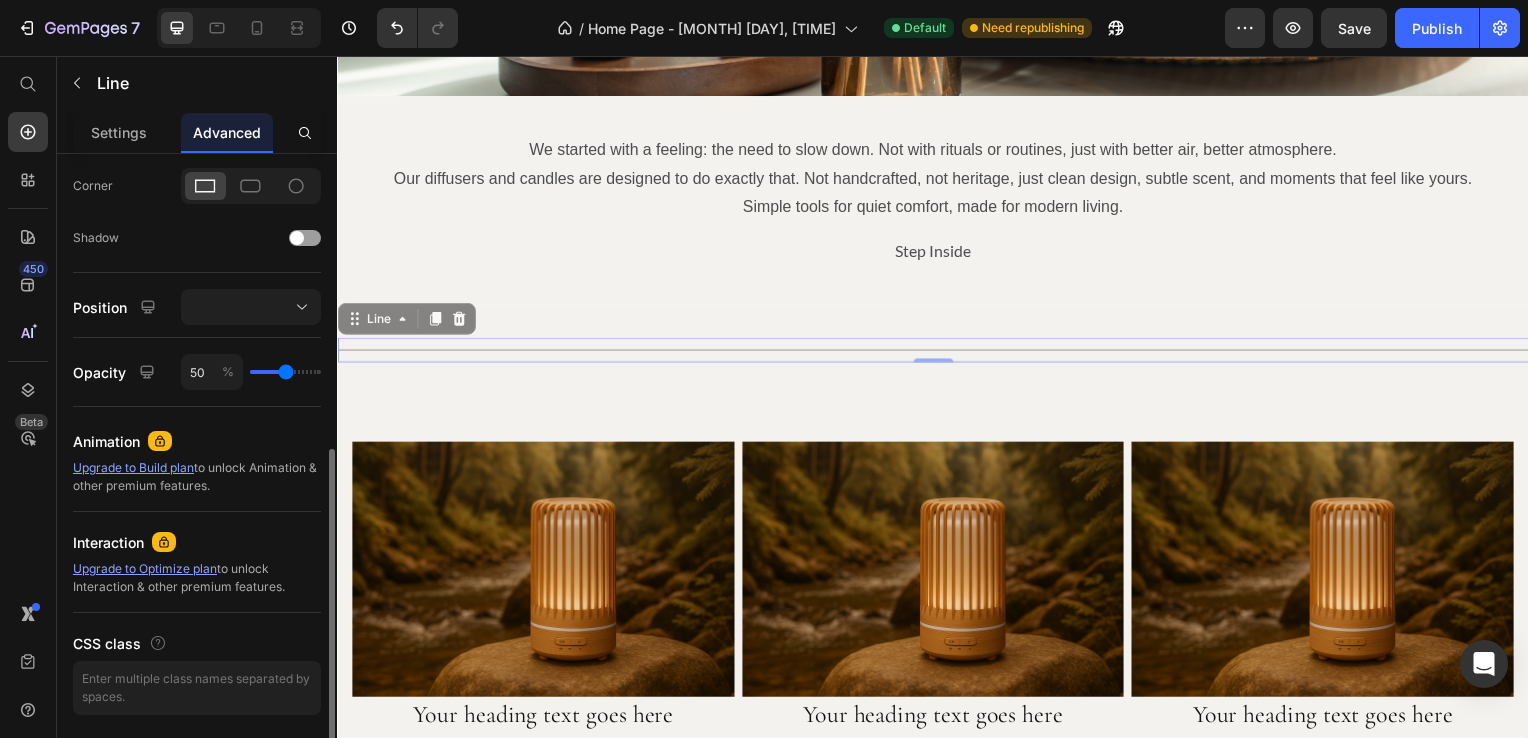 drag, startPoint x: 307, startPoint y: 367, endPoint x: 285, endPoint y: 372, distance: 22.561028 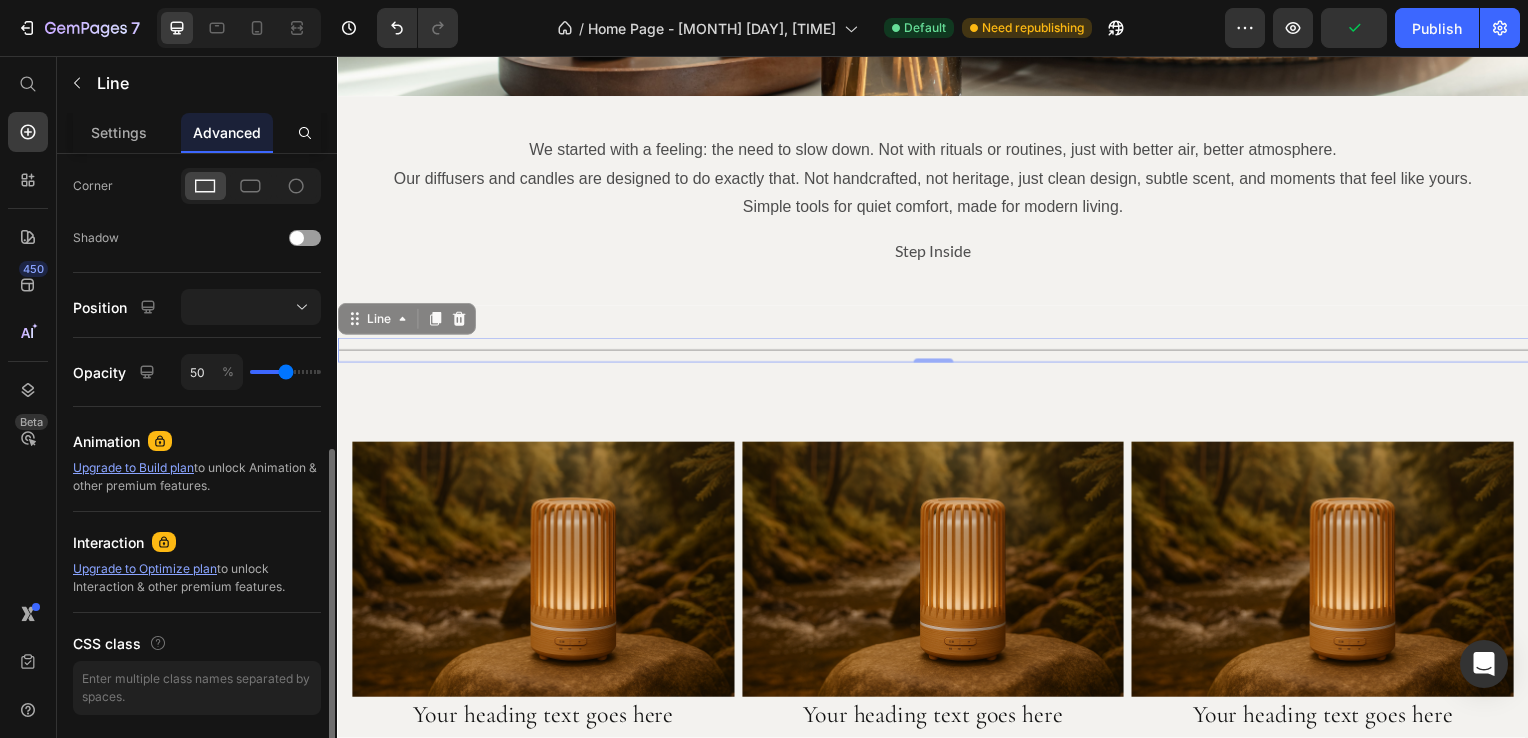 scroll, scrollTop: 661, scrollLeft: 0, axis: vertical 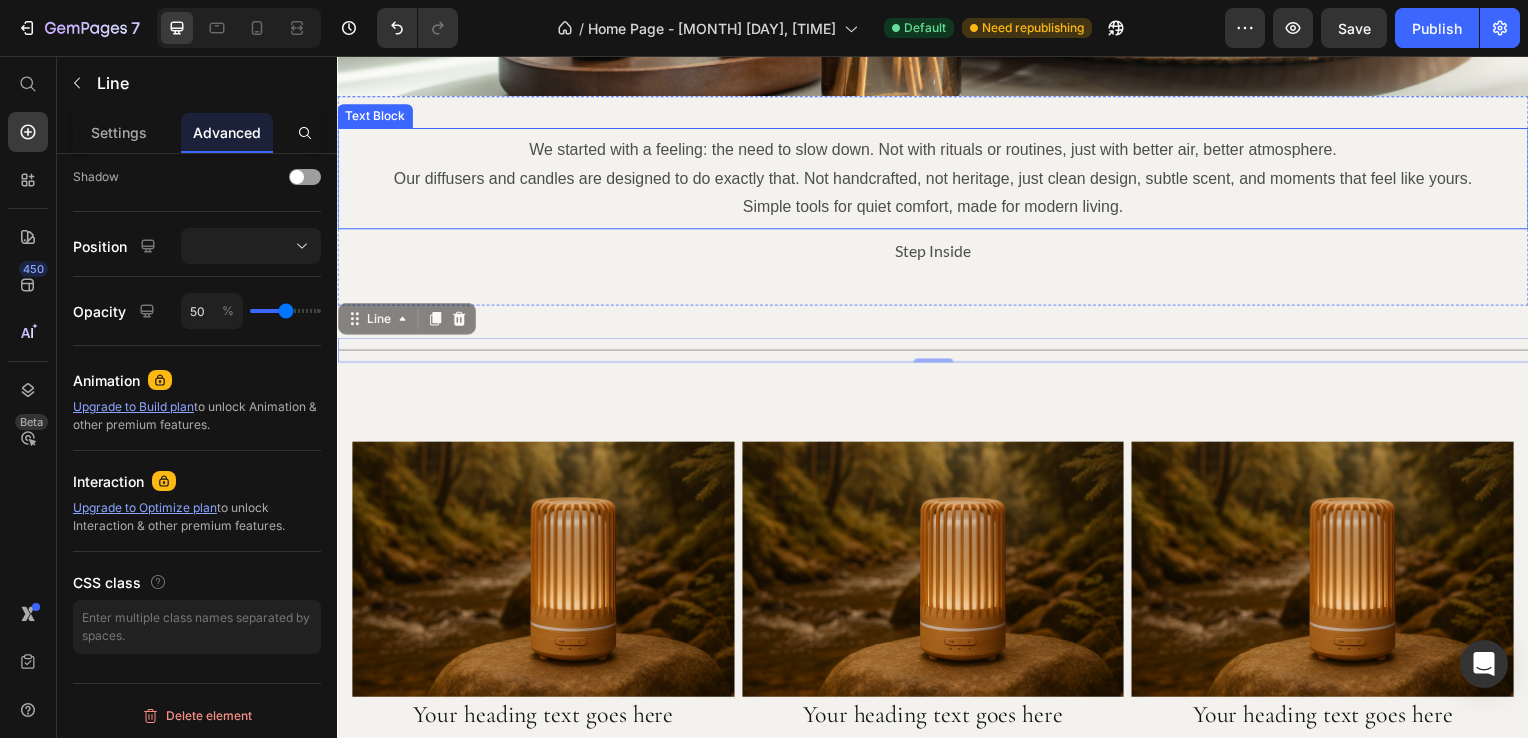 click on "Step Inside Button" at bounding box center [937, 253] 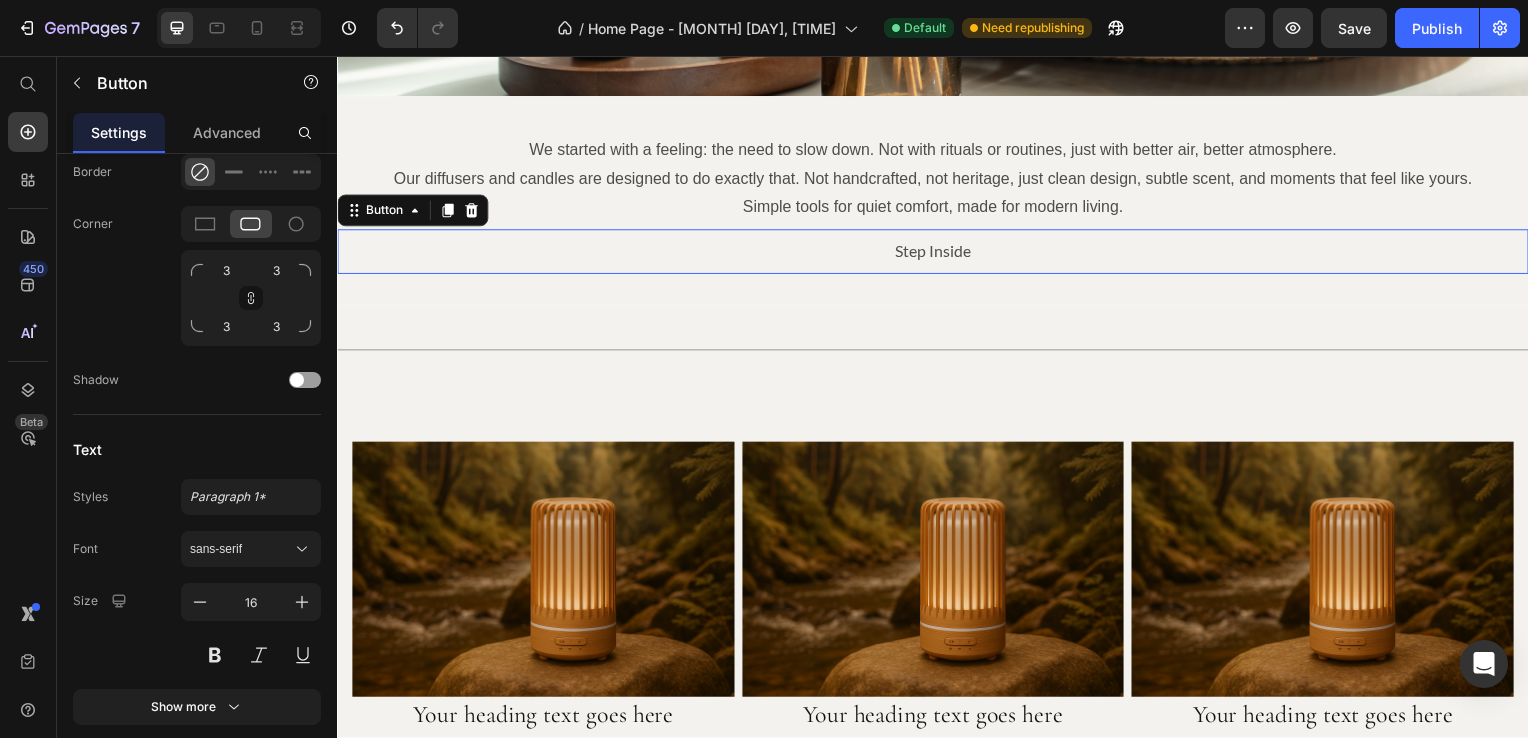 scroll, scrollTop: 0, scrollLeft: 0, axis: both 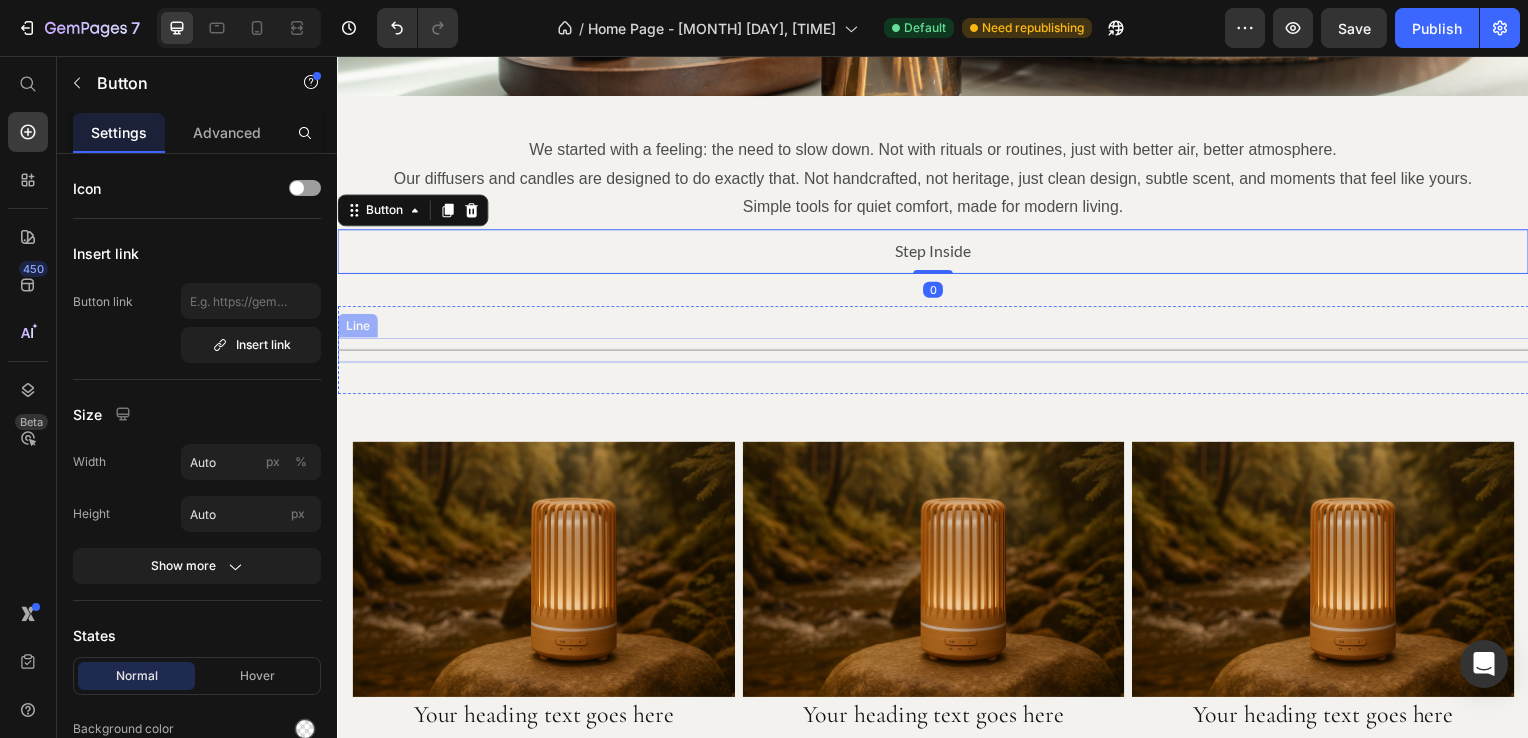 click on "Title Line" at bounding box center [937, 352] 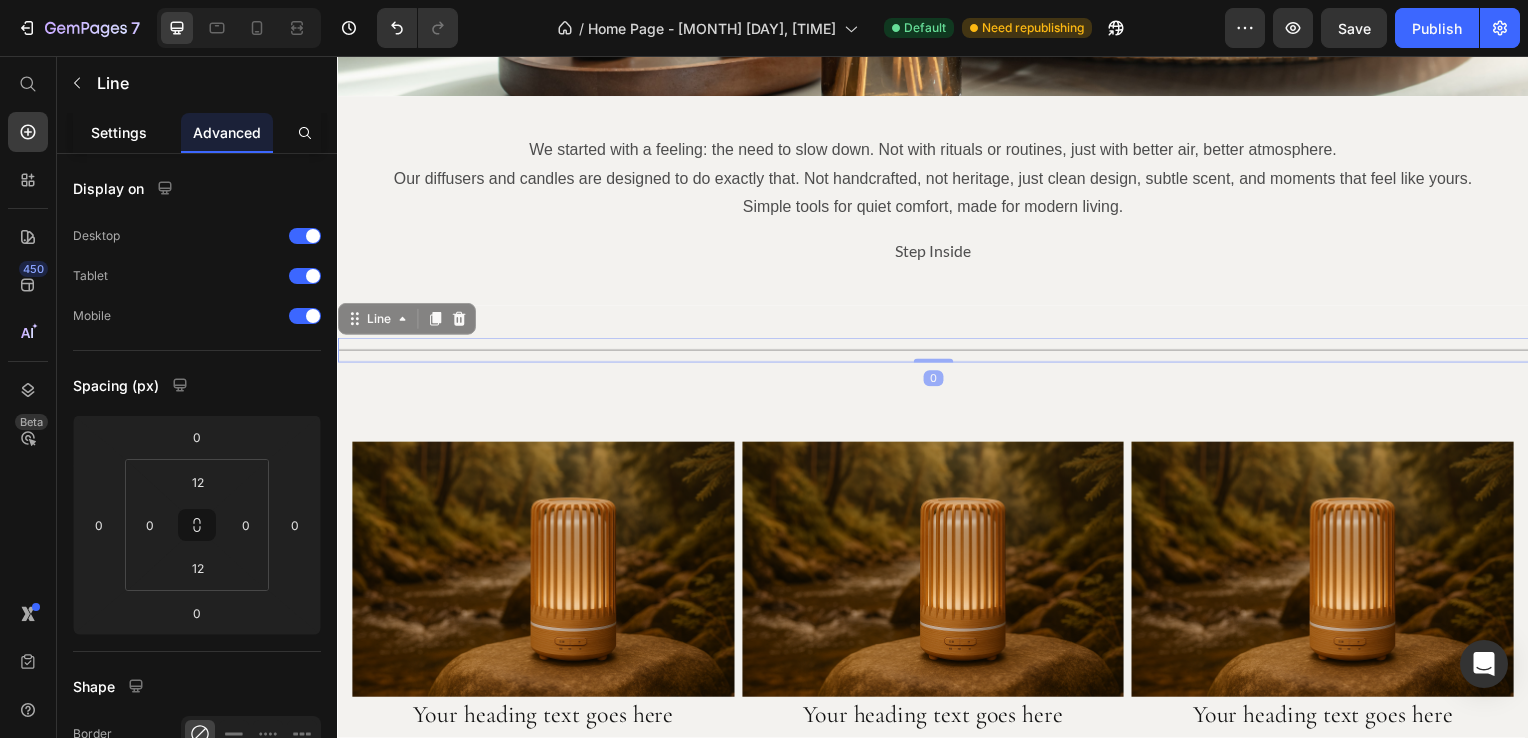 click on "Settings" 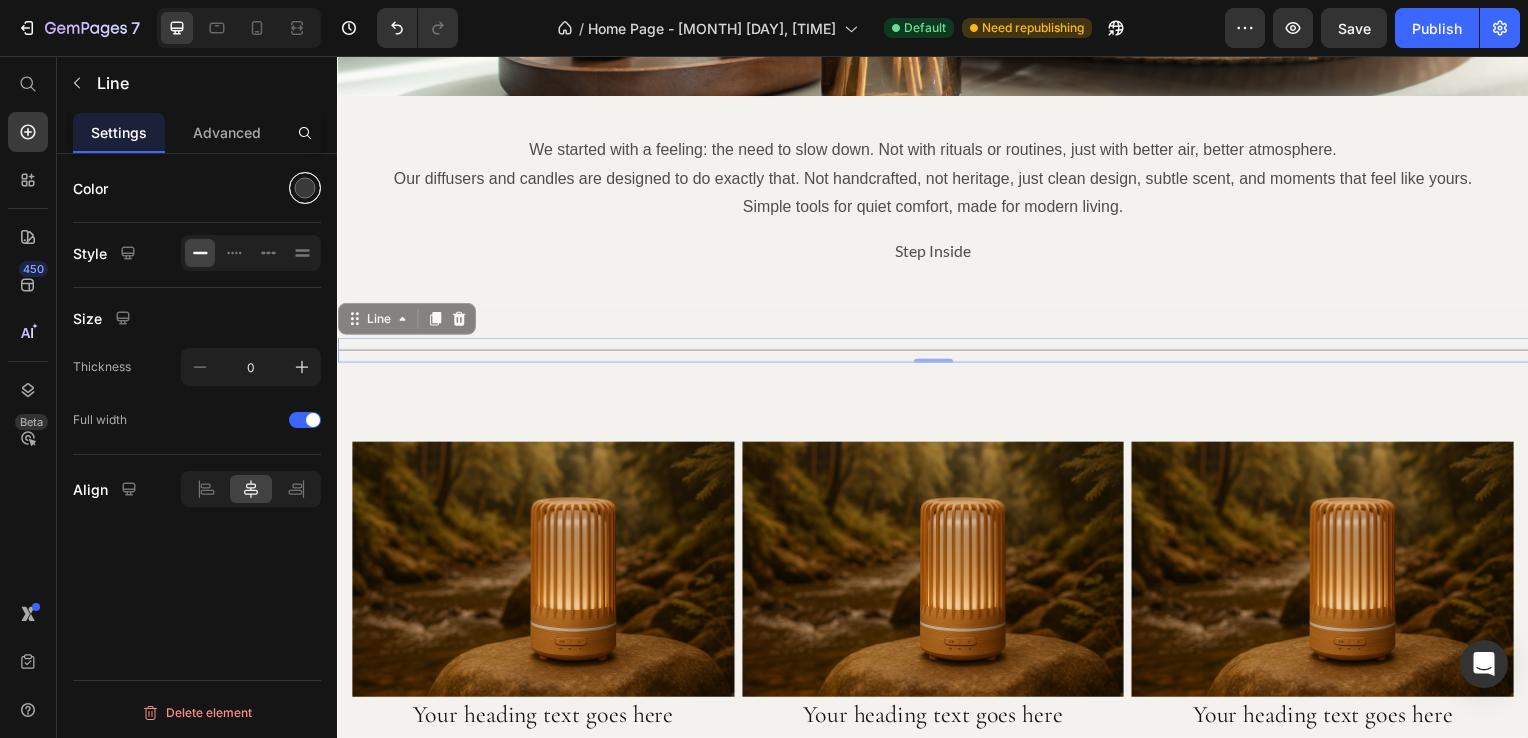 click at bounding box center (305, 188) 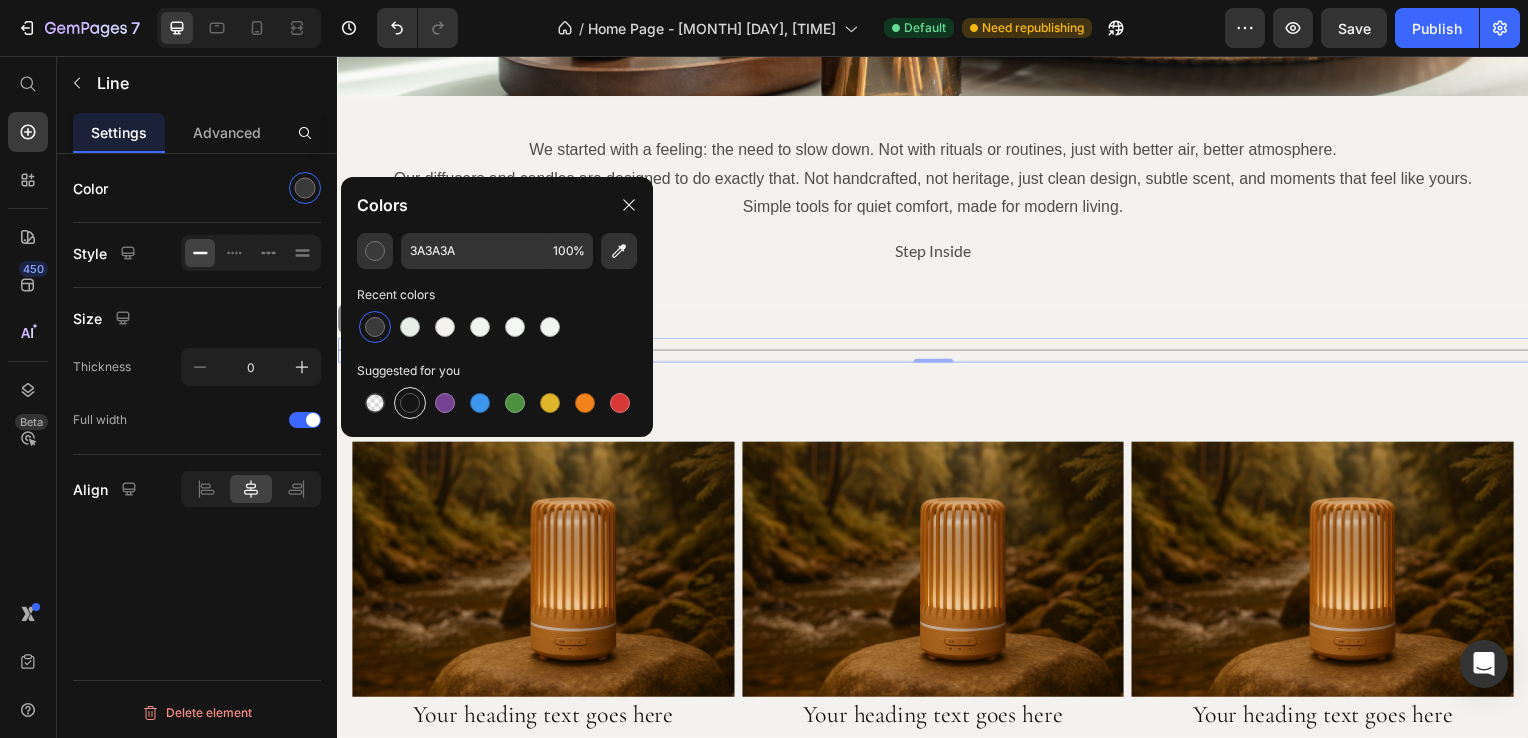click at bounding box center [410, 403] 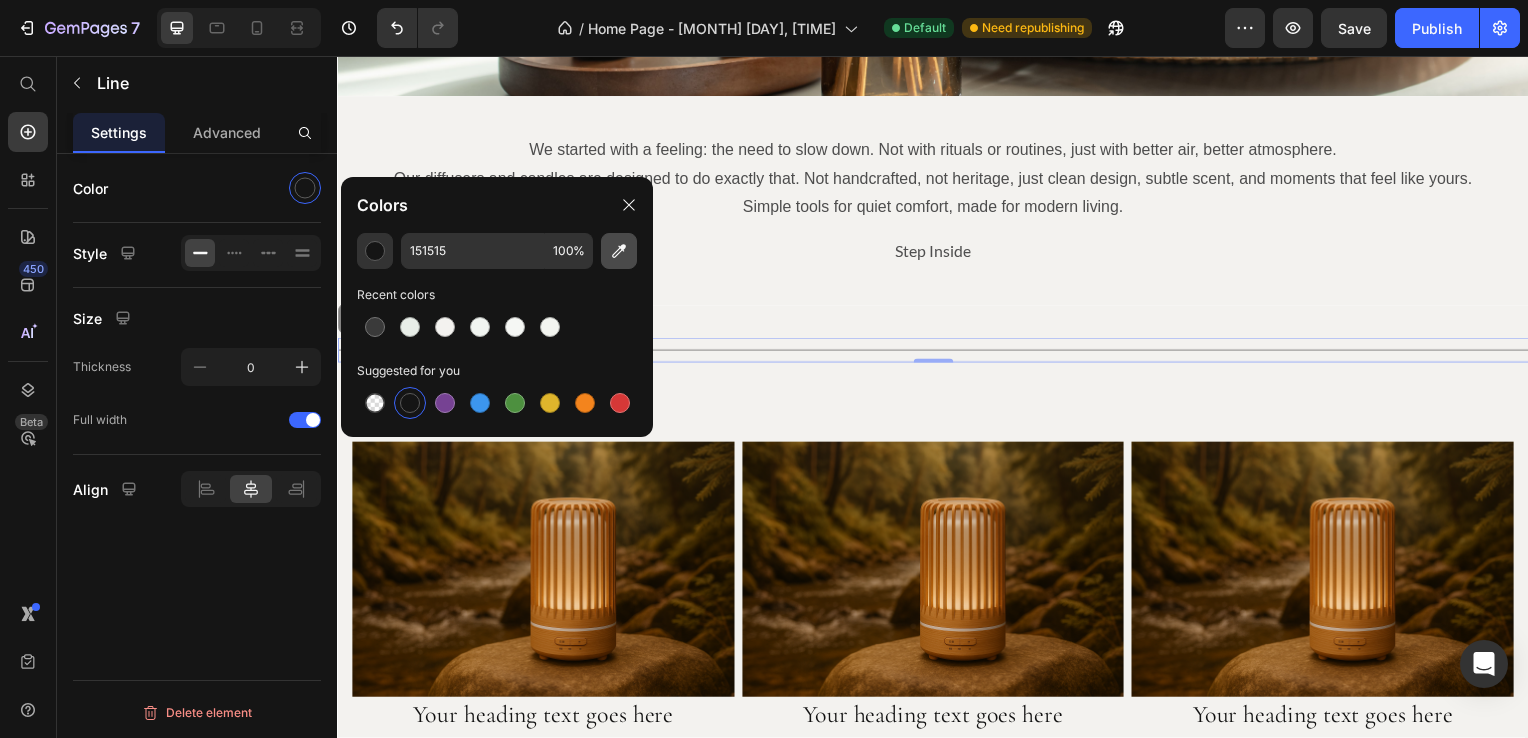 drag, startPoint x: 625, startPoint y: 207, endPoint x: 633, endPoint y: 255, distance: 48.6621 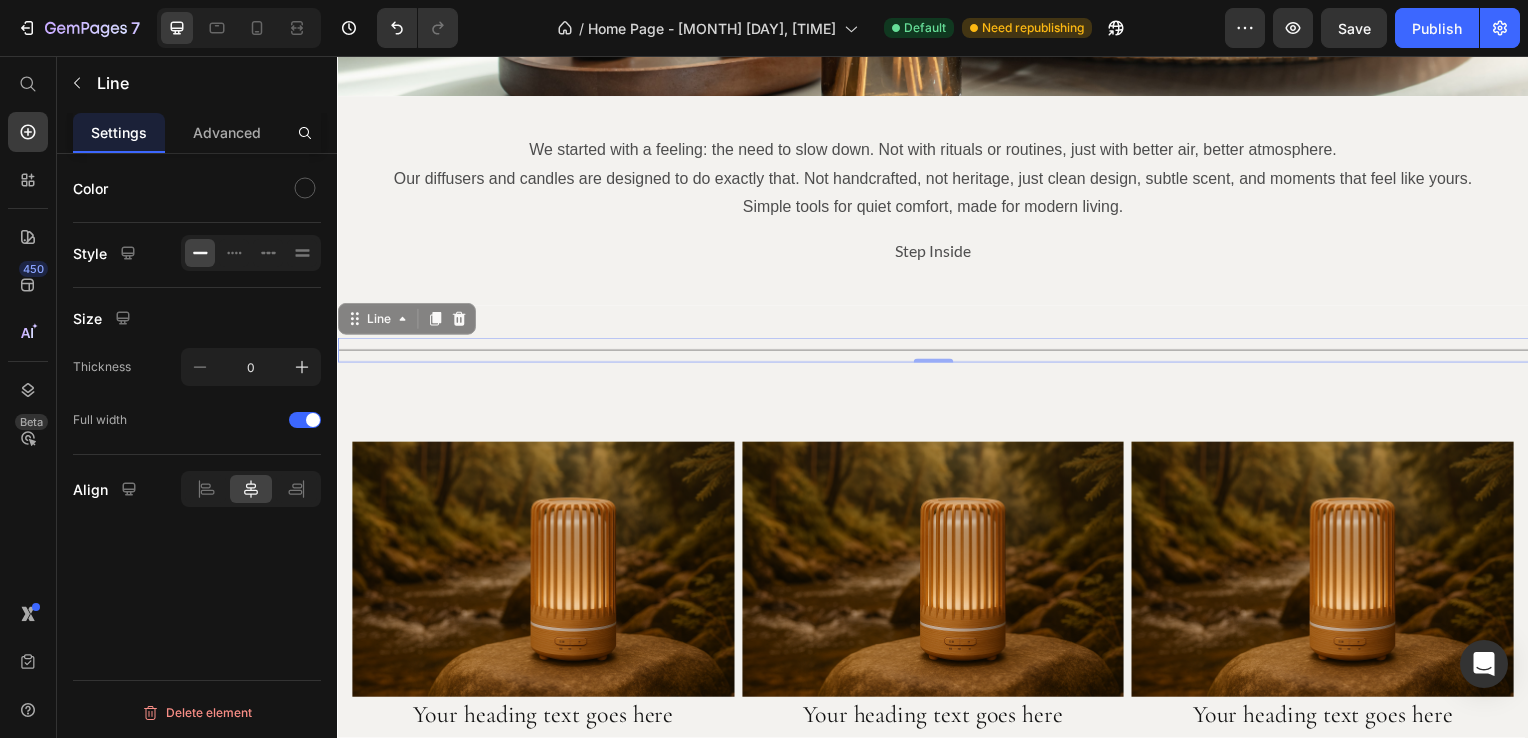 click at bounding box center [544, 573] 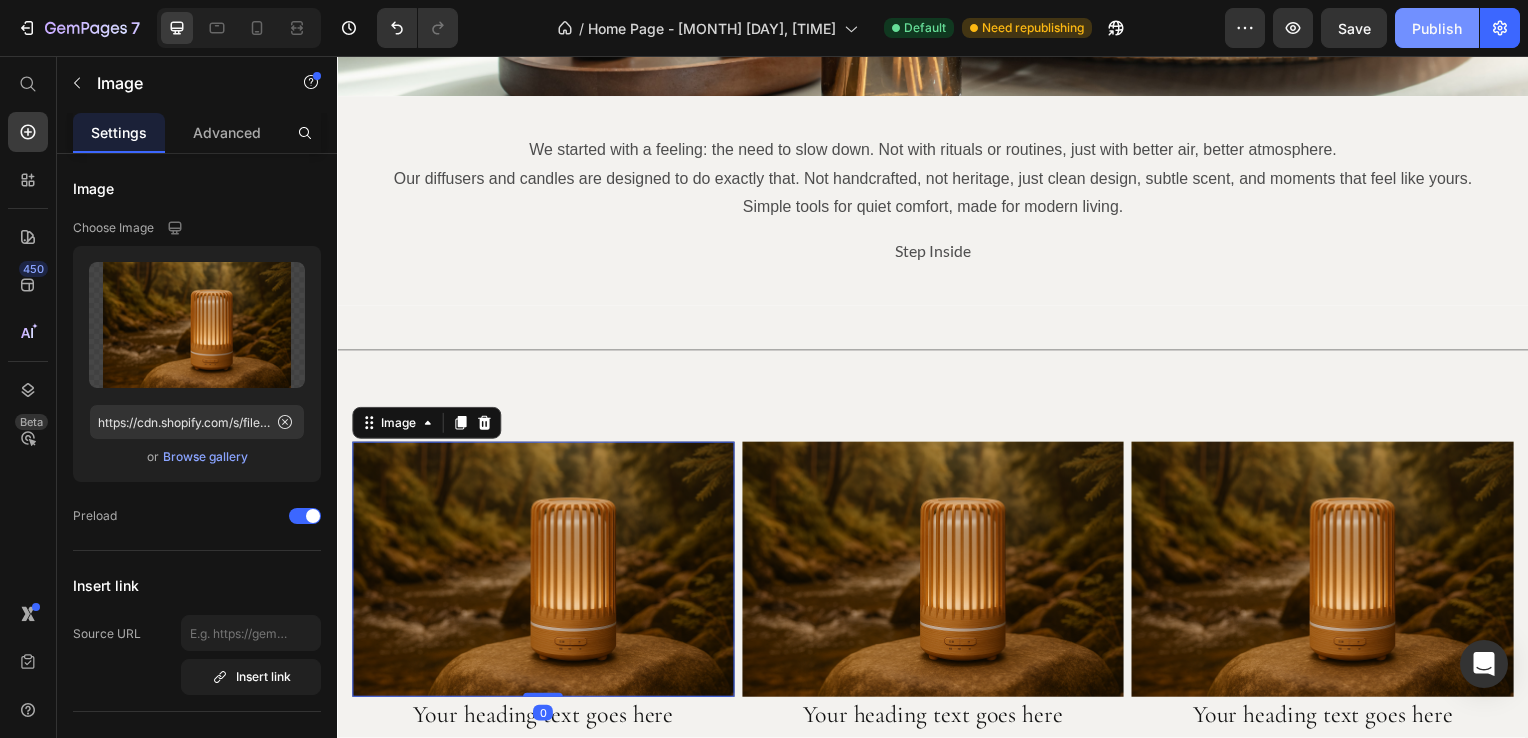 click on "Publish" at bounding box center [1437, 28] 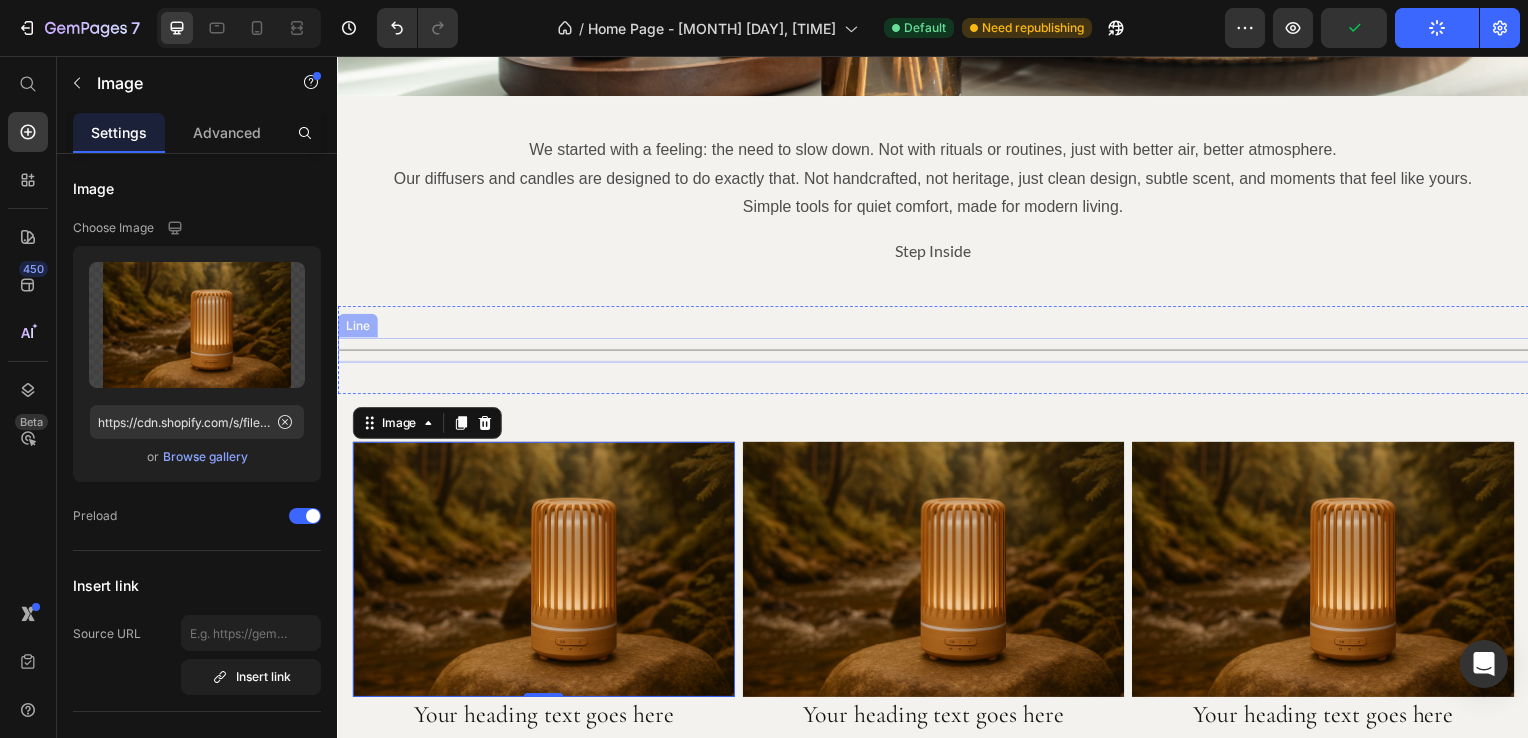 scroll, scrollTop: 500, scrollLeft: 0, axis: vertical 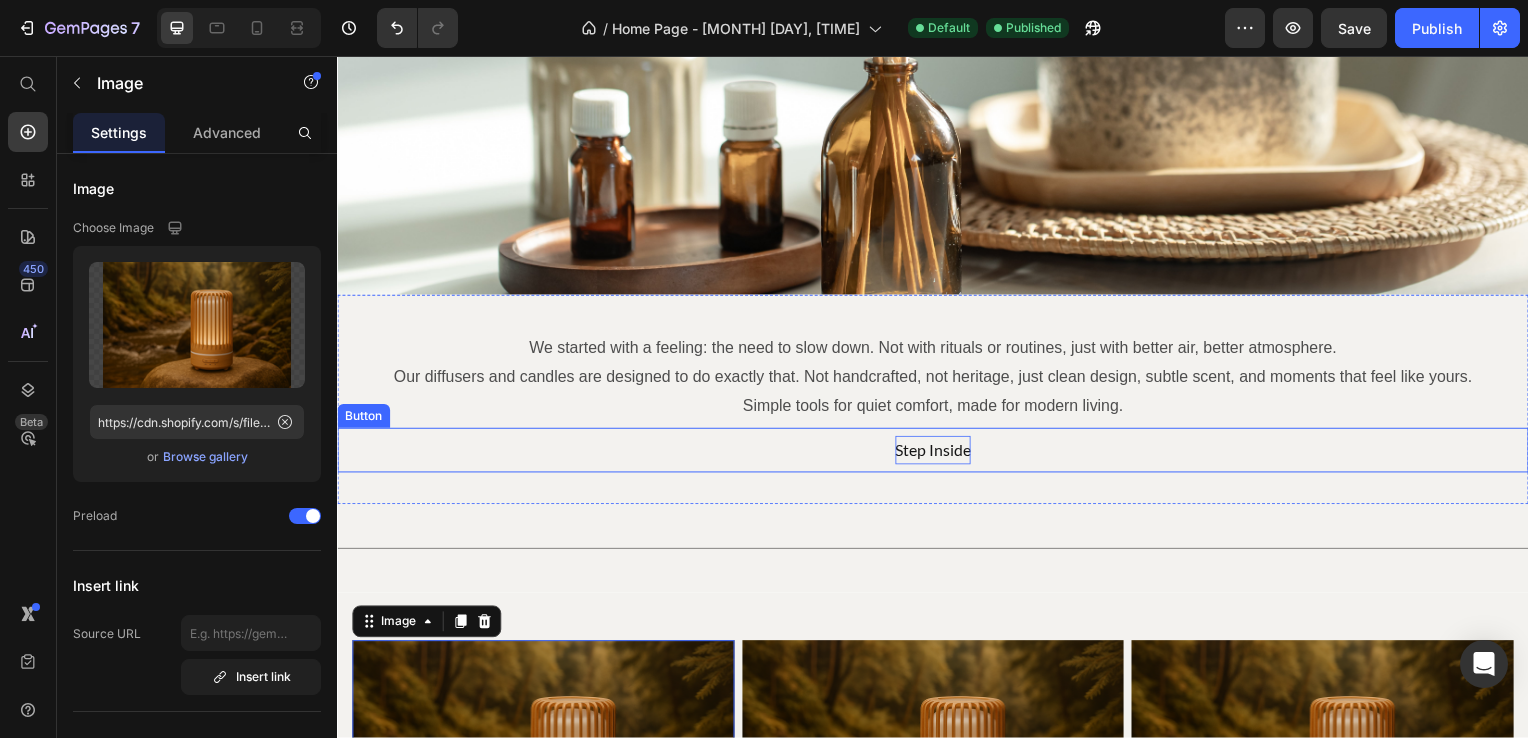 click on "Step Inside" at bounding box center [937, 453] 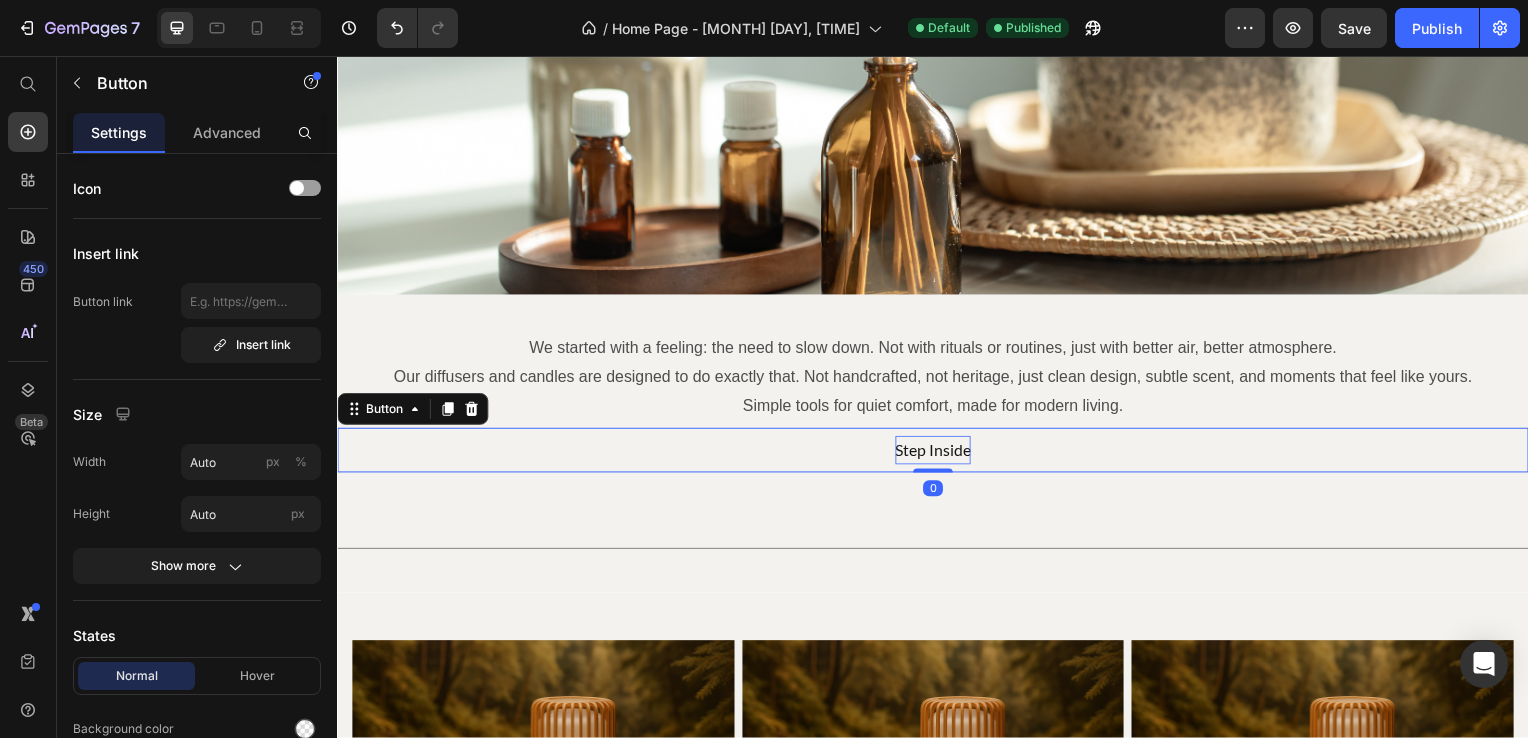 click on "Step Inside" at bounding box center (937, 453) 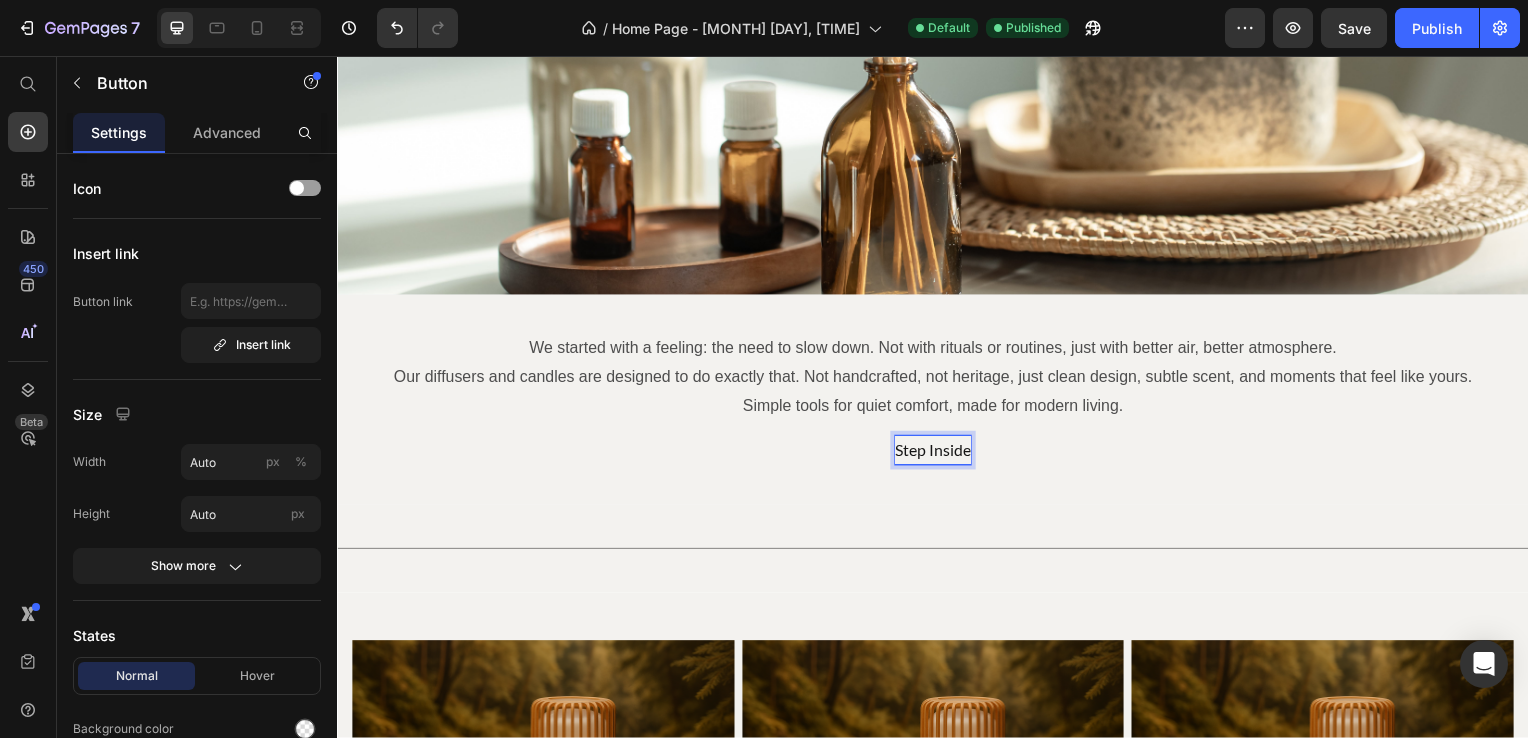click on "Step Inside" at bounding box center (937, 453) 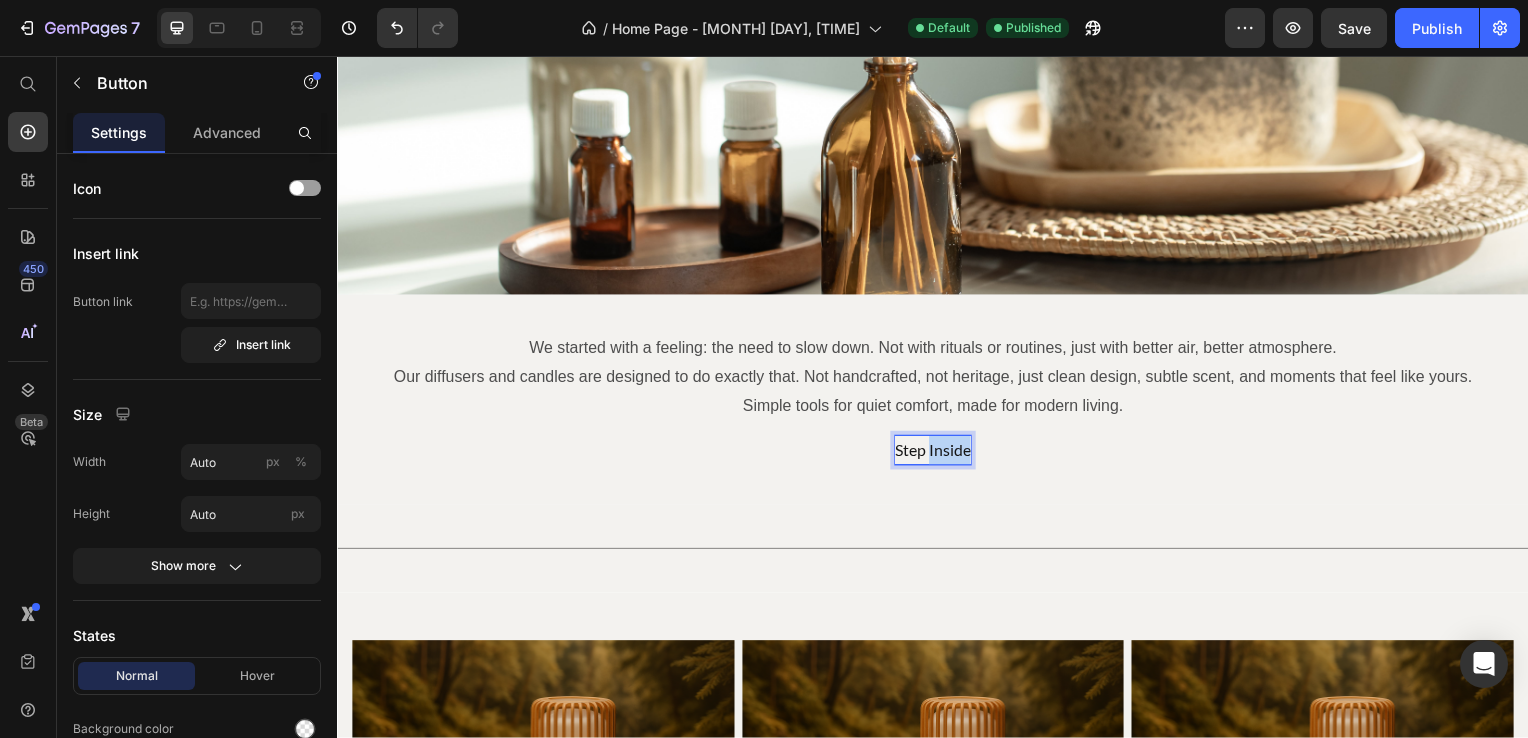 click on "Step Inside" at bounding box center (937, 453) 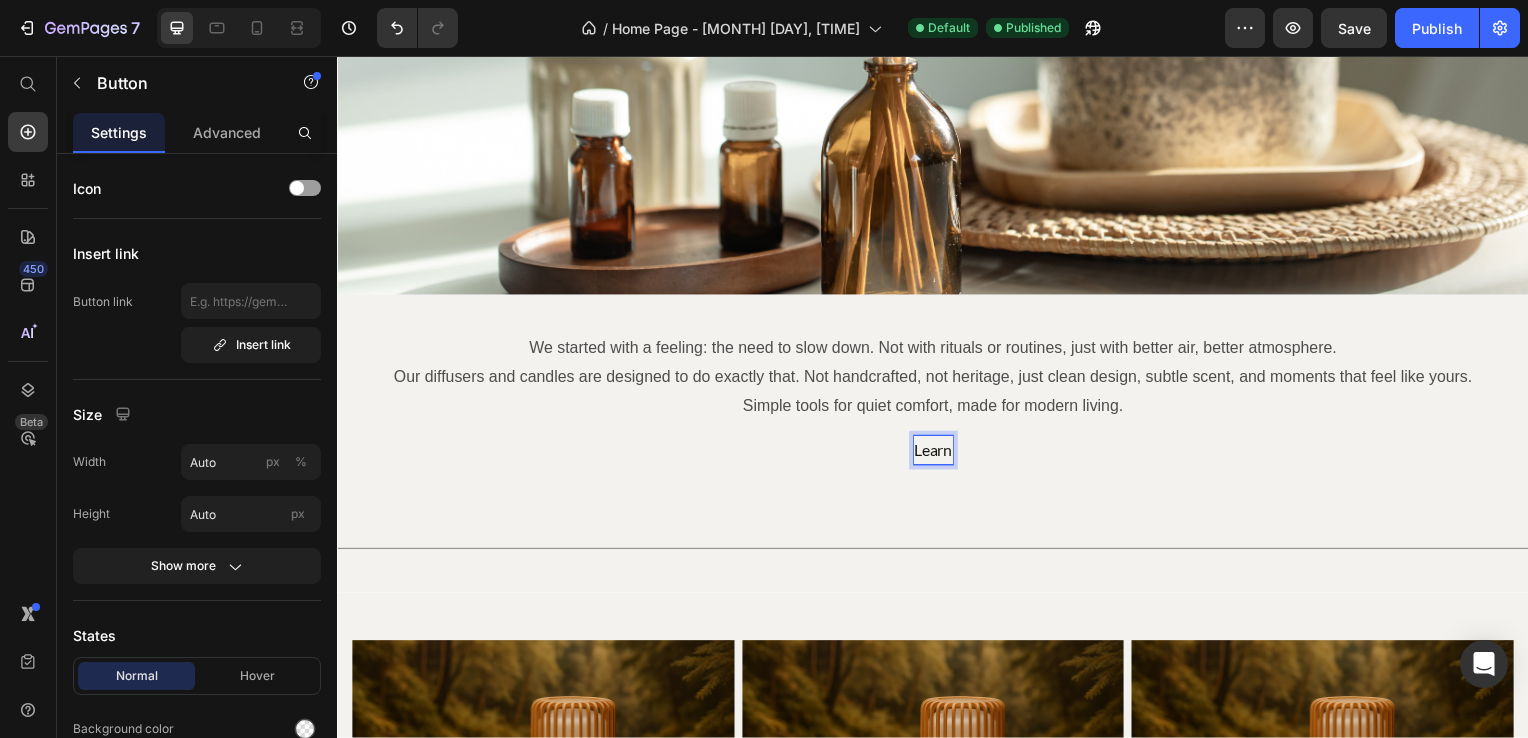 click on "Learn" at bounding box center (937, 453) 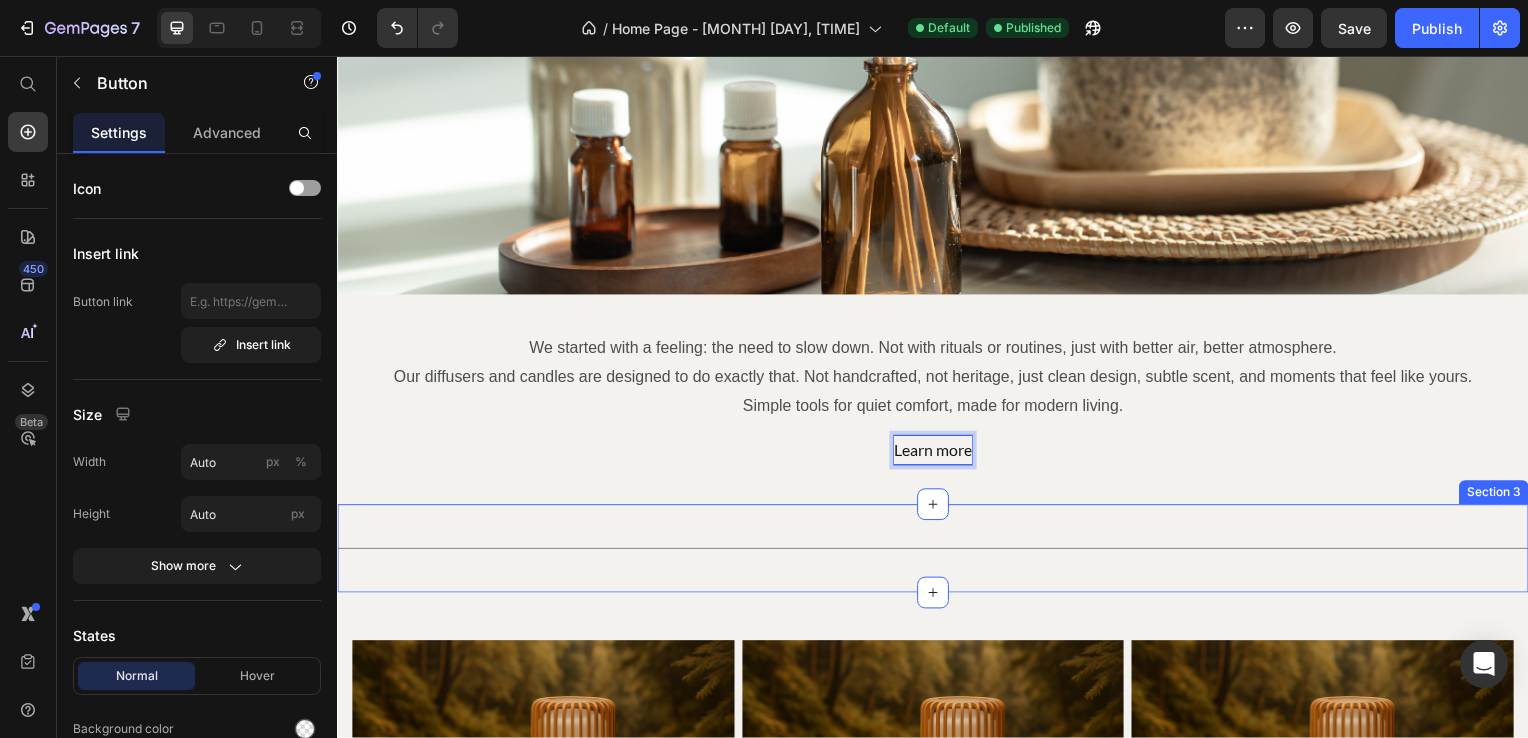 click on "We started with a feeling: the need to slow down. Not with rituals or routines, just with better air, better atmosphere.  Our diffusers and candles are designed to do exactly that. Not handcrafted, not heritage, just clean design, subtle scent, and moments that feel like yours.  Simple tools for quiet comfort, made for modern living. Text Block Learn more Button   0 Section 2" at bounding box center (937, 402) 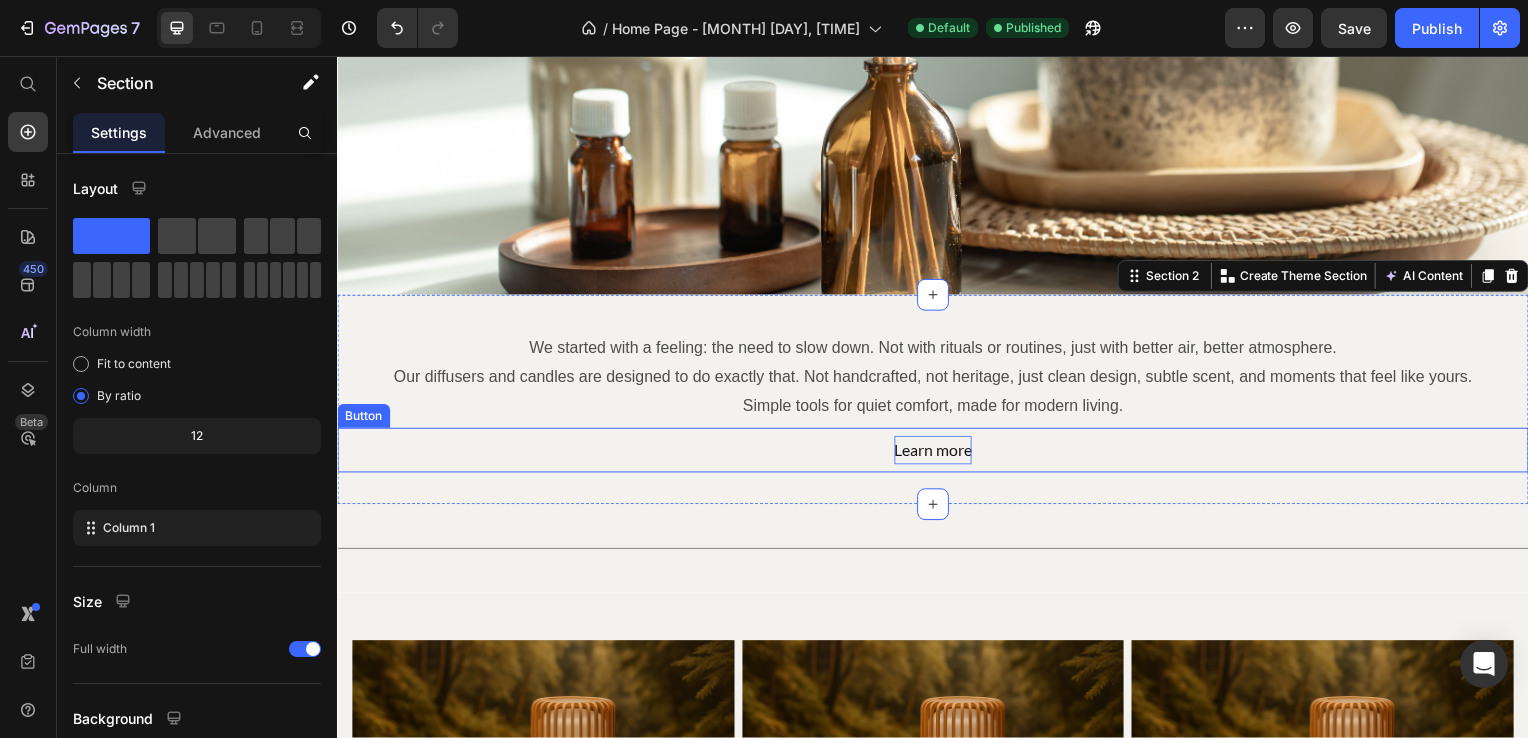 click on "Learn more" at bounding box center (937, 453) 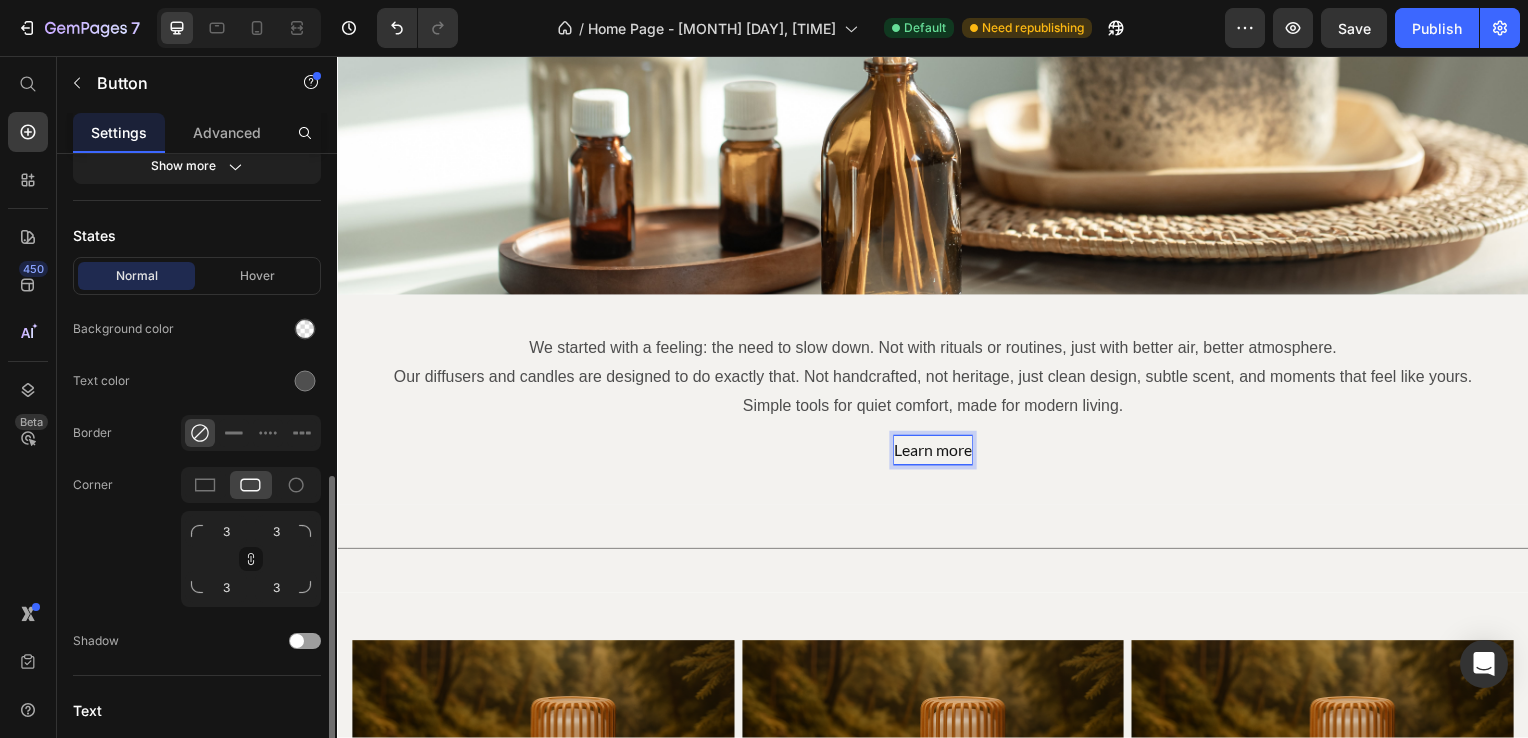 scroll, scrollTop: 500, scrollLeft: 0, axis: vertical 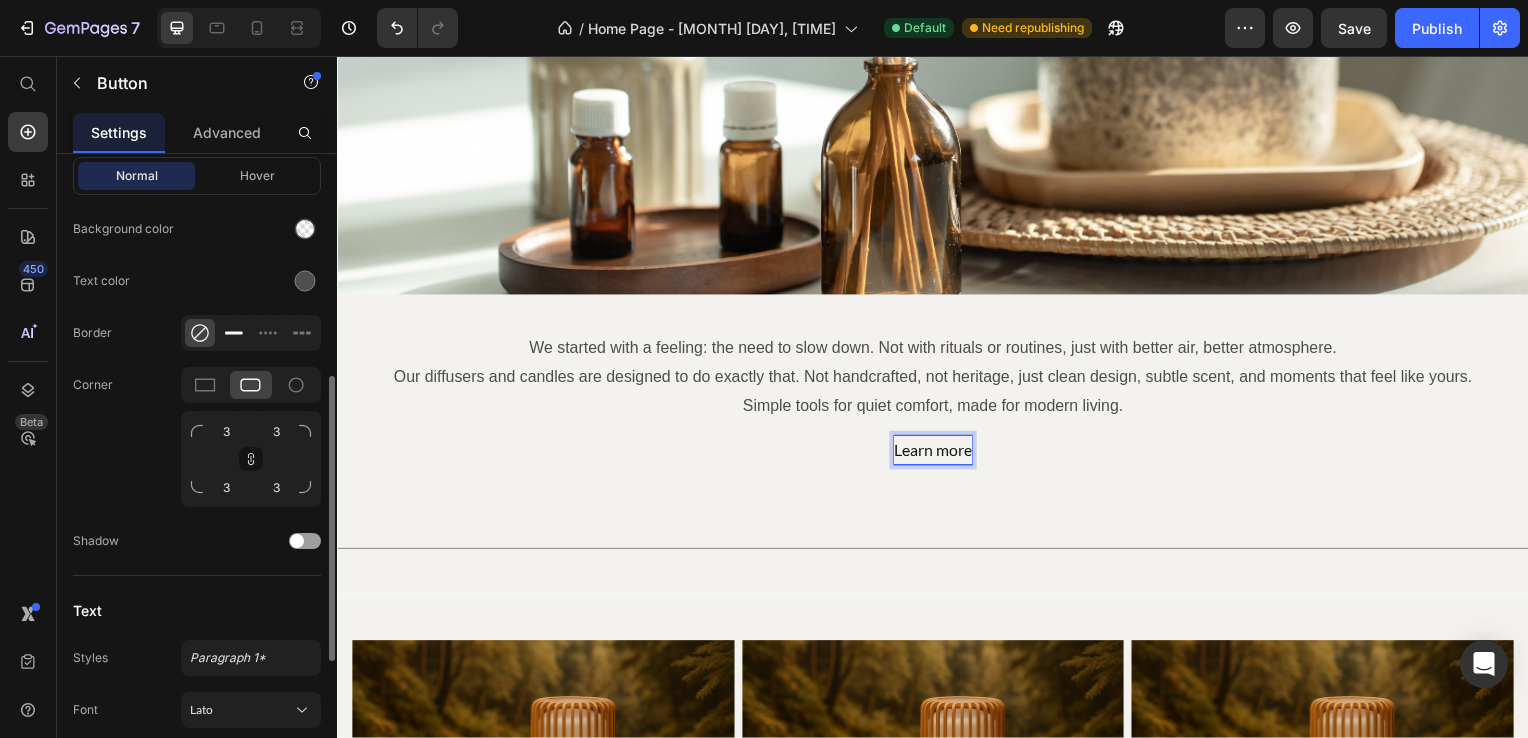 click 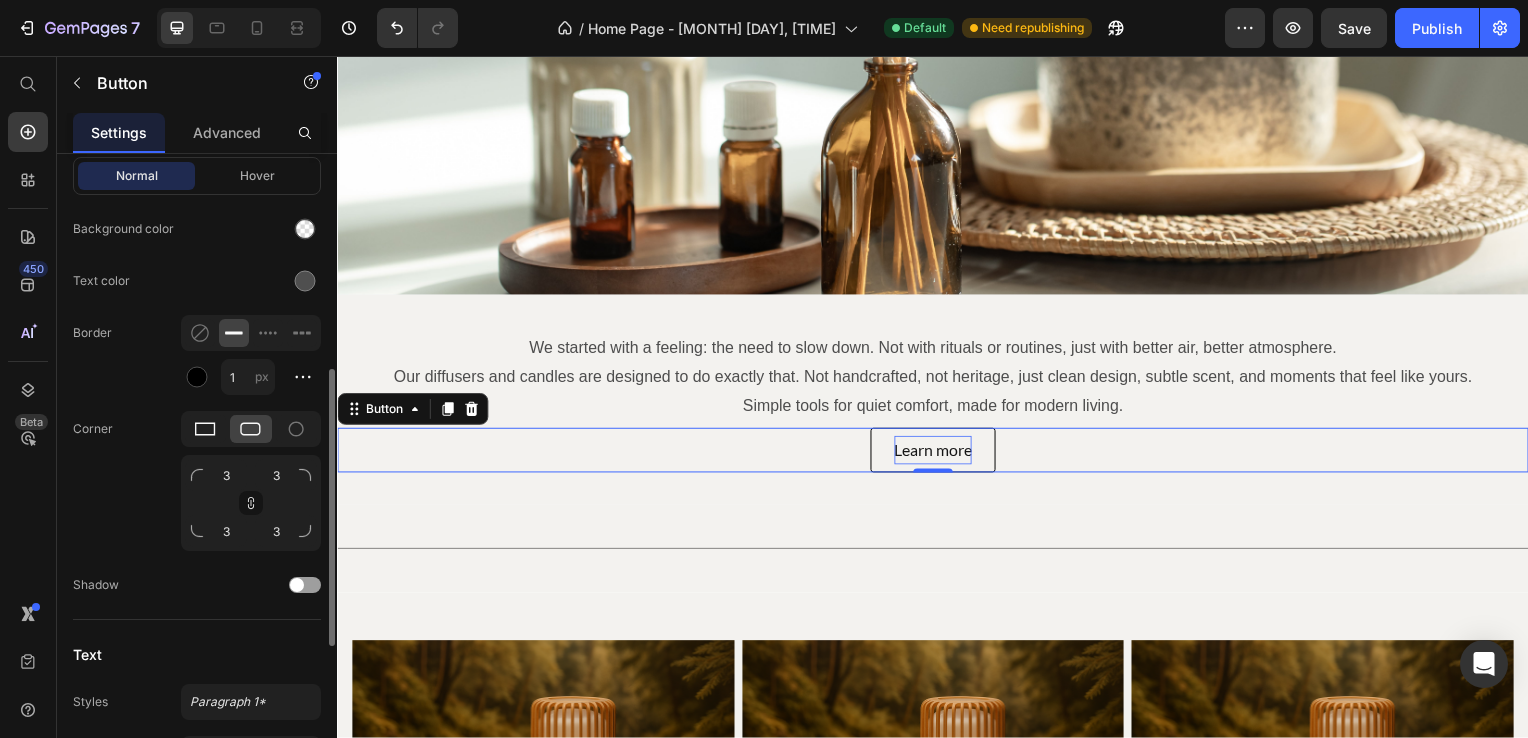 click 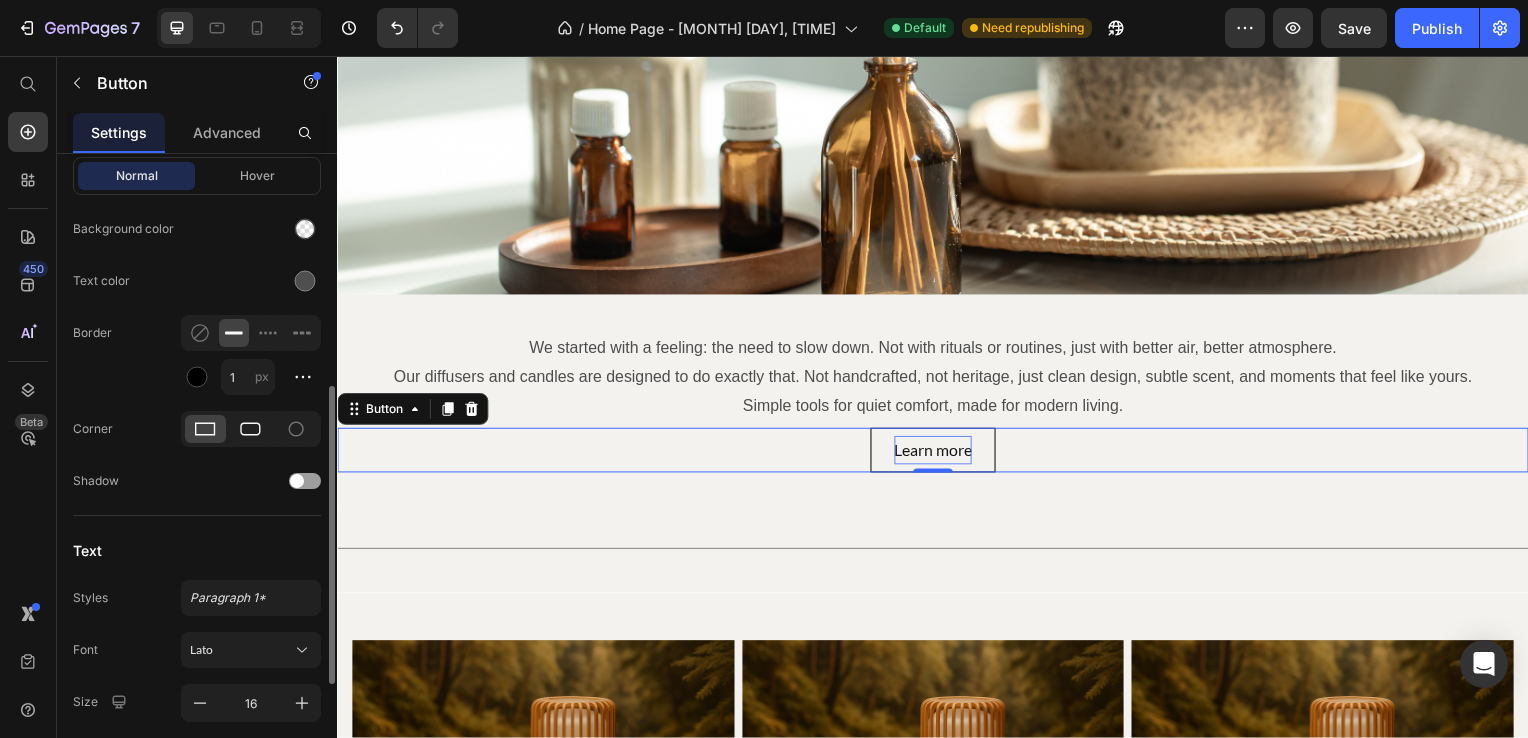 drag, startPoint x: 239, startPoint y: 417, endPoint x: 272, endPoint y: 414, distance: 33.13608 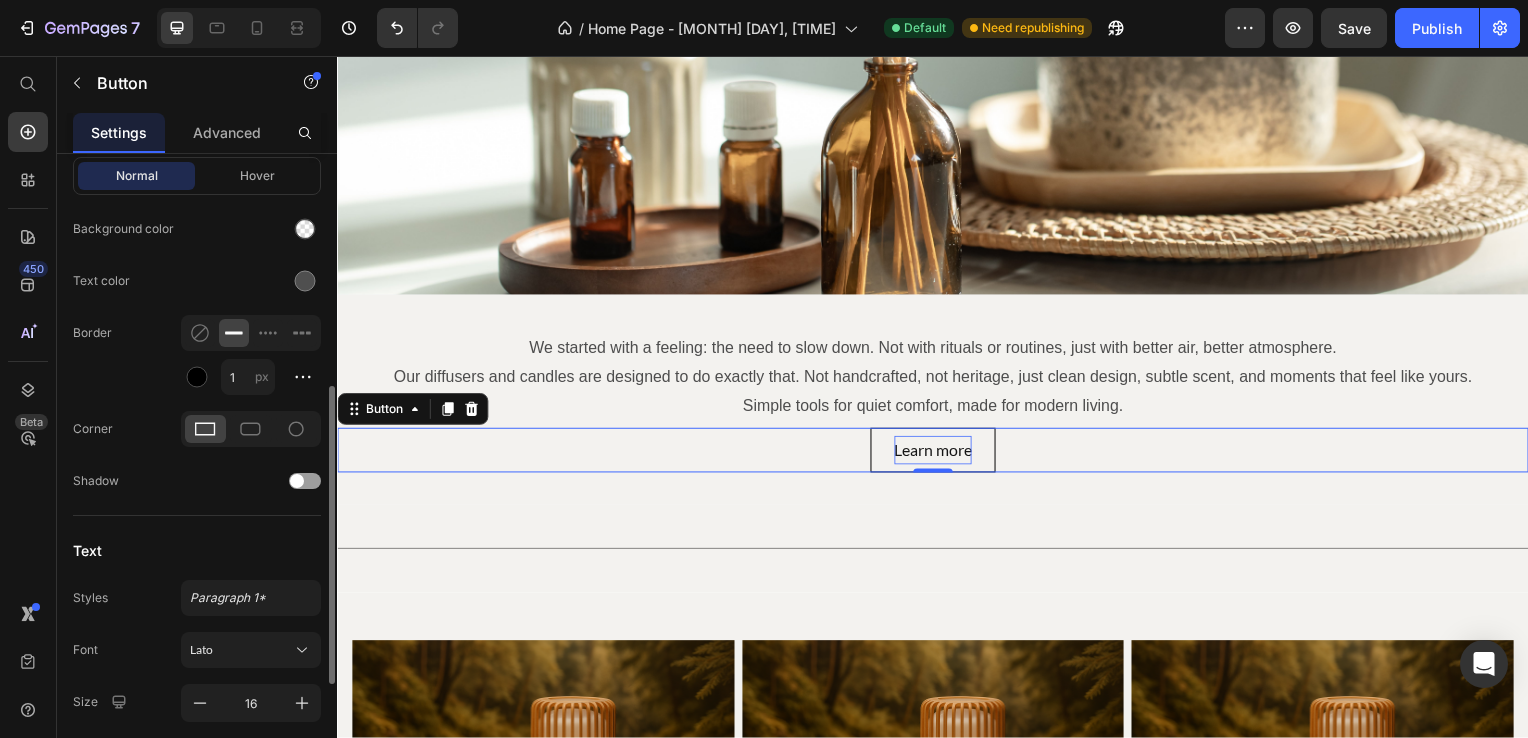 click 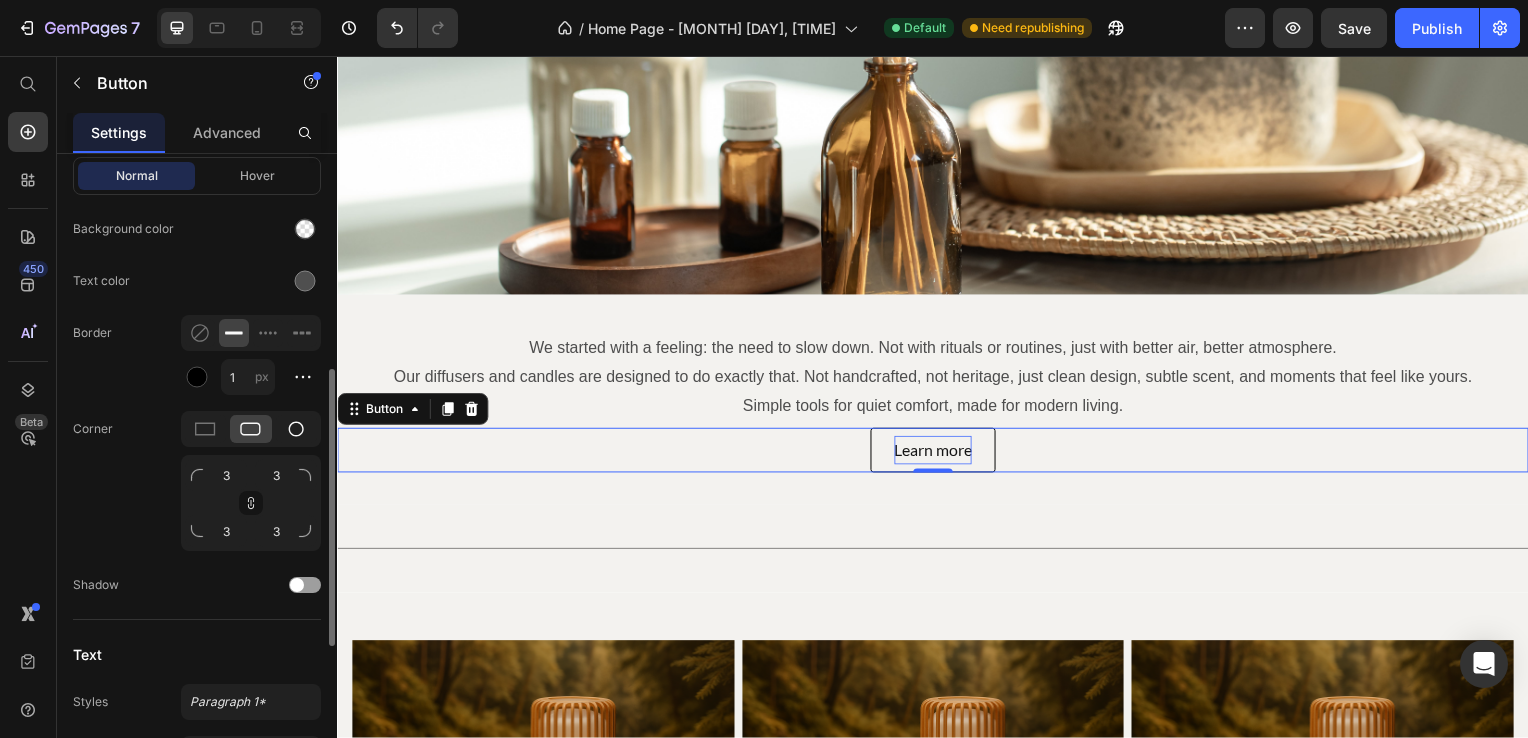click 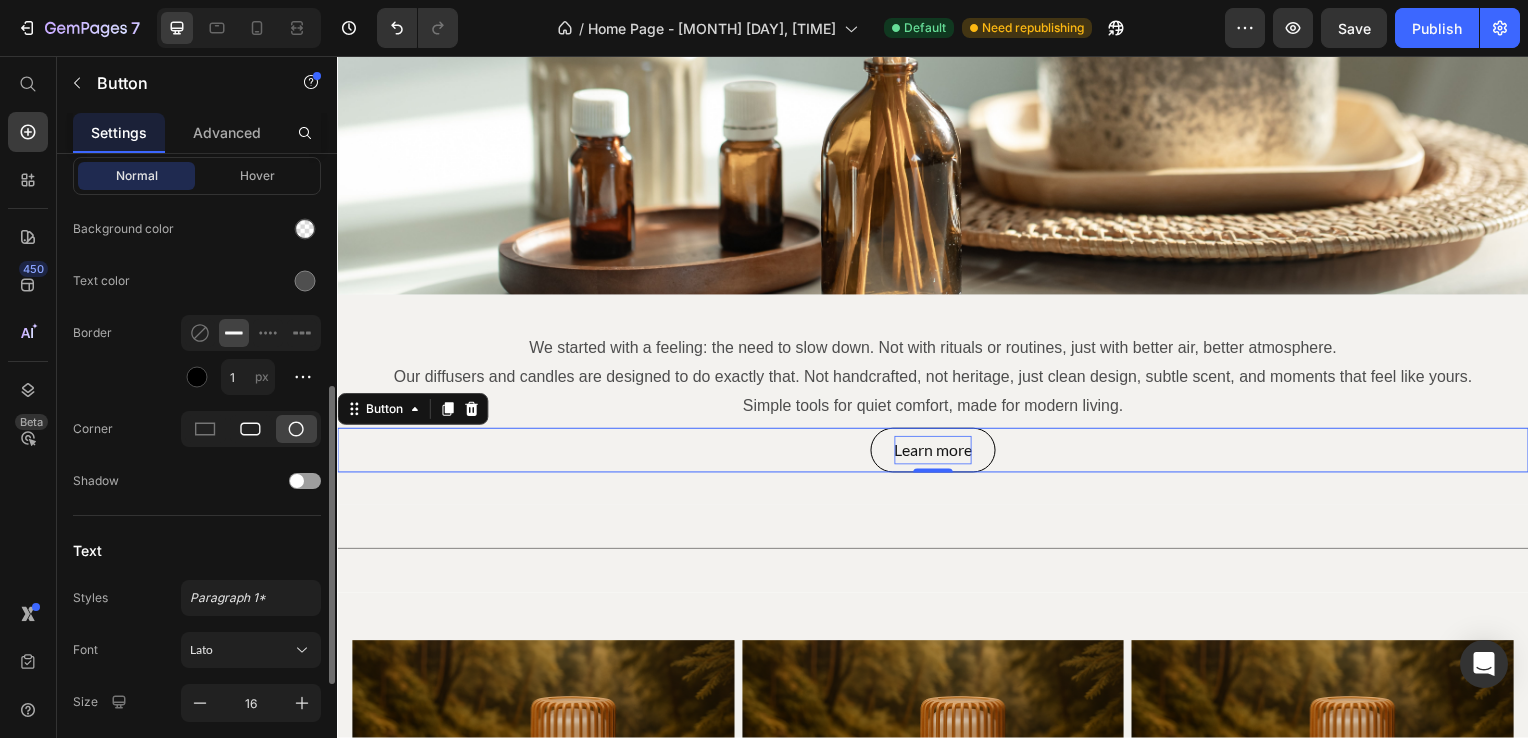 click 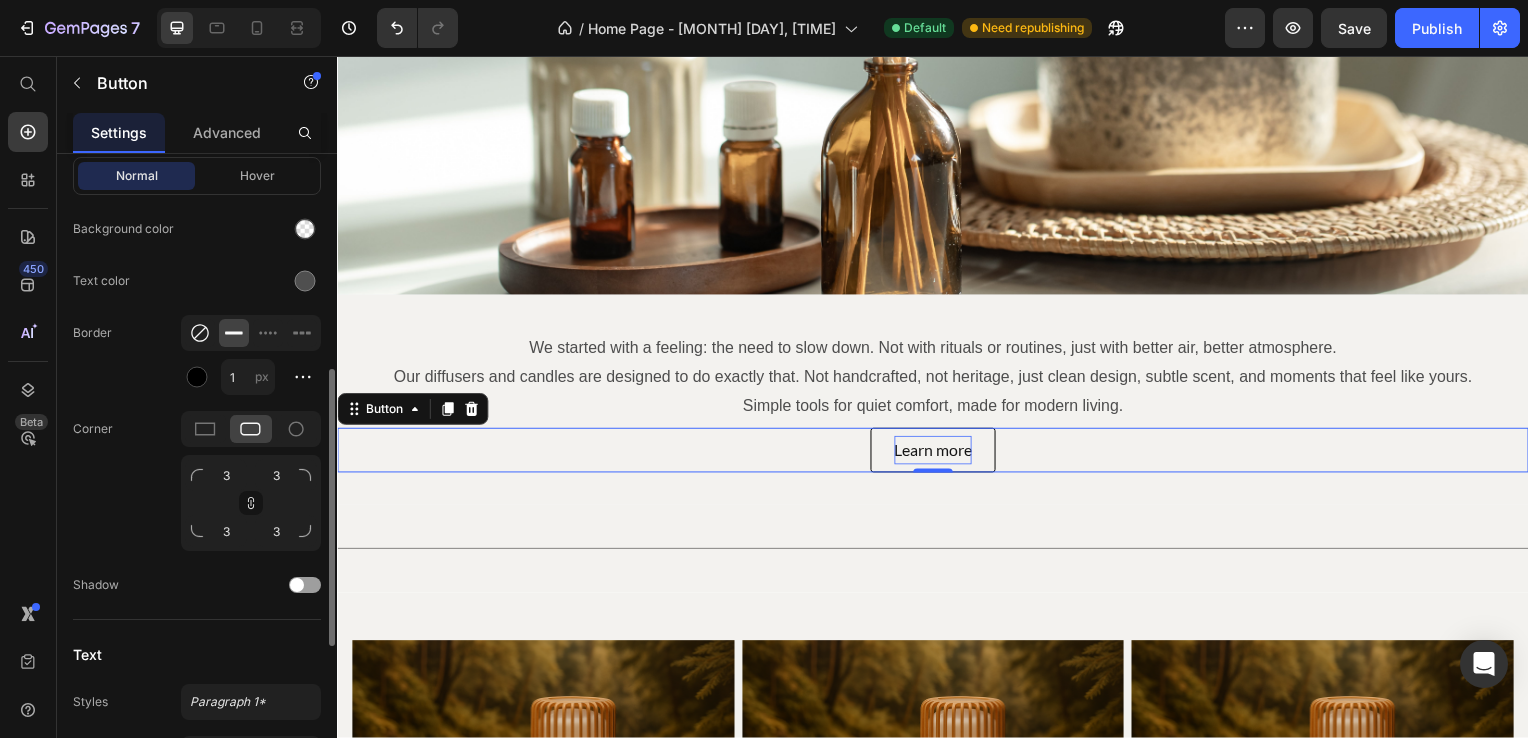click 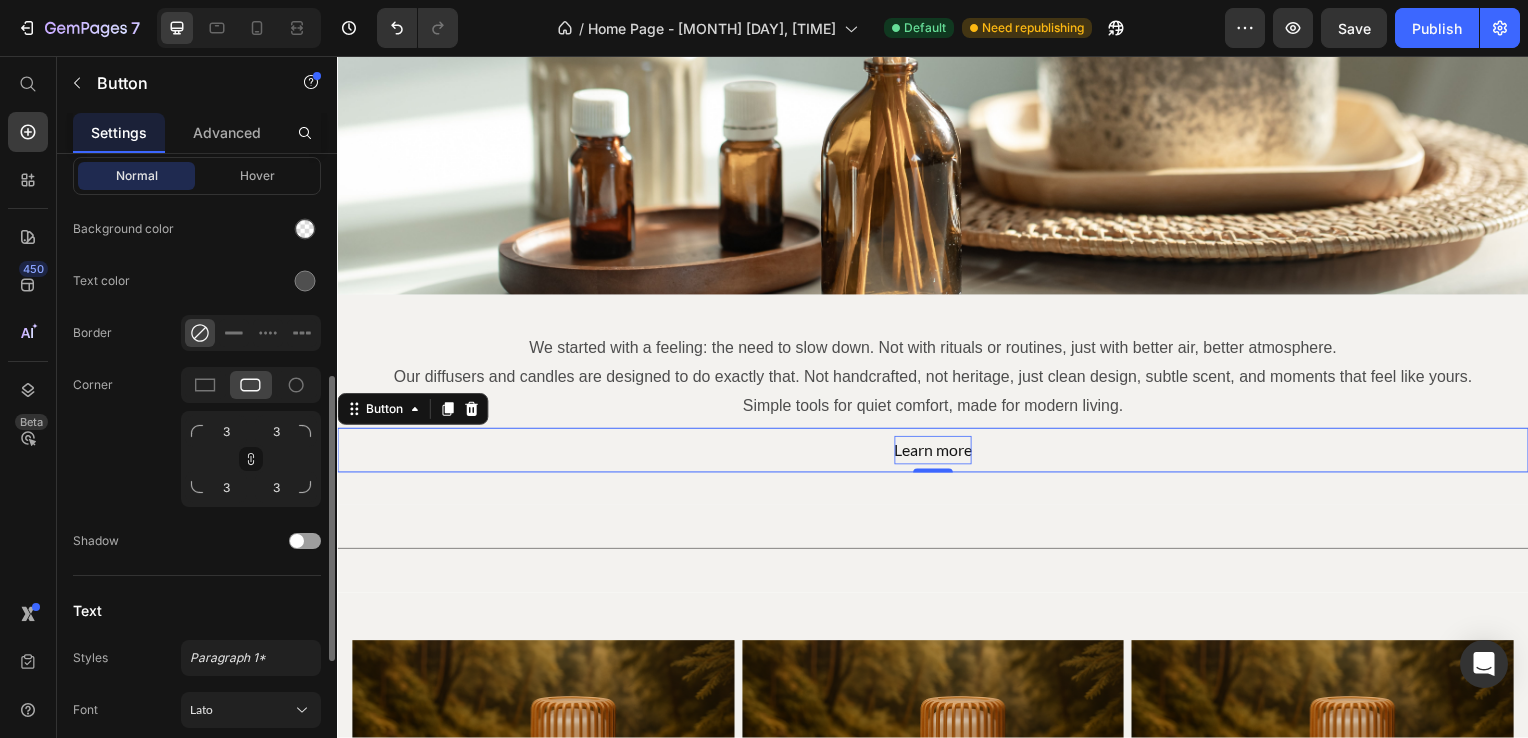 scroll, scrollTop: 300, scrollLeft: 0, axis: vertical 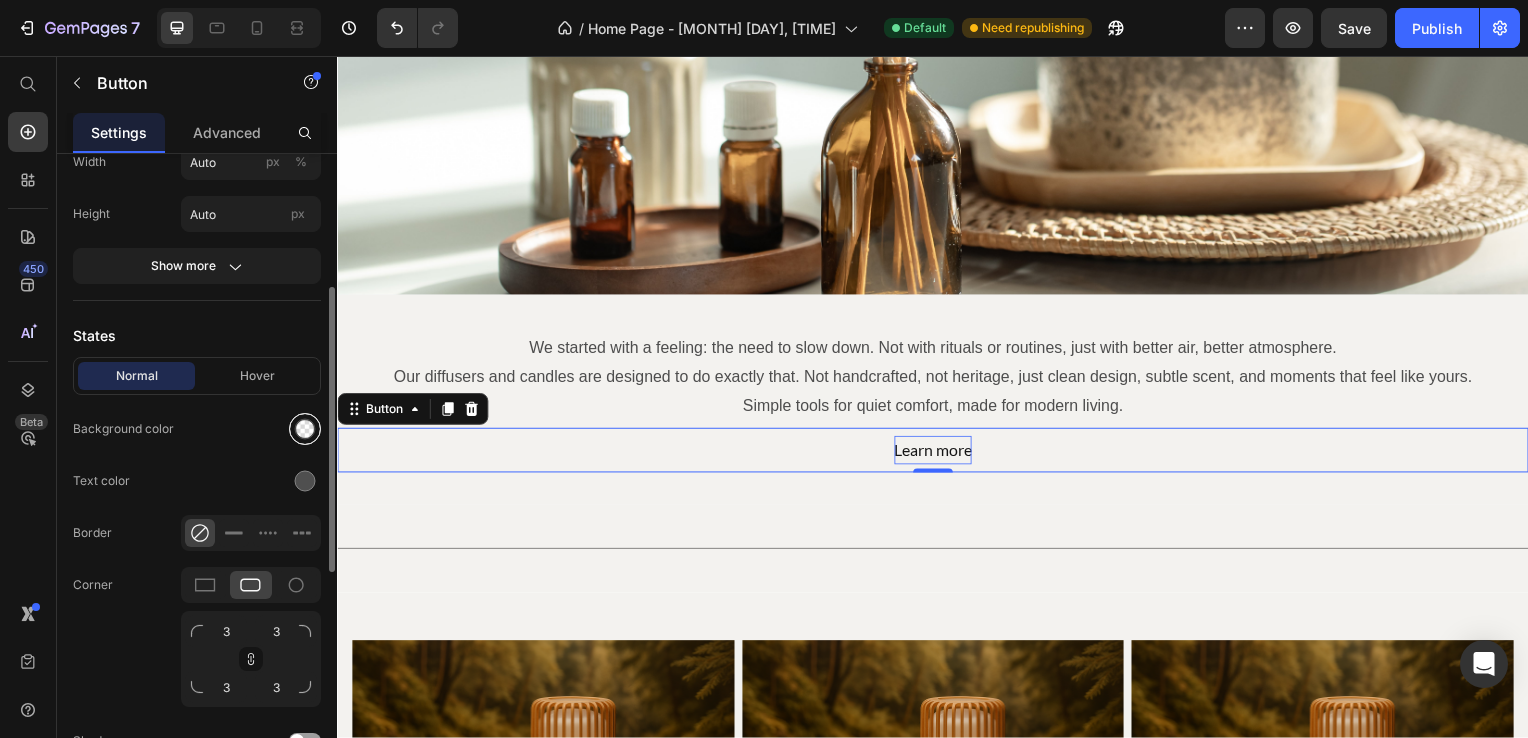 click at bounding box center [305, 429] 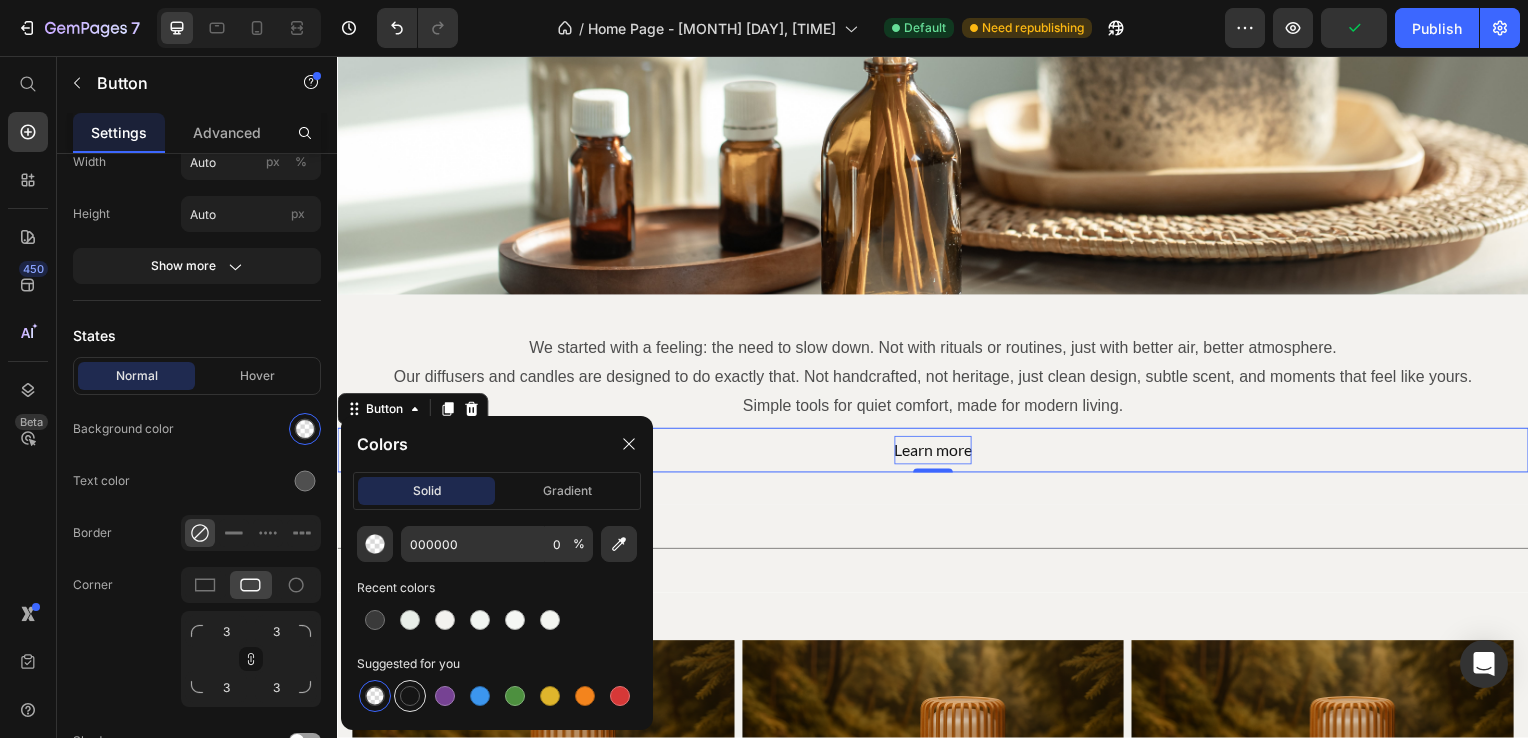 click at bounding box center (410, 696) 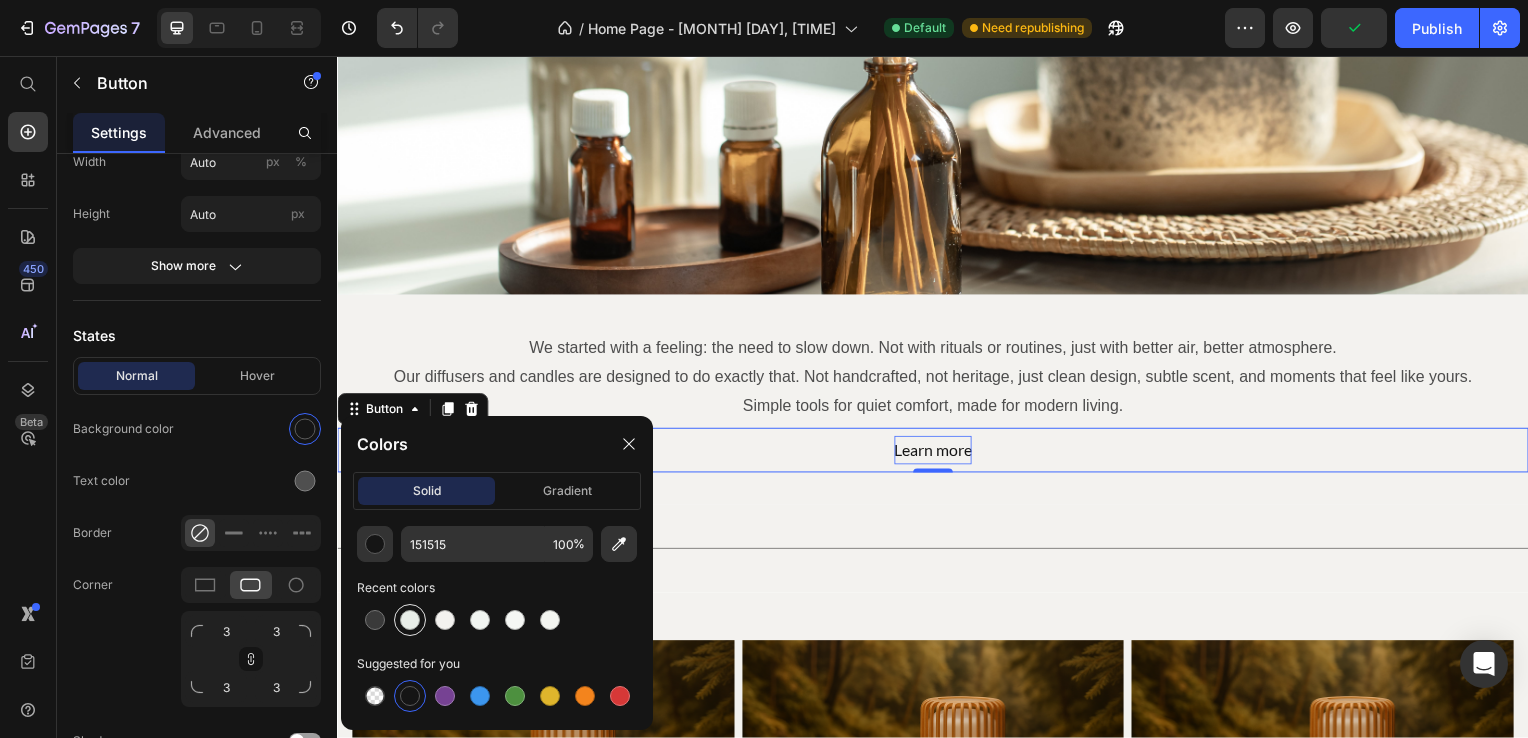 click at bounding box center [410, 620] 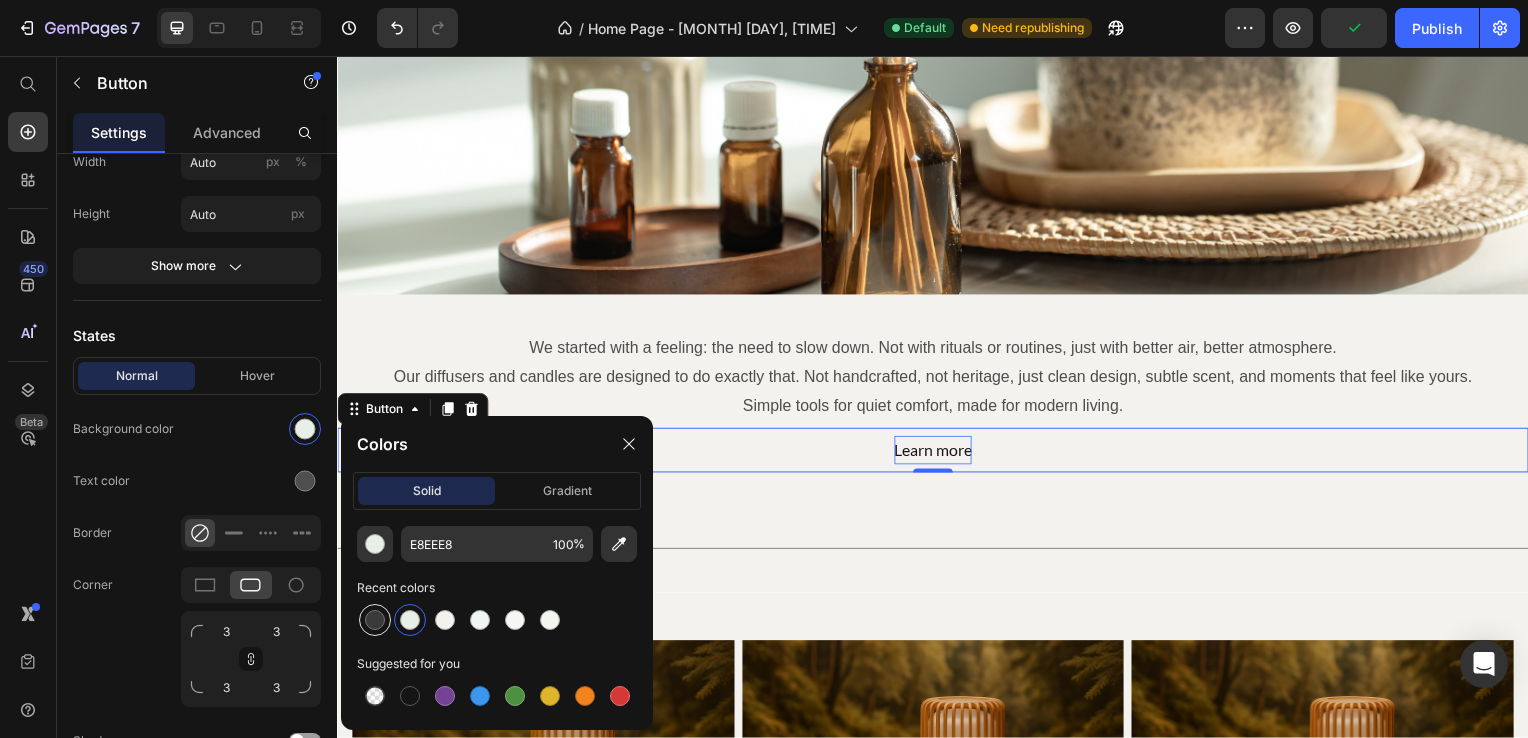 click at bounding box center (375, 620) 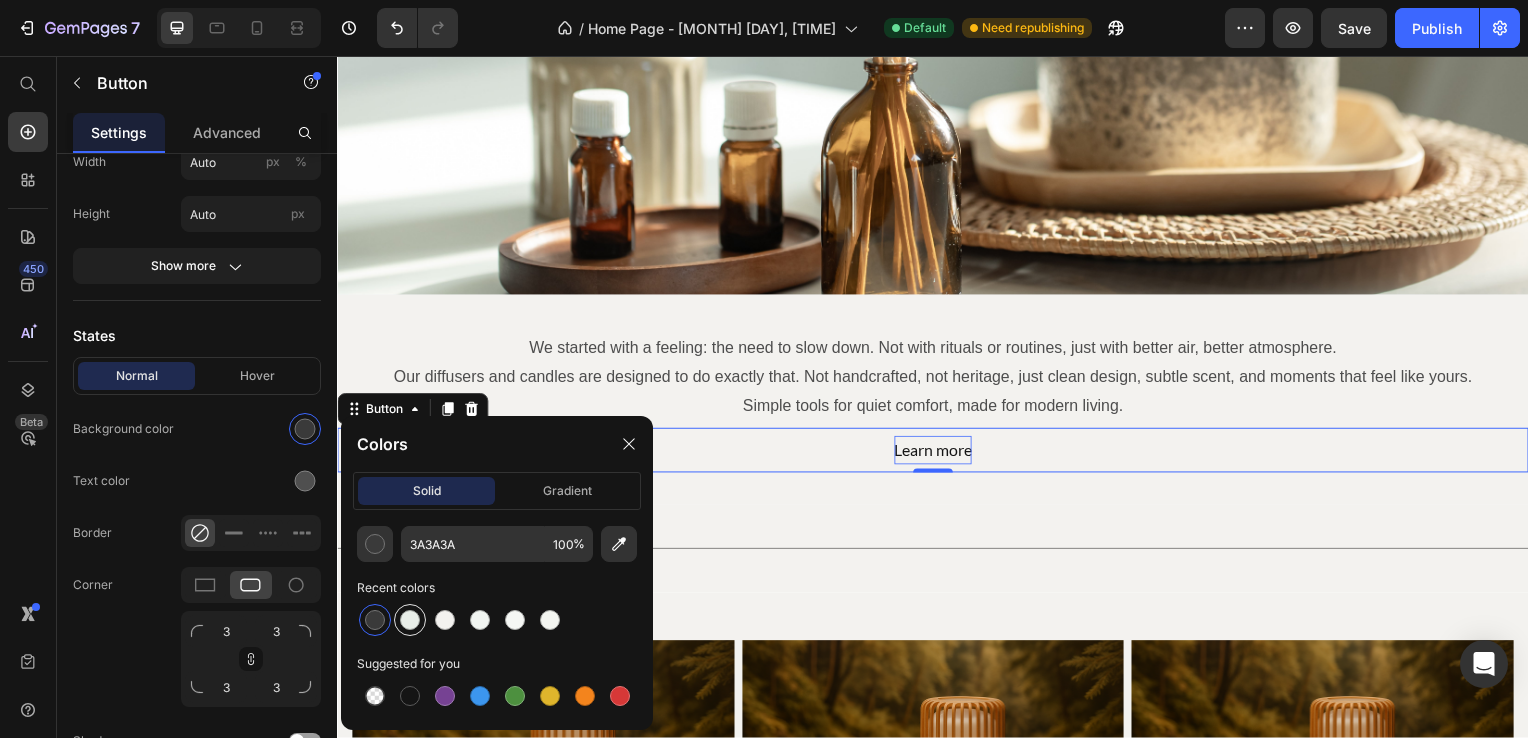 click at bounding box center (410, 620) 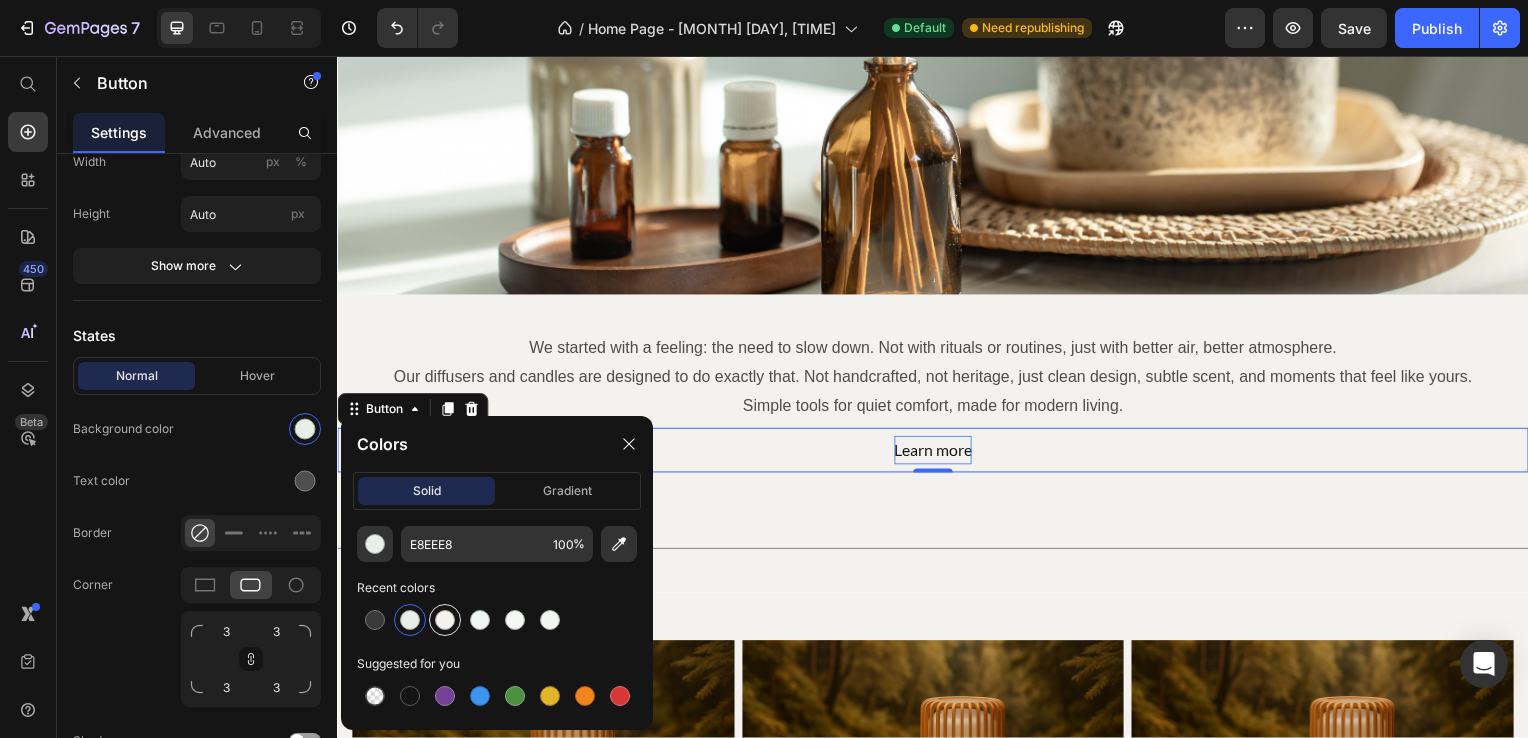 click at bounding box center (445, 620) 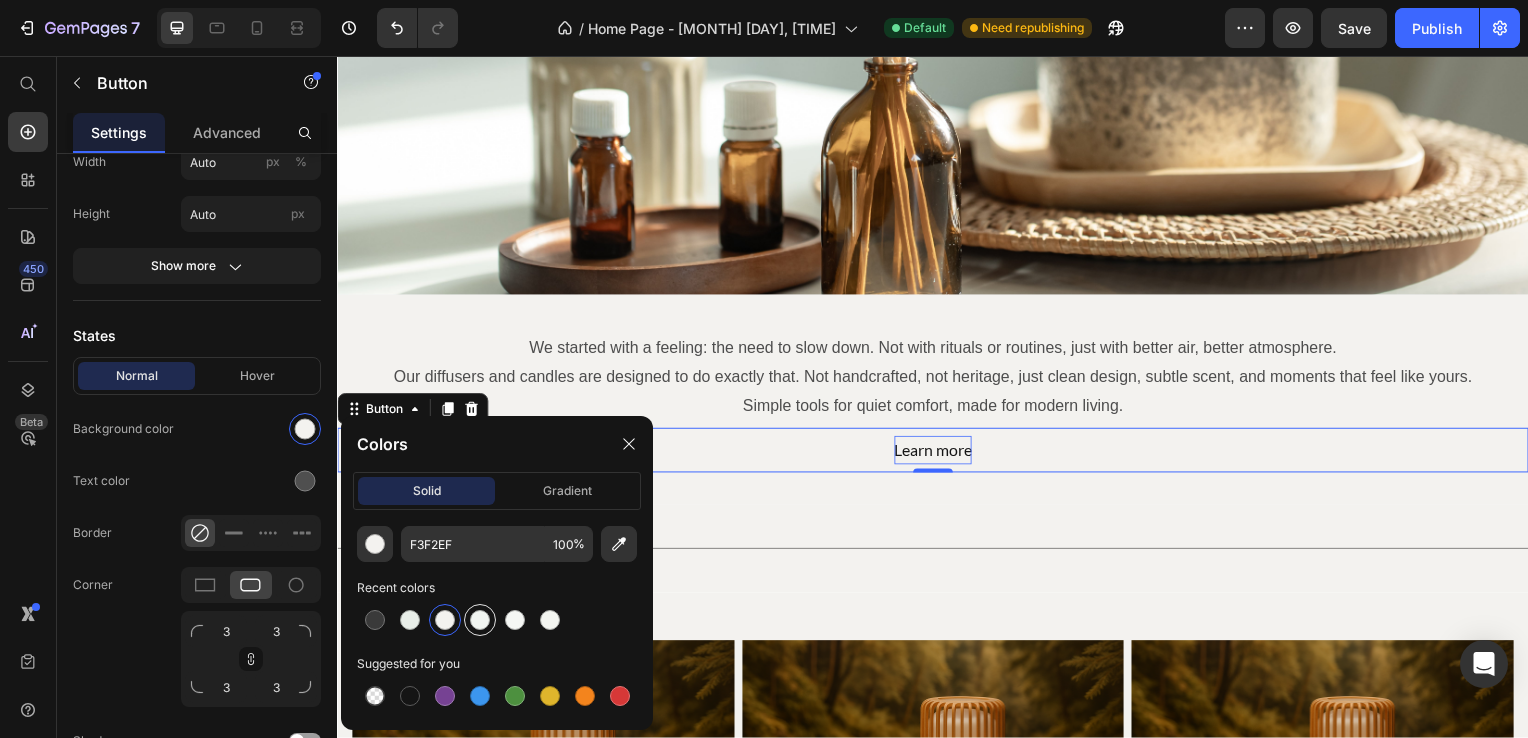 click at bounding box center (480, 620) 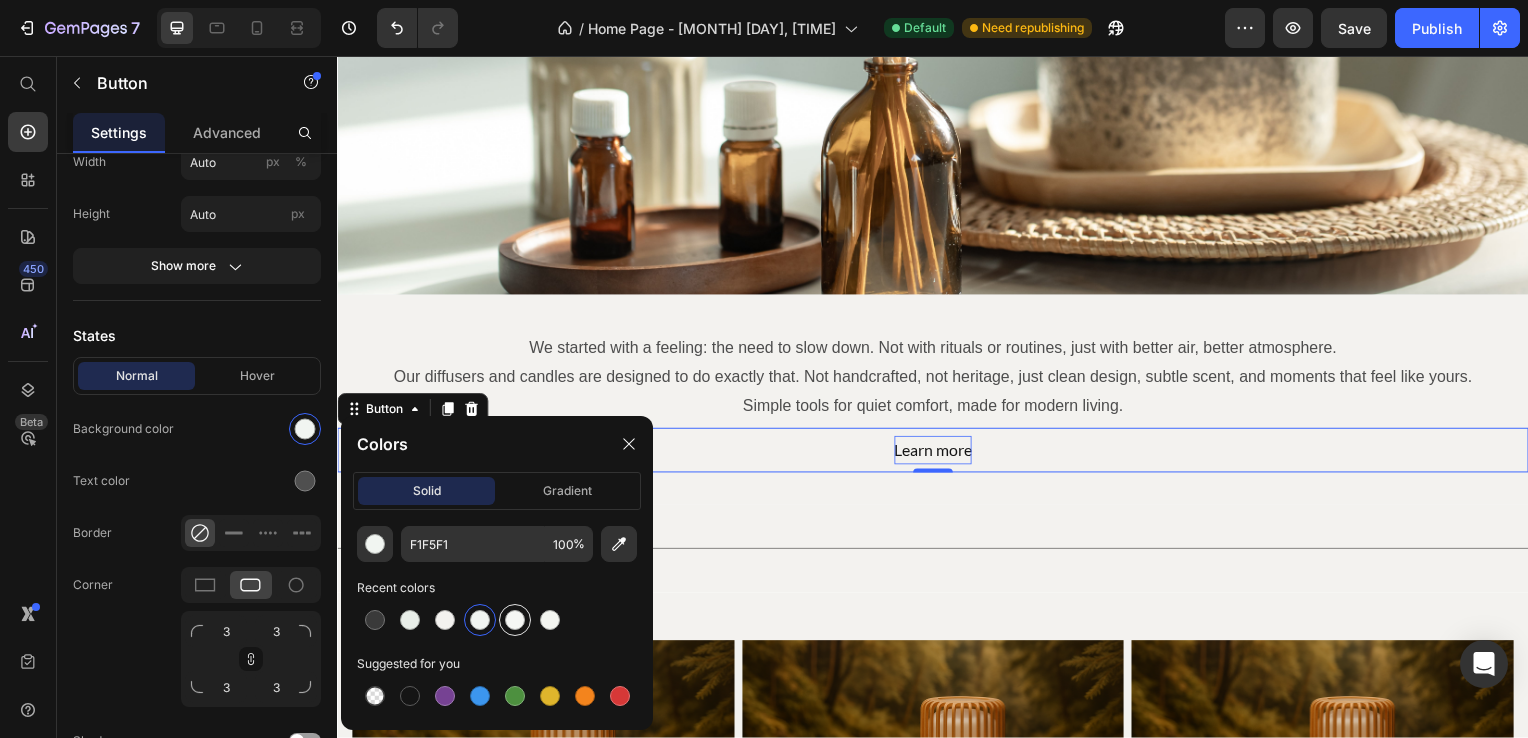 click at bounding box center (515, 620) 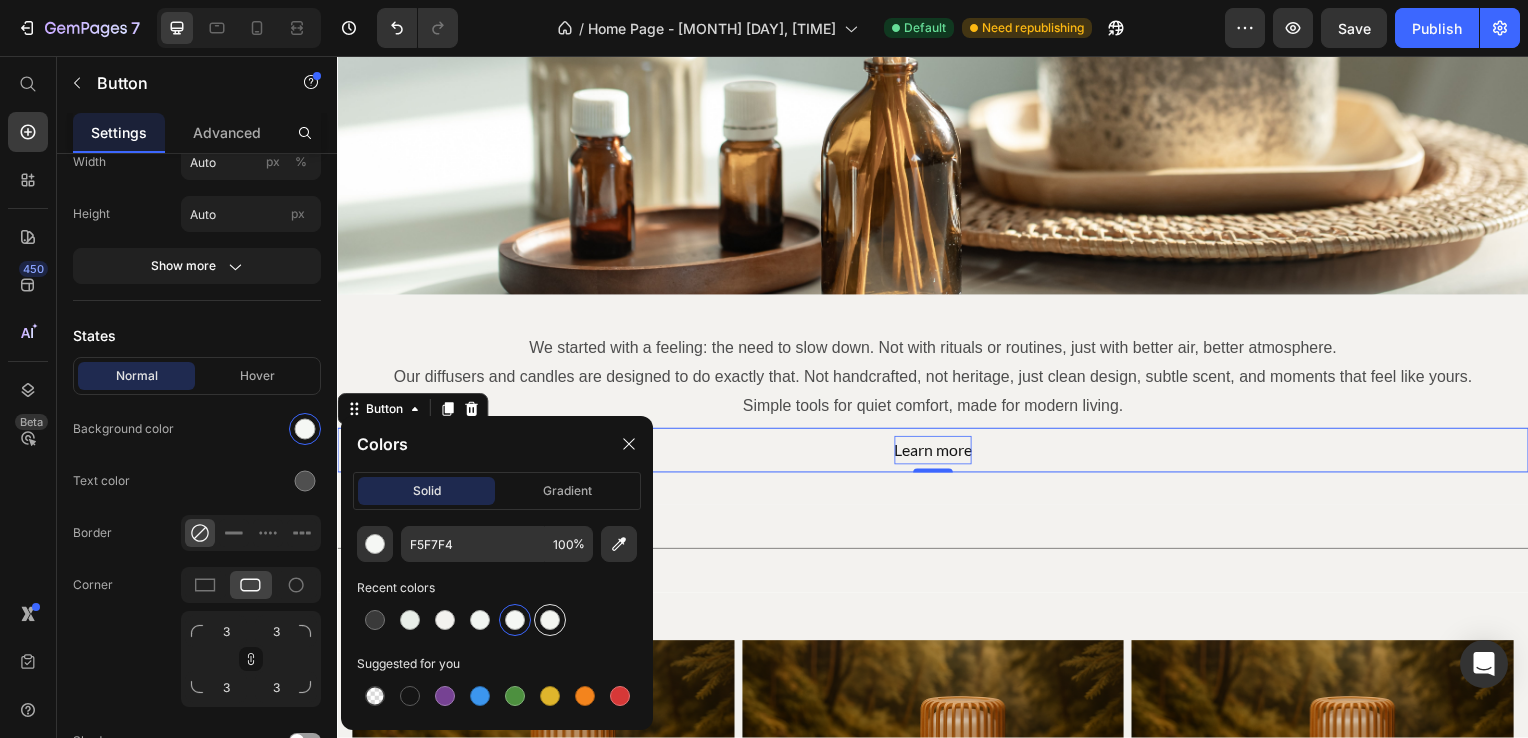 click at bounding box center (550, 620) 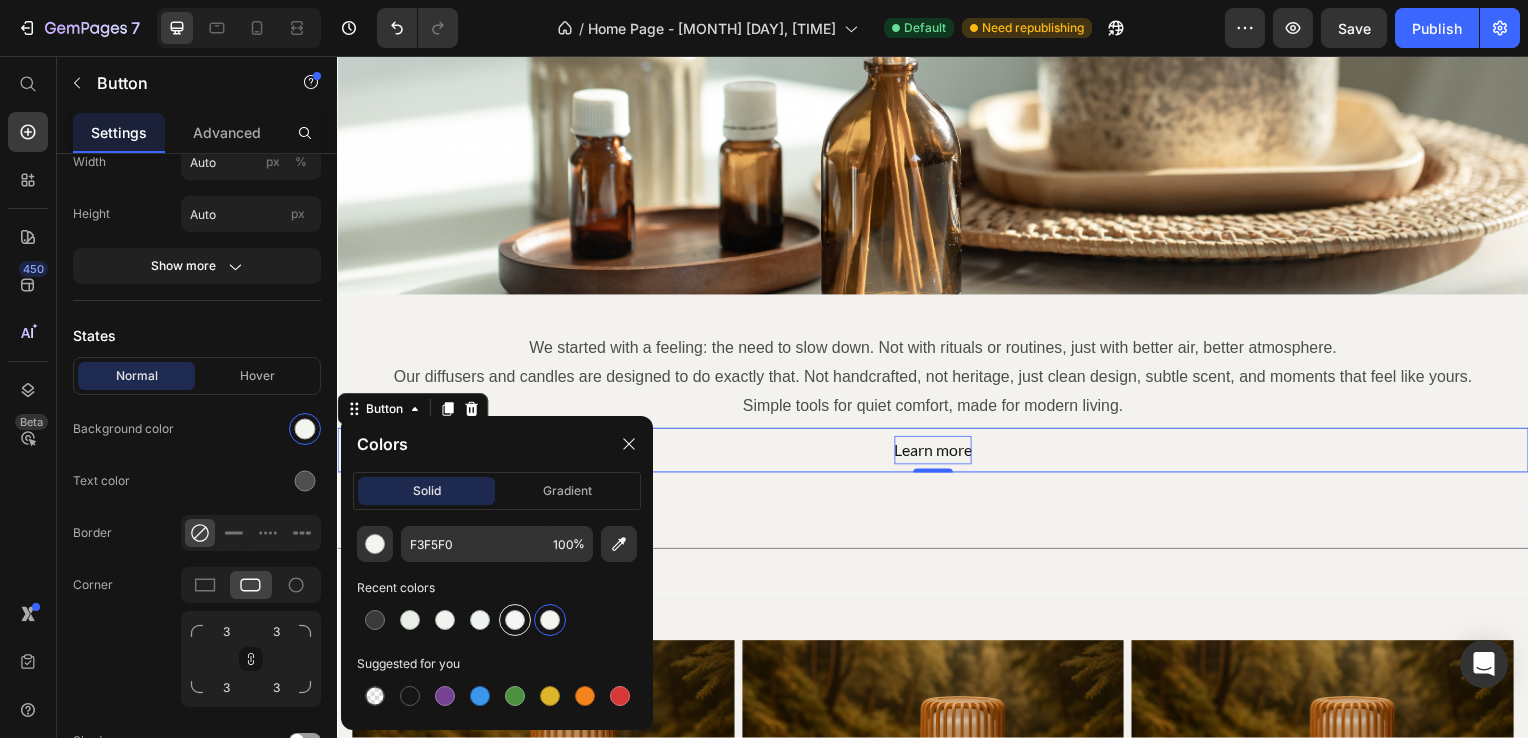 click at bounding box center [515, 620] 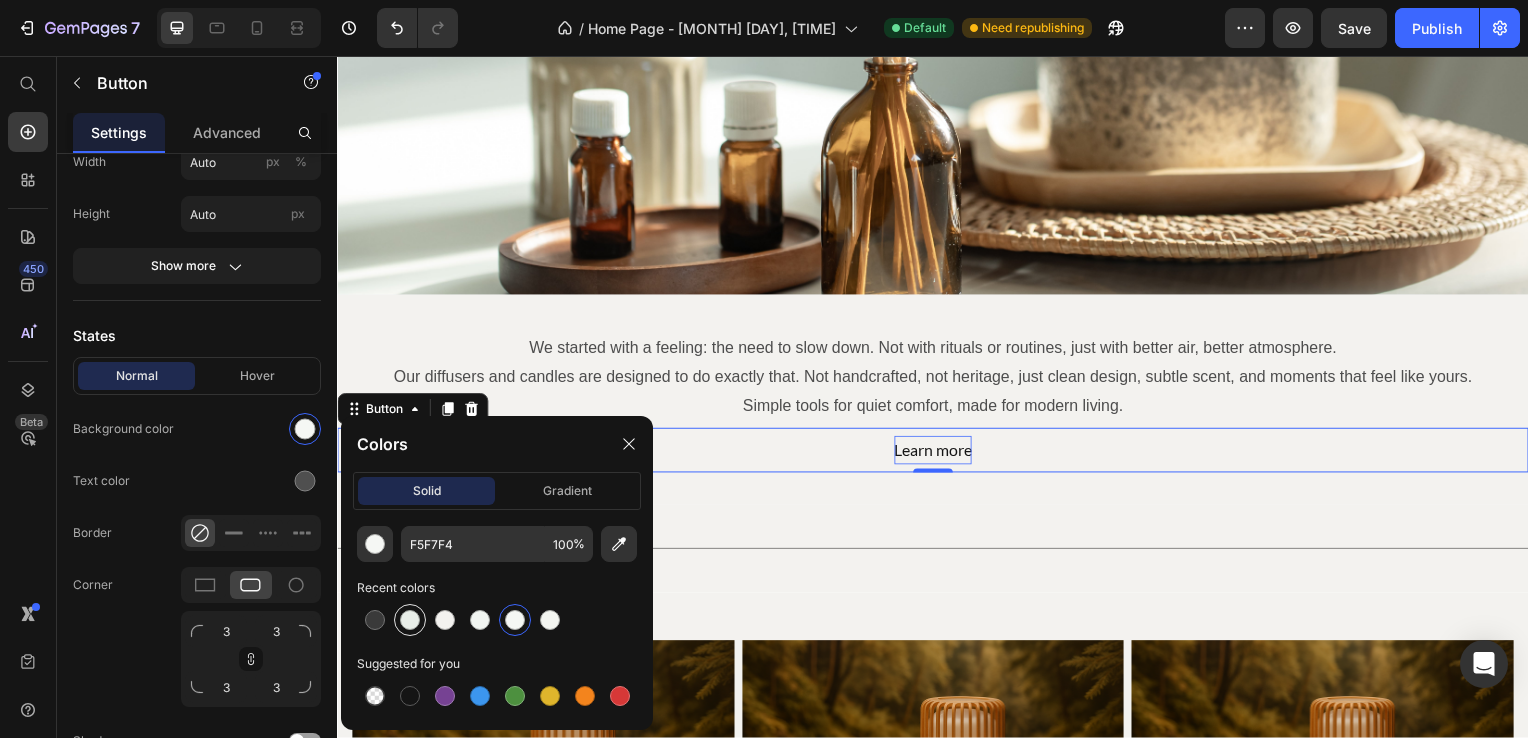 click at bounding box center (410, 620) 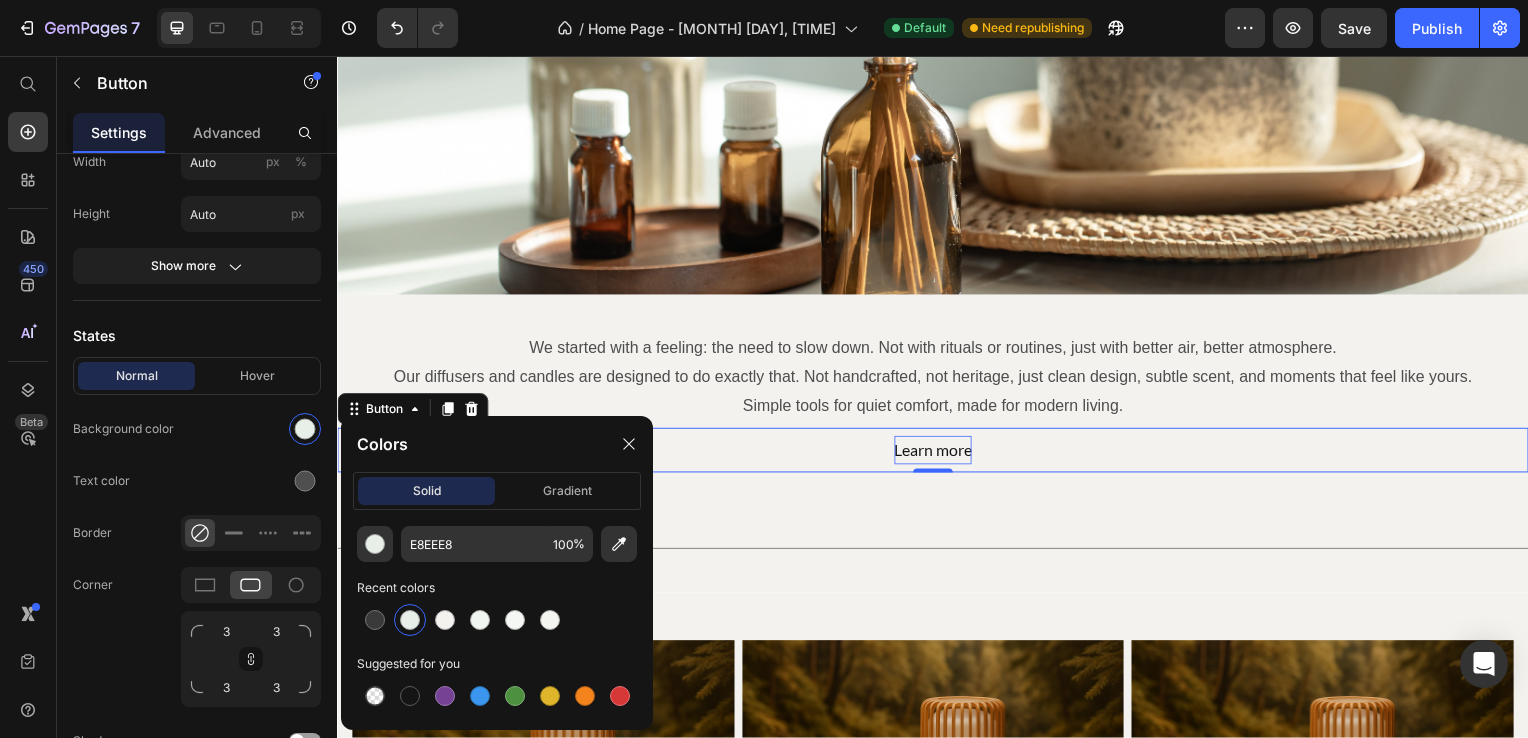 scroll, scrollTop: 700, scrollLeft: 0, axis: vertical 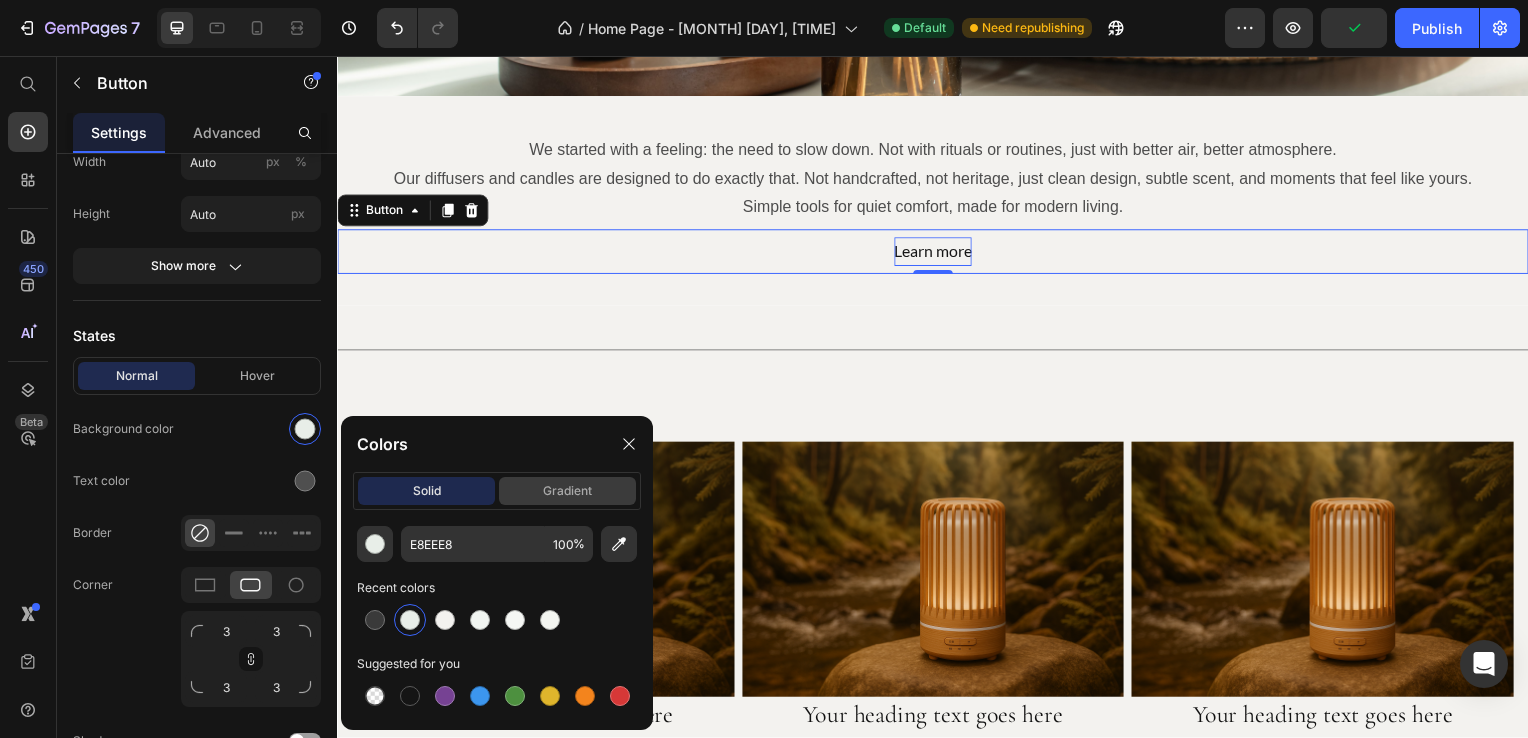 click on "gradient" 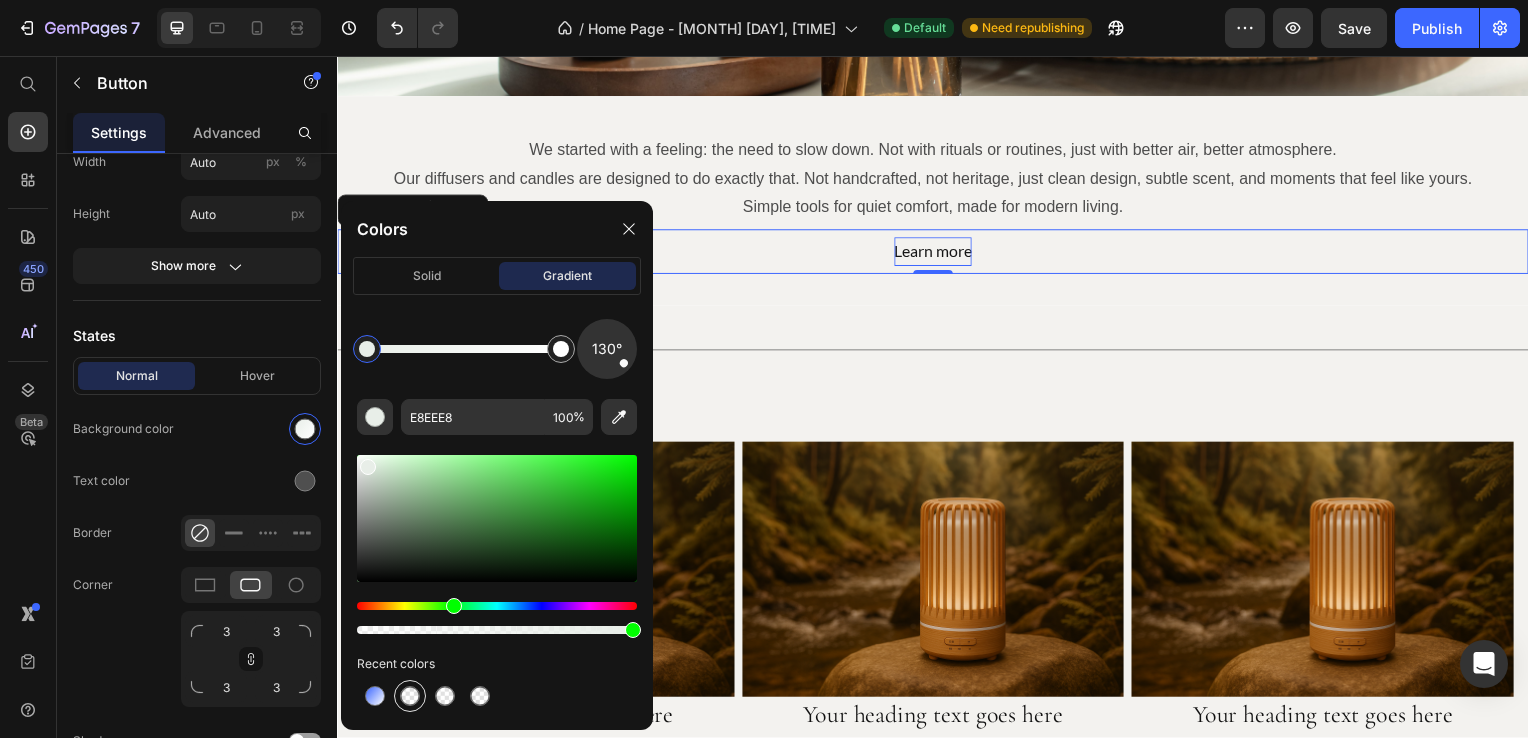 click at bounding box center (410, 696) 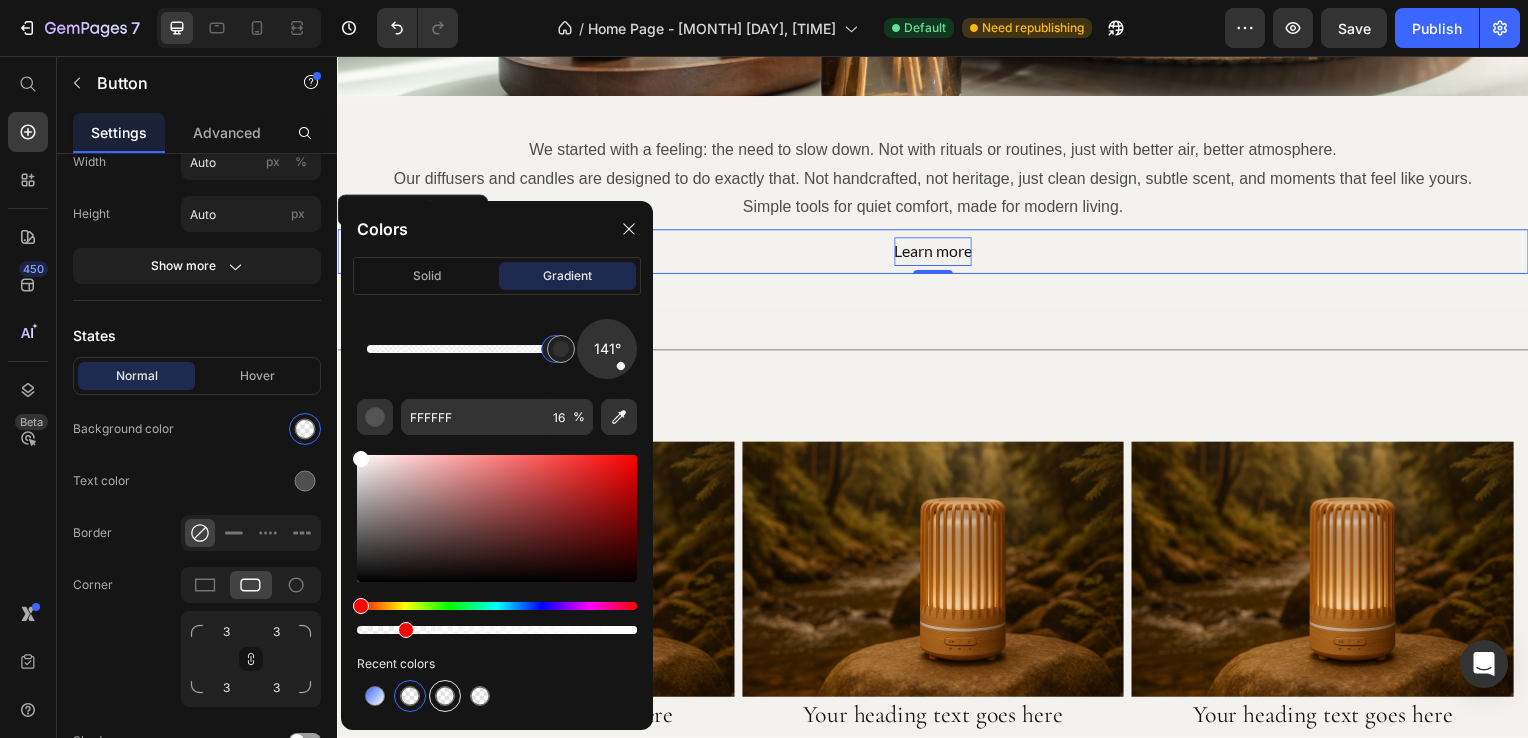 click at bounding box center [445, 696] 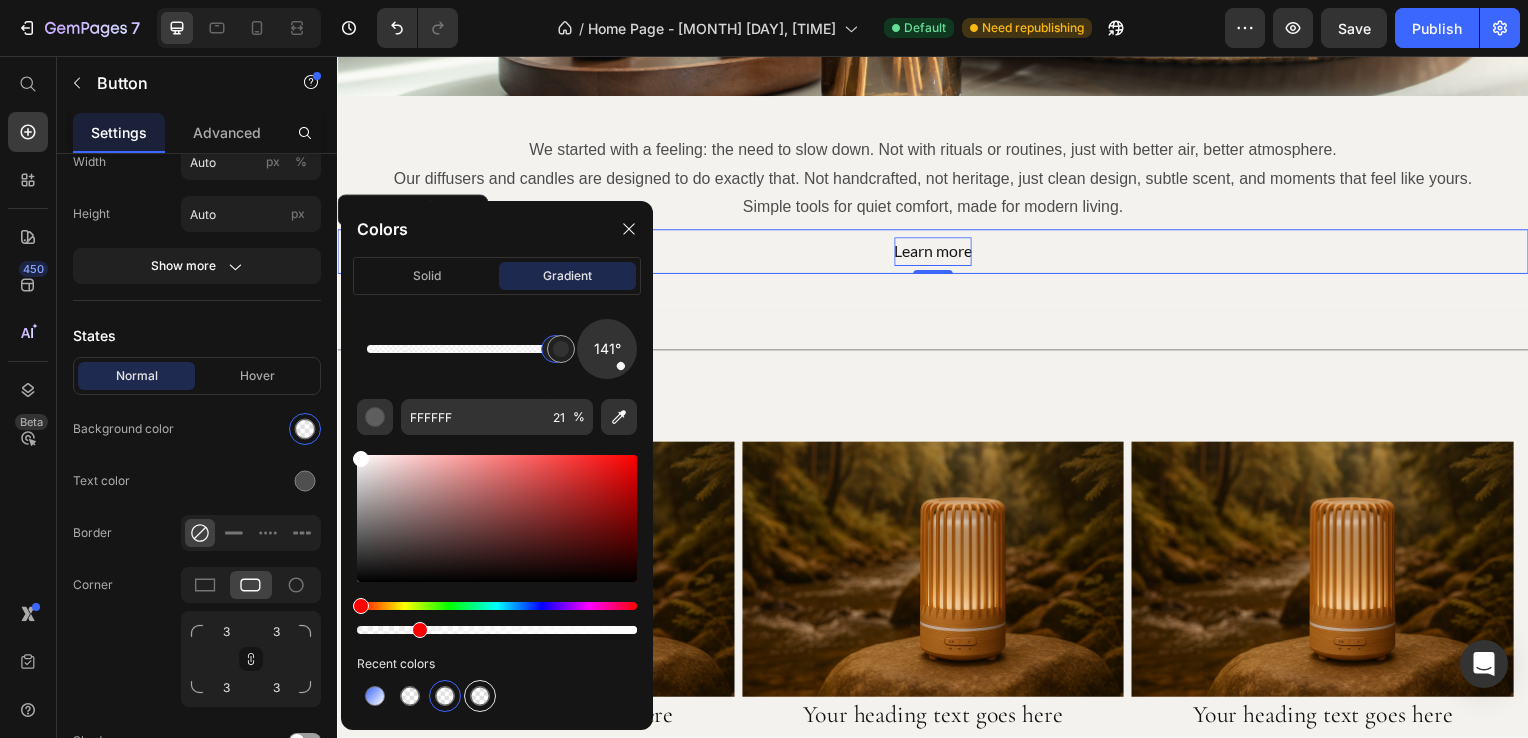 click at bounding box center [480, 696] 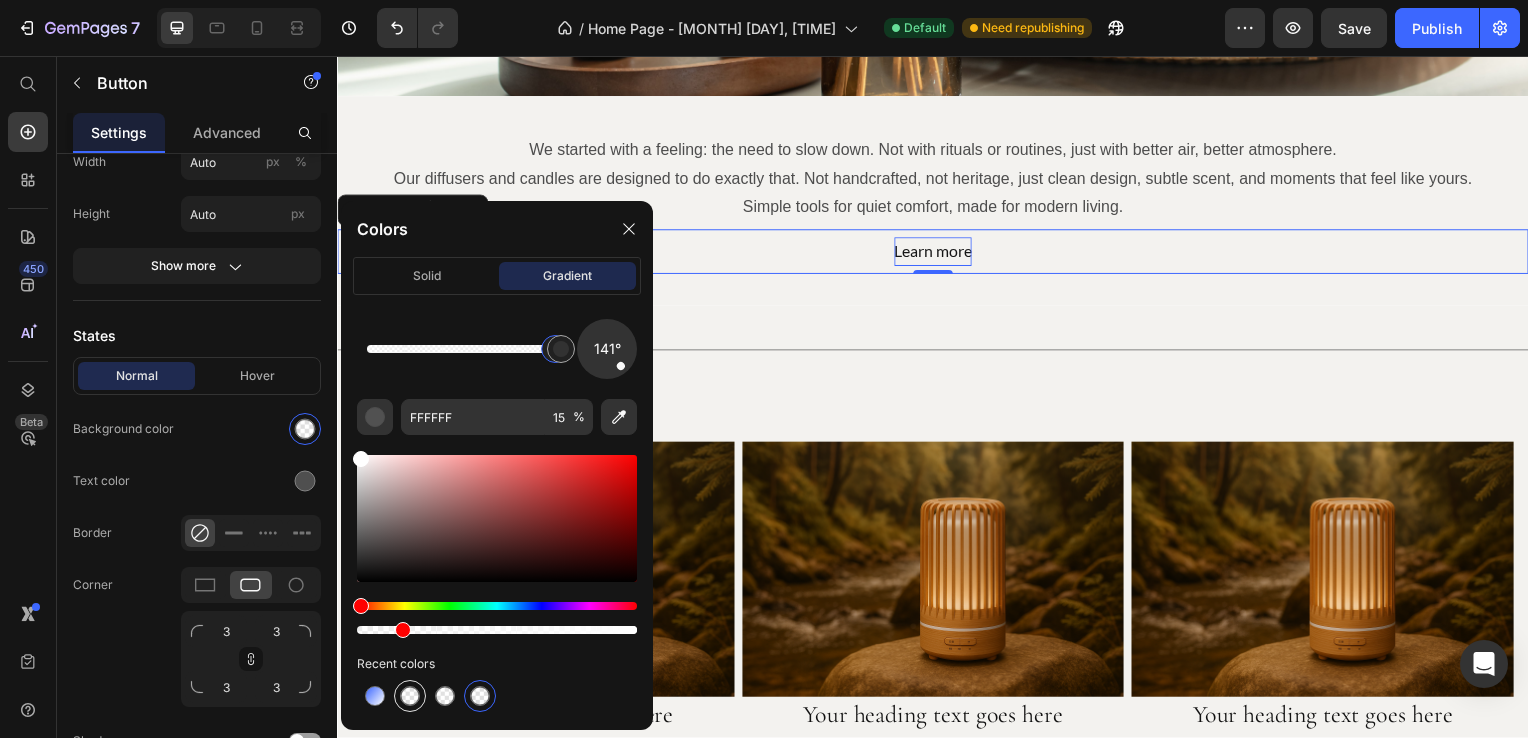 click at bounding box center (410, 696) 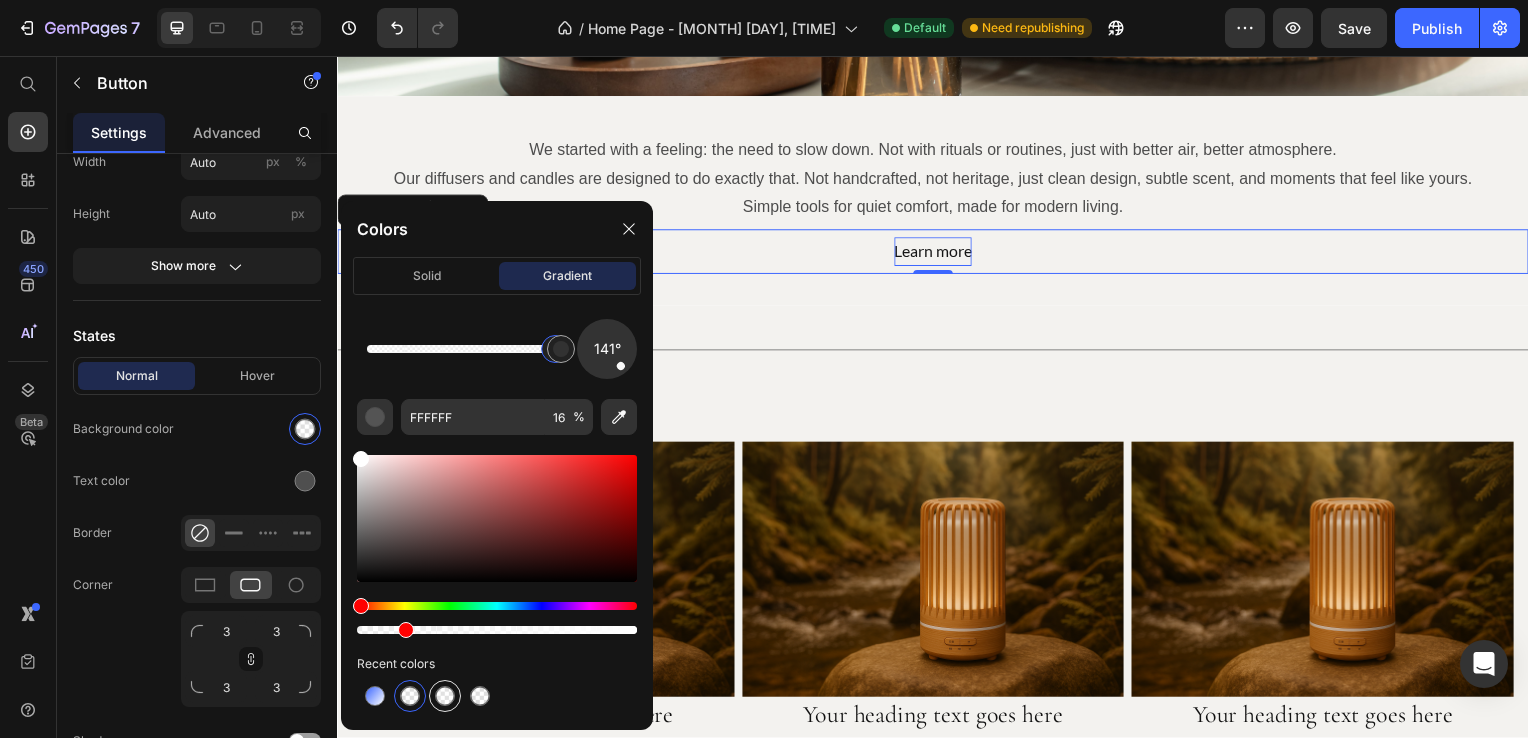click at bounding box center [445, 696] 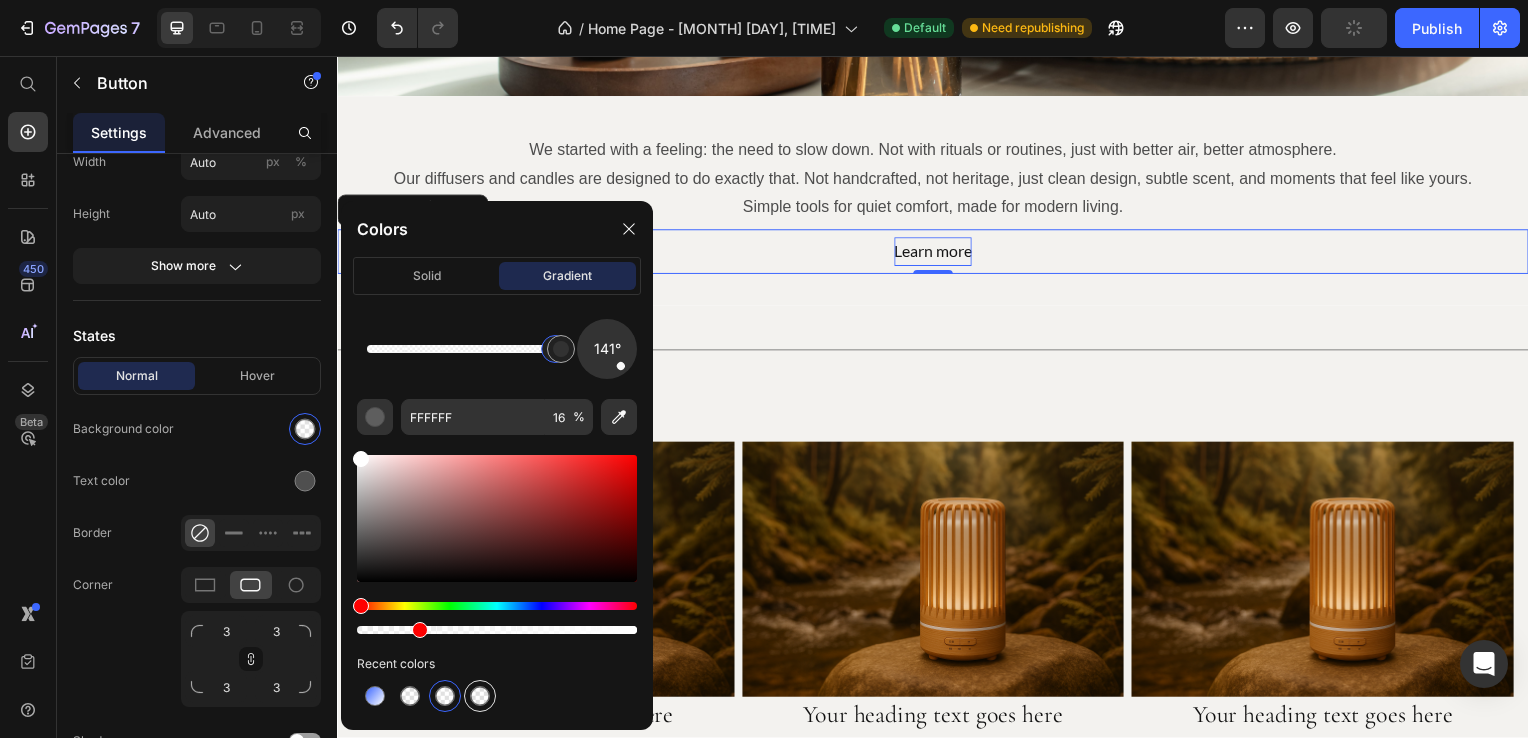 type on "21" 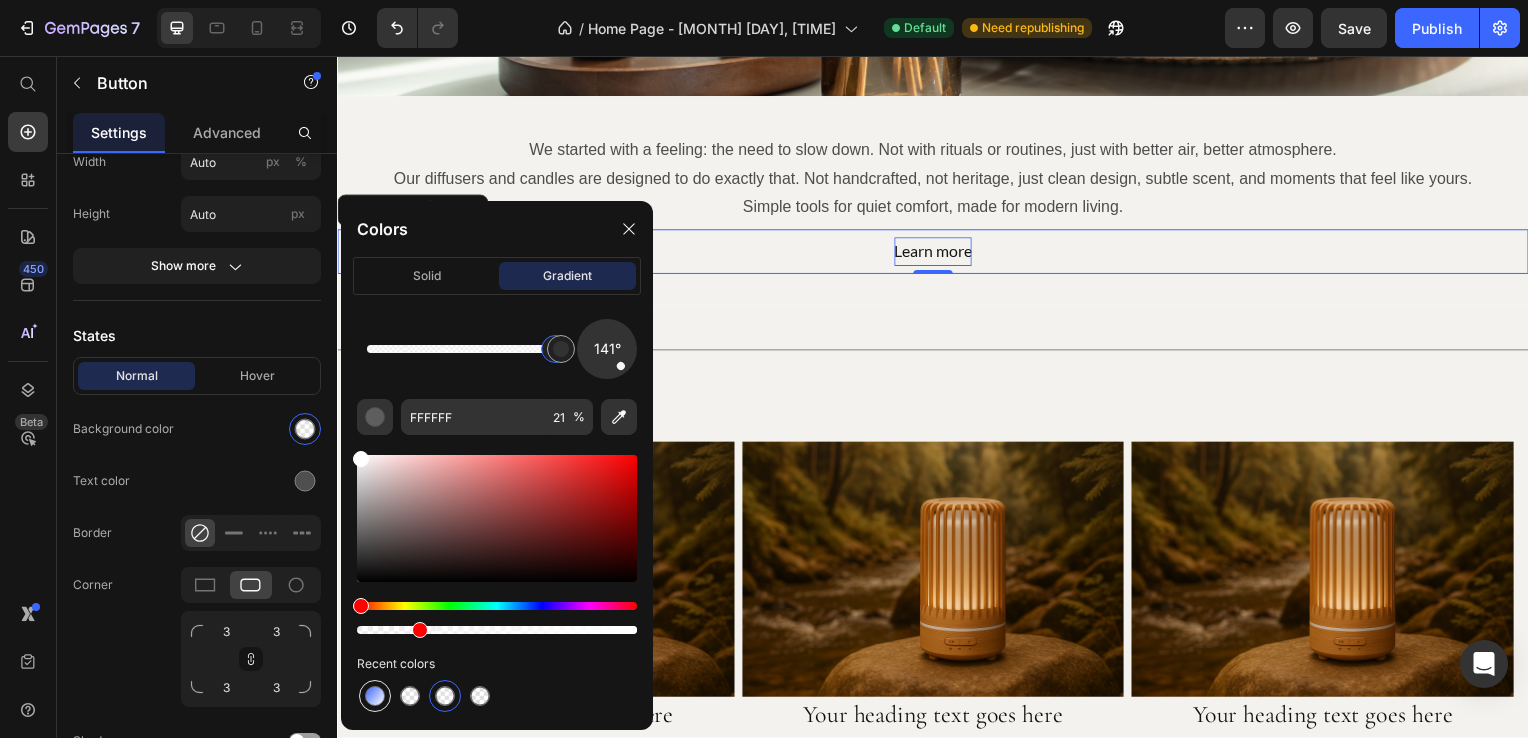 click at bounding box center [375, 696] 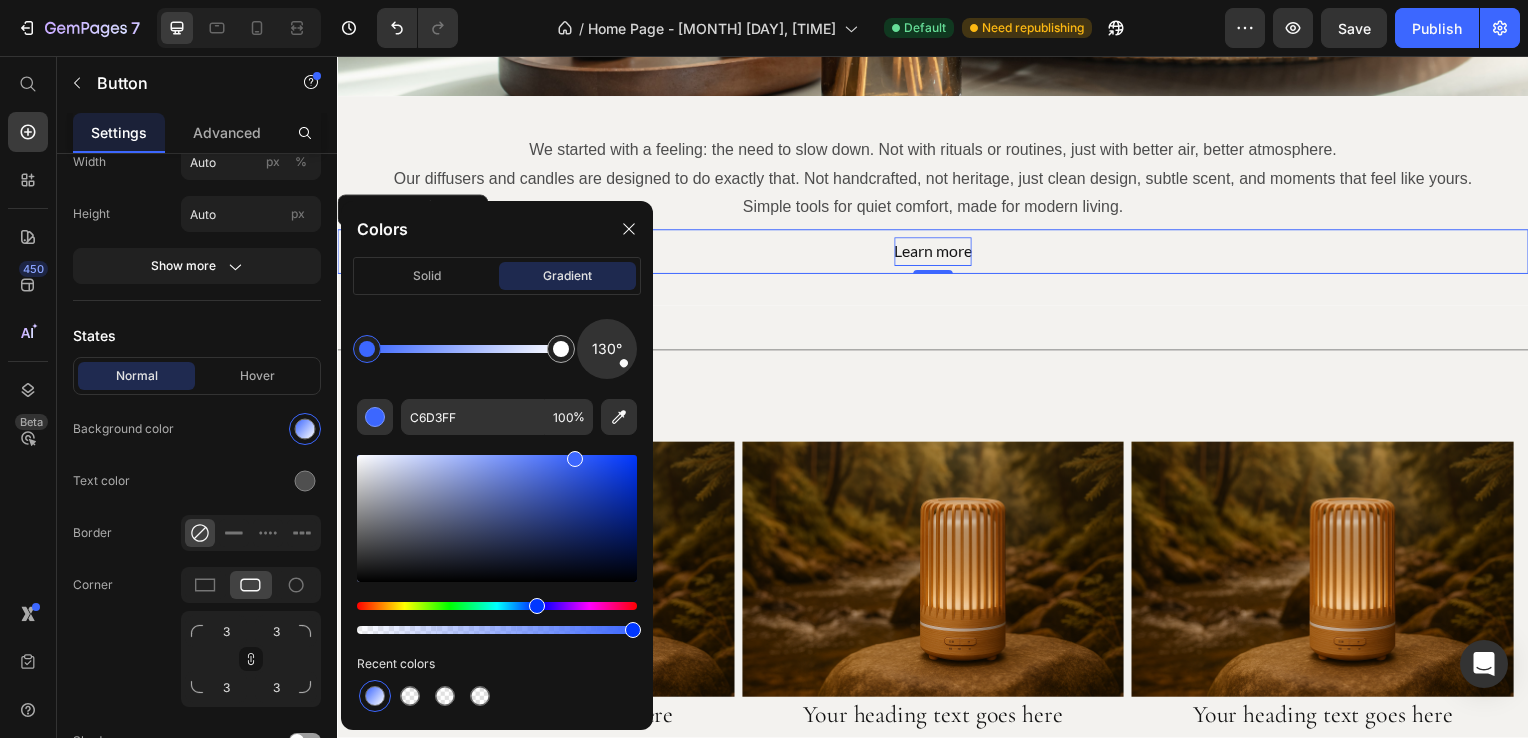 click 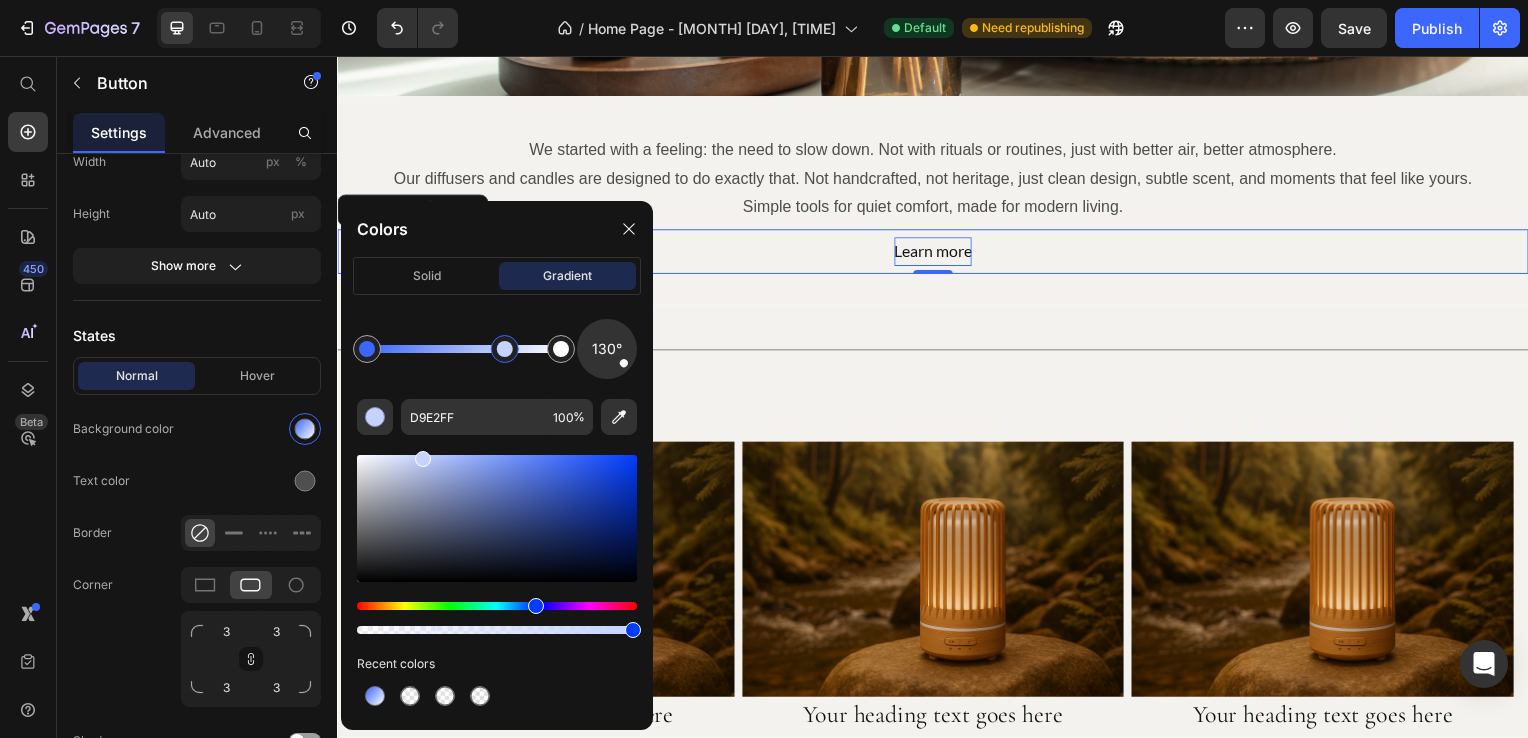 click 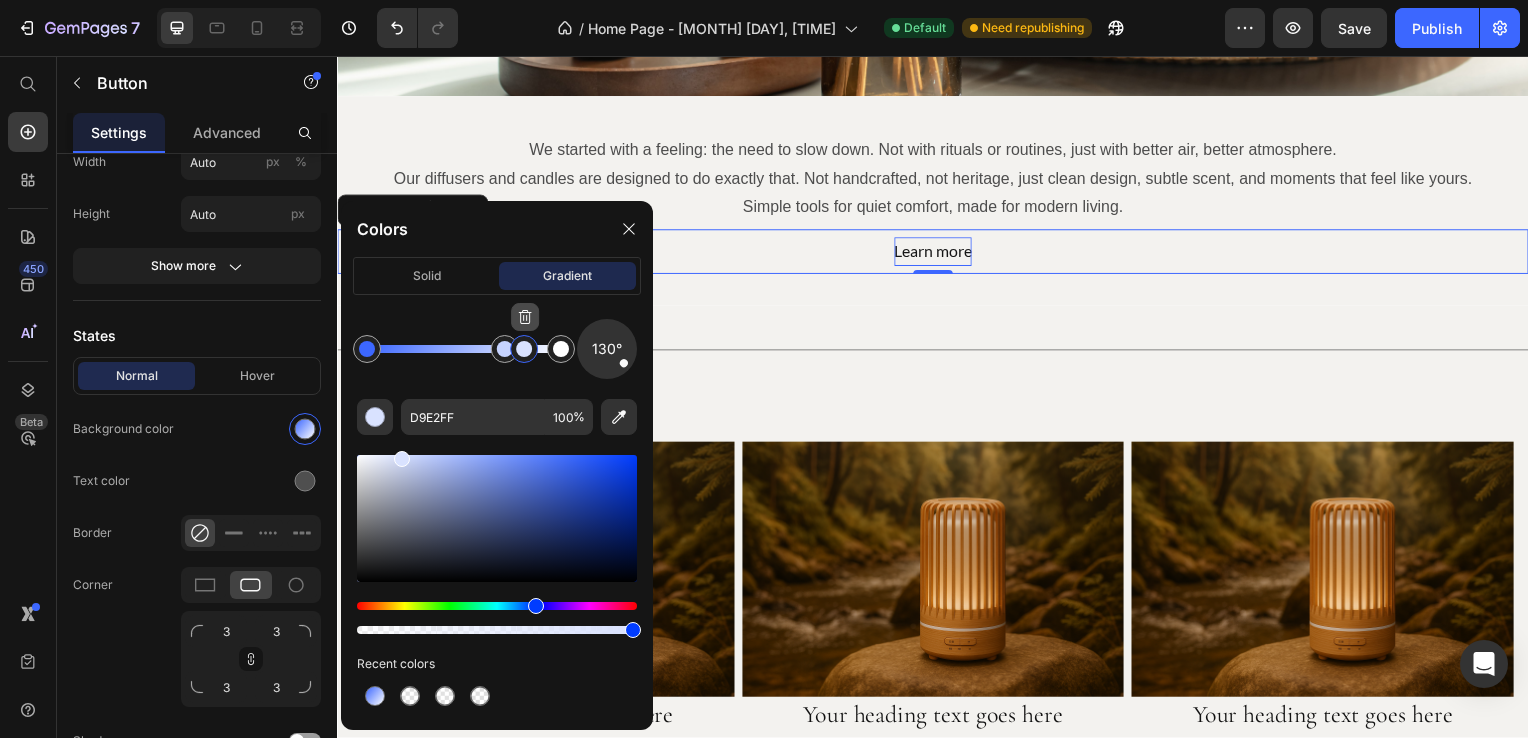 click 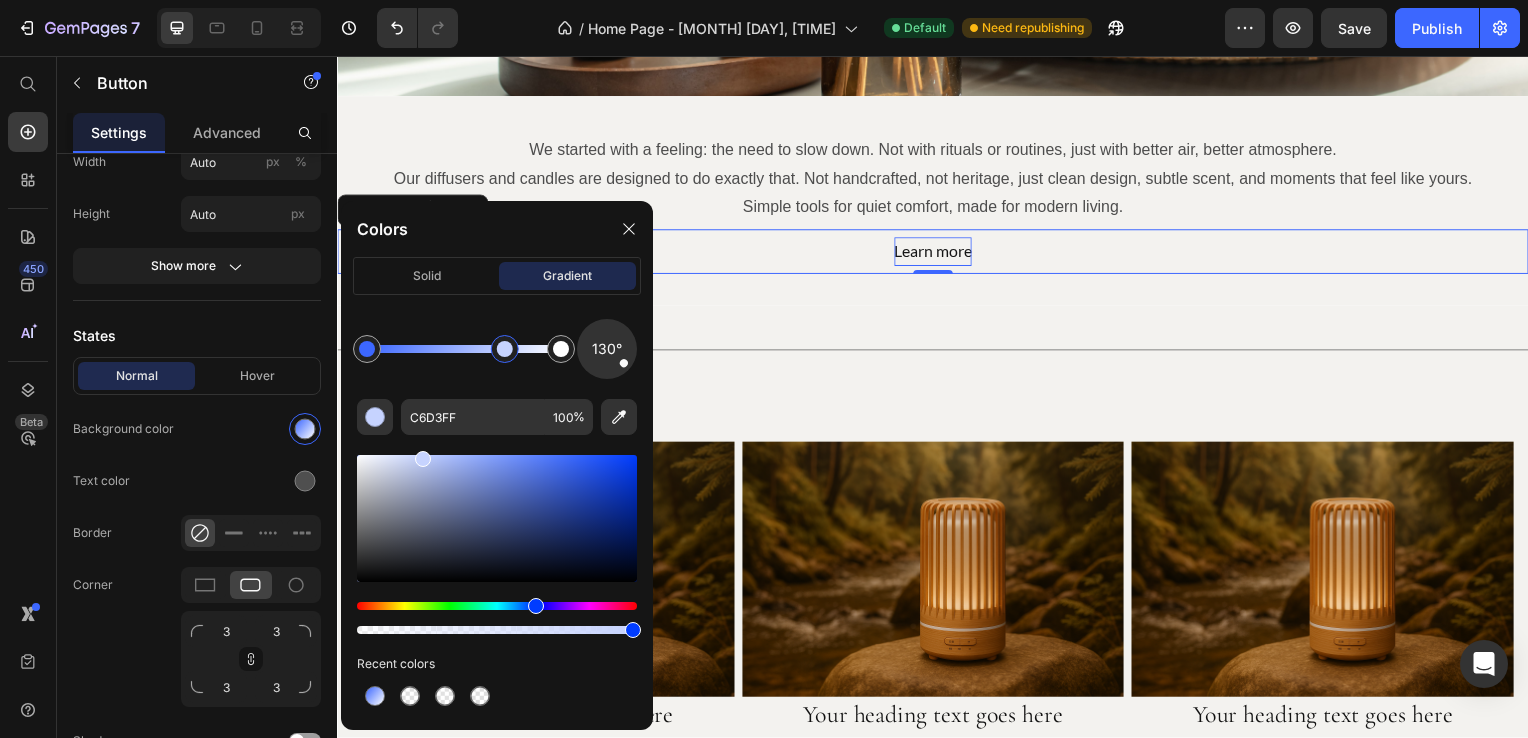 click at bounding box center (505, 349) 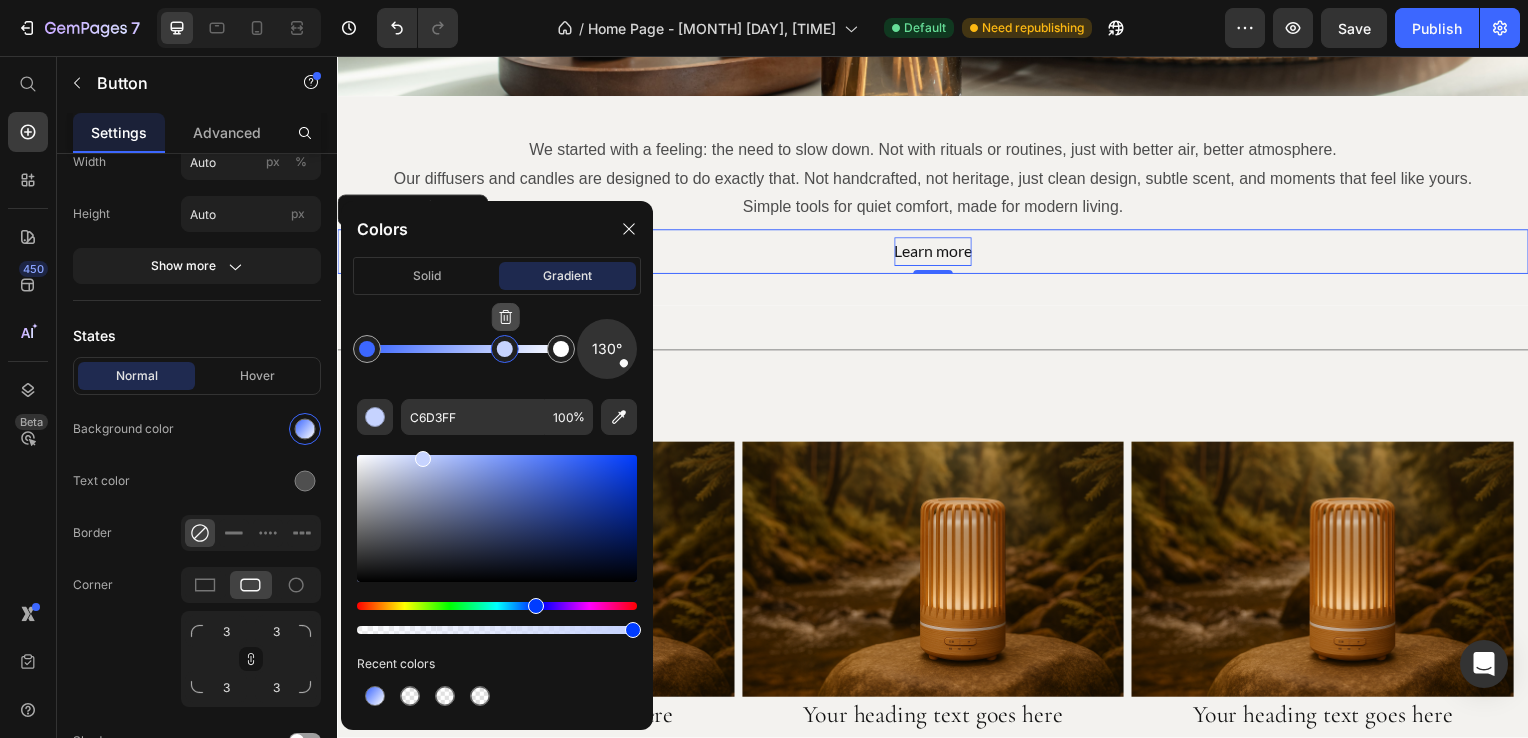 click 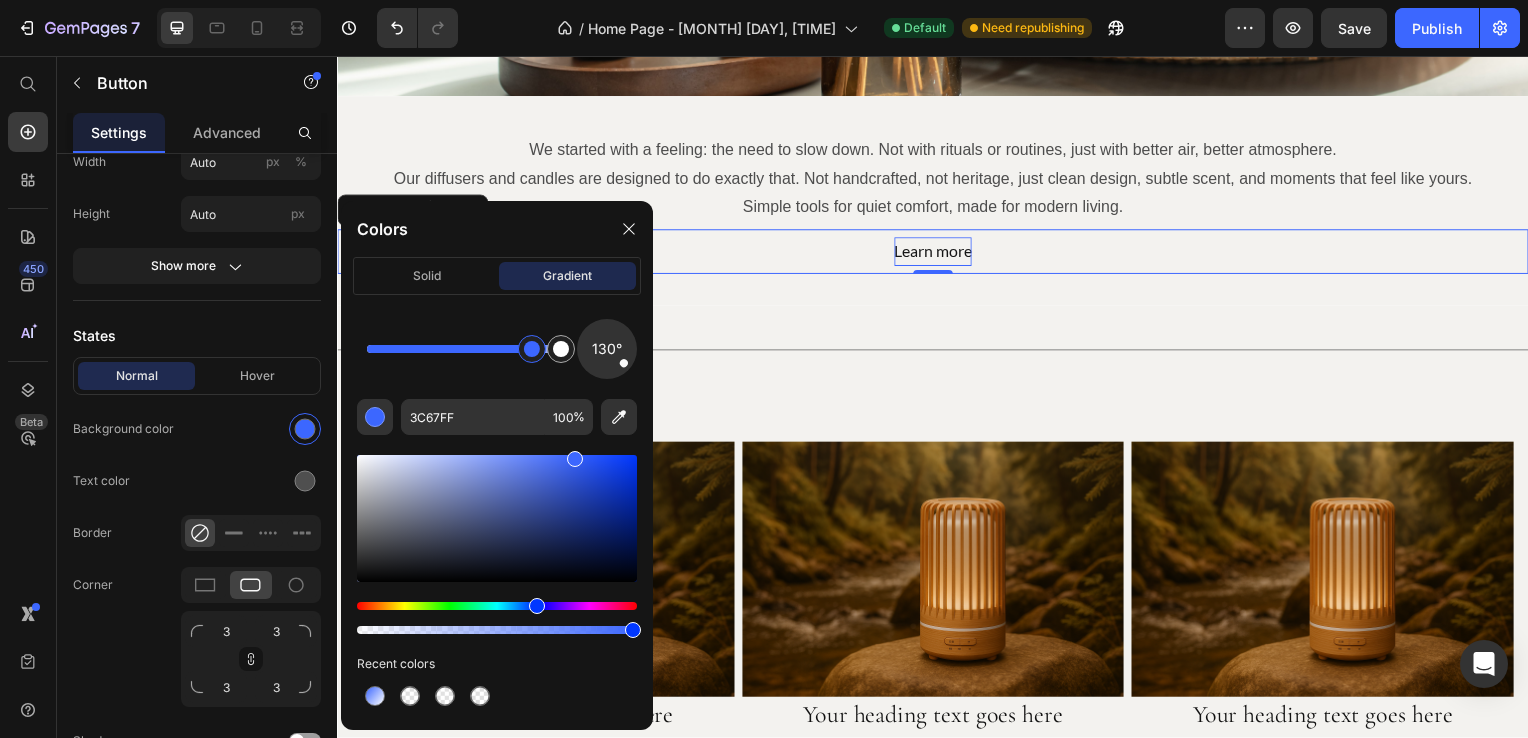 drag, startPoint x: 360, startPoint y: 351, endPoint x: 533, endPoint y: 346, distance: 173.07224 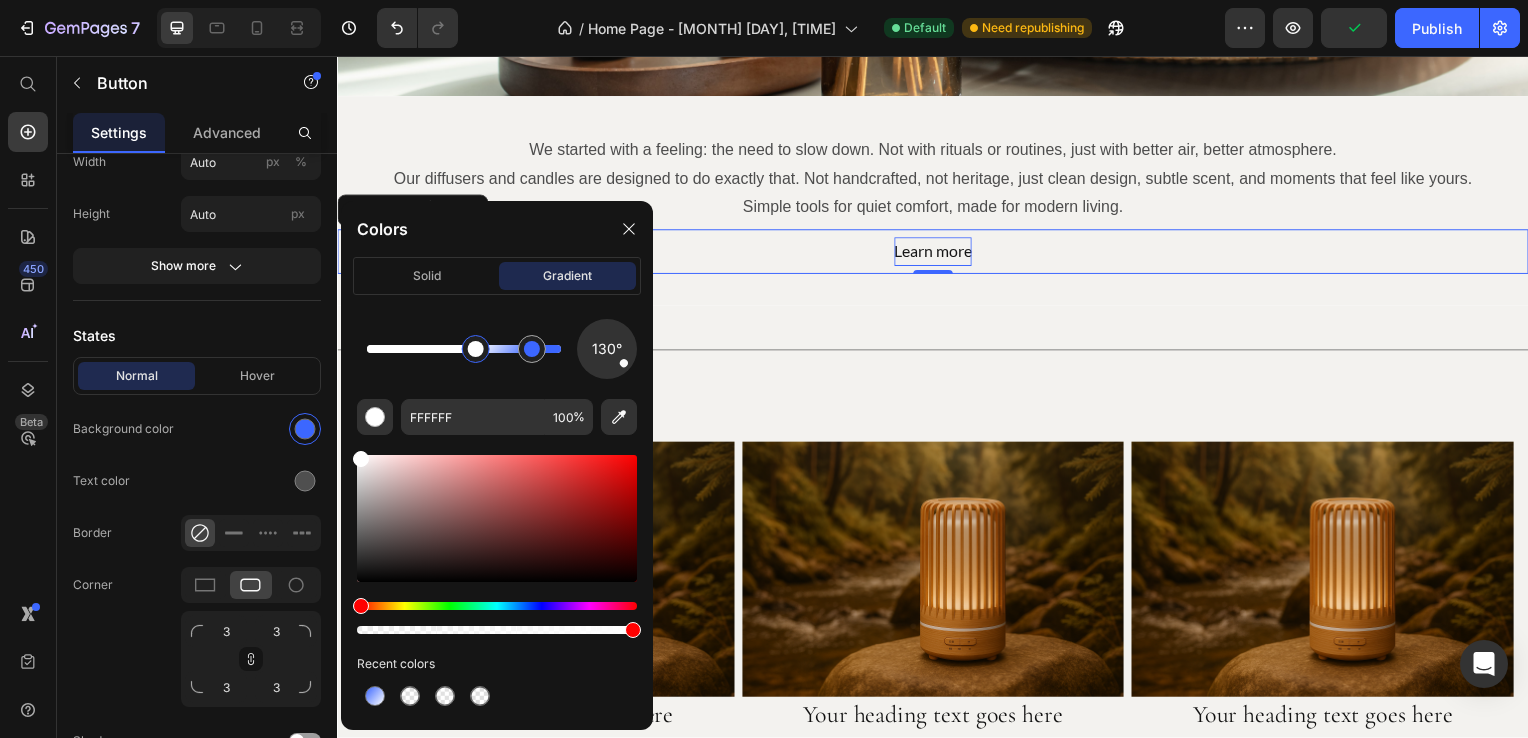 drag, startPoint x: 557, startPoint y: 350, endPoint x: 476, endPoint y: 355, distance: 81.154175 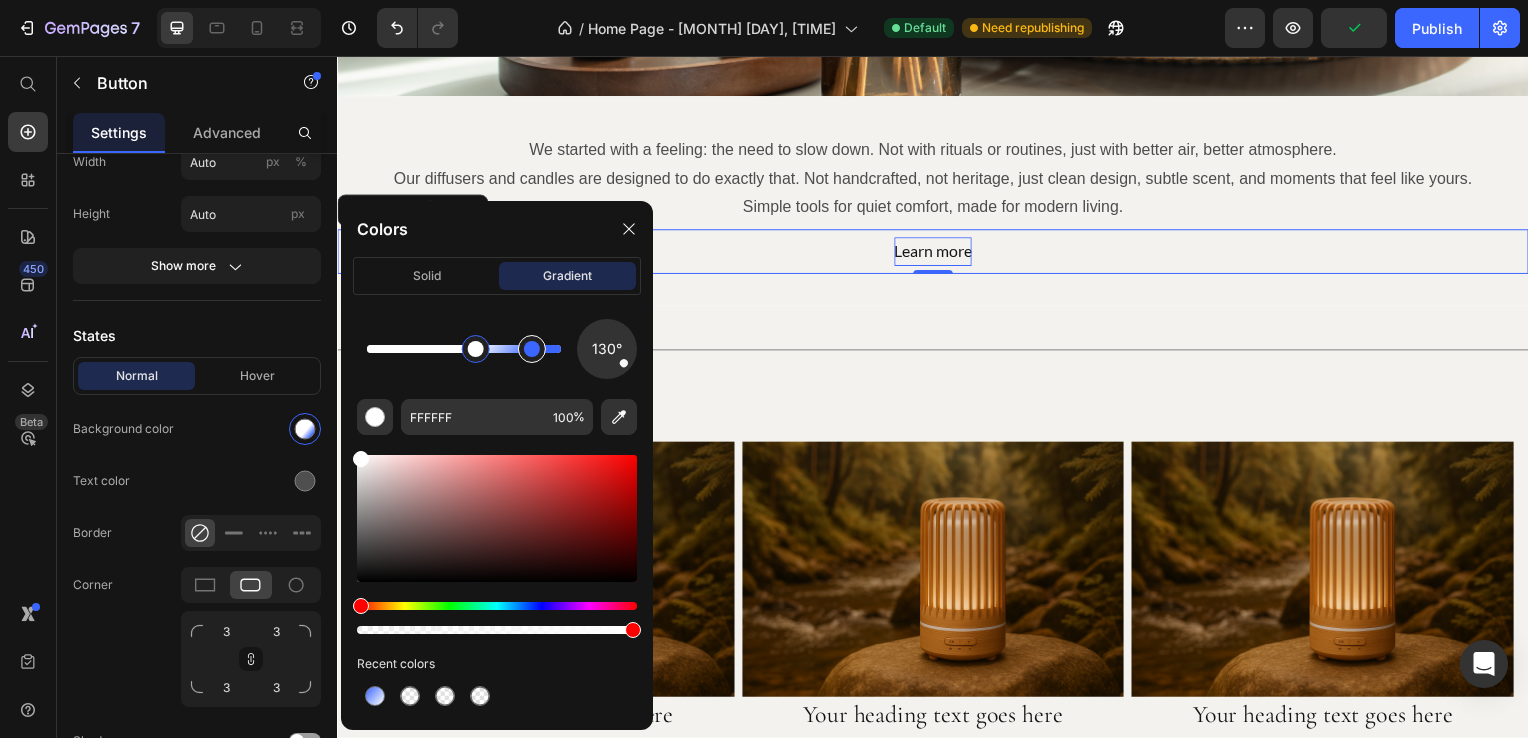 type on "3C67FF" 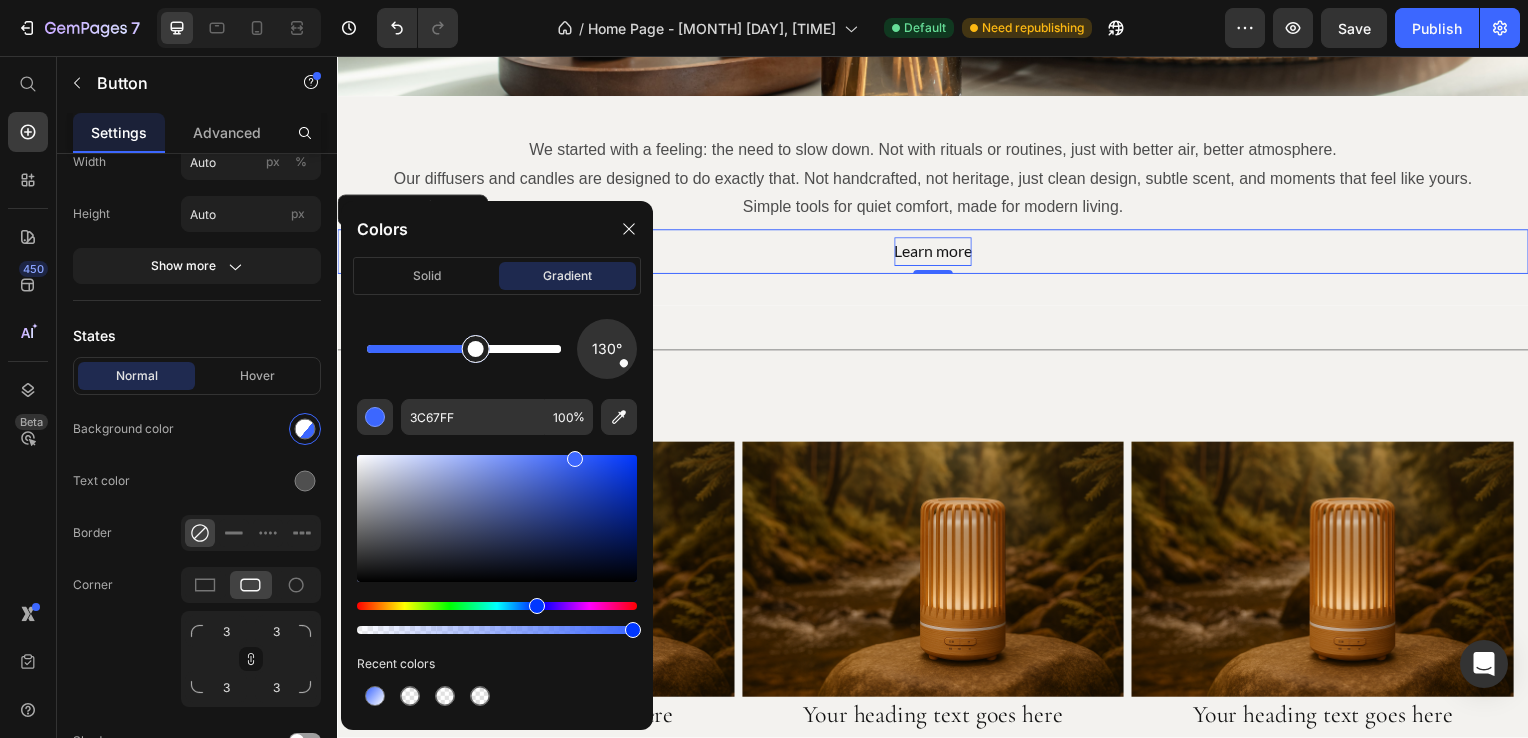 drag, startPoint x: 536, startPoint y: 354, endPoint x: 477, endPoint y: 358, distance: 59.135437 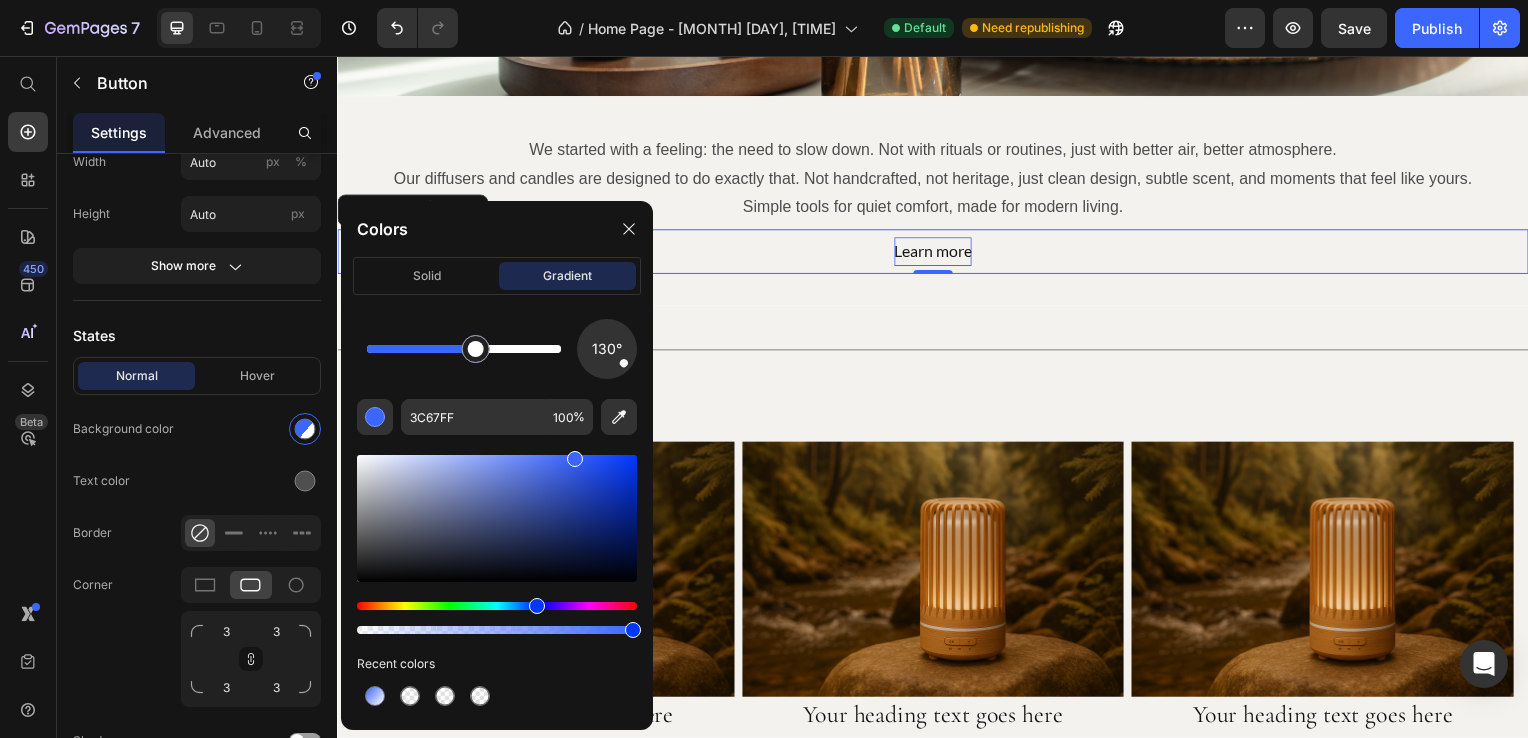 click at bounding box center (497, 630) 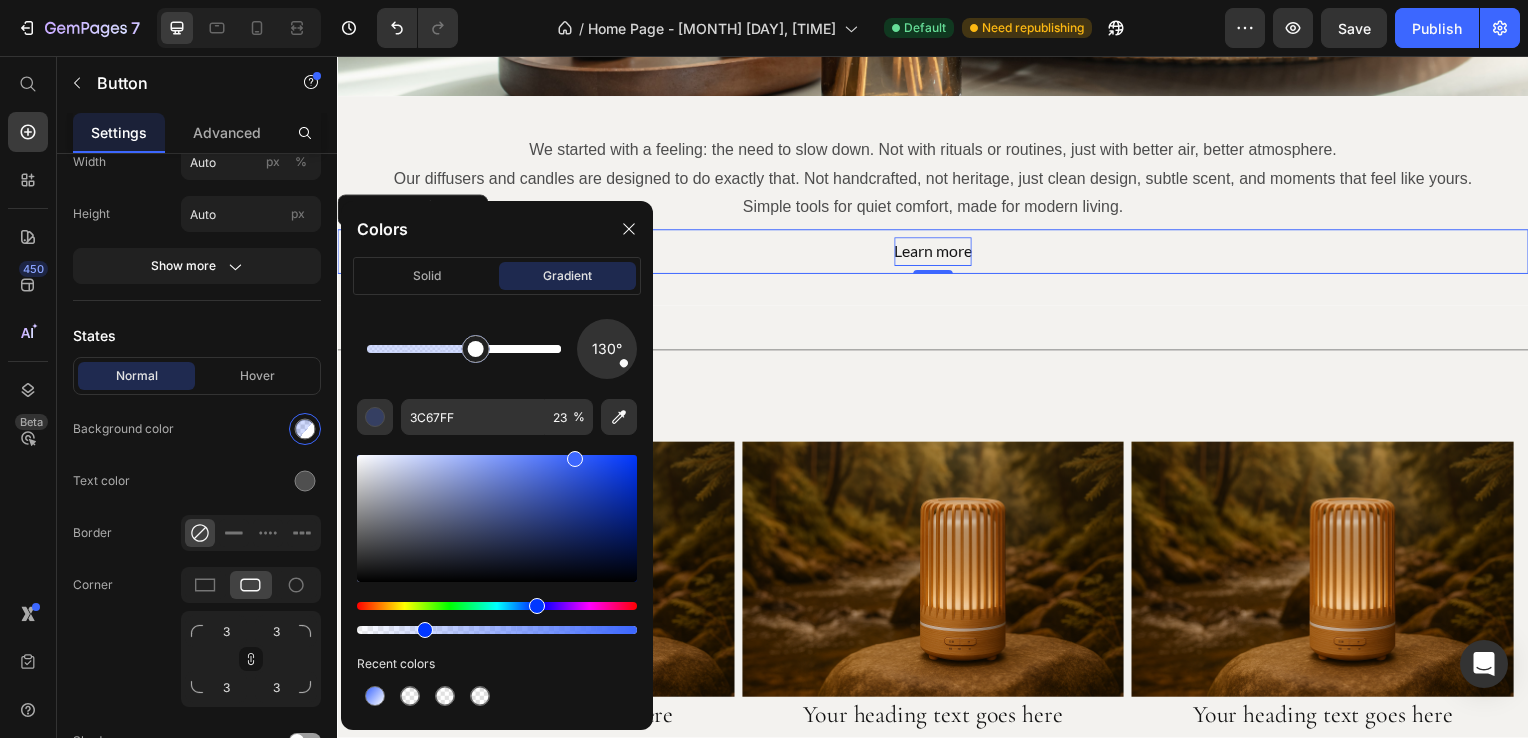 click at bounding box center (497, 630) 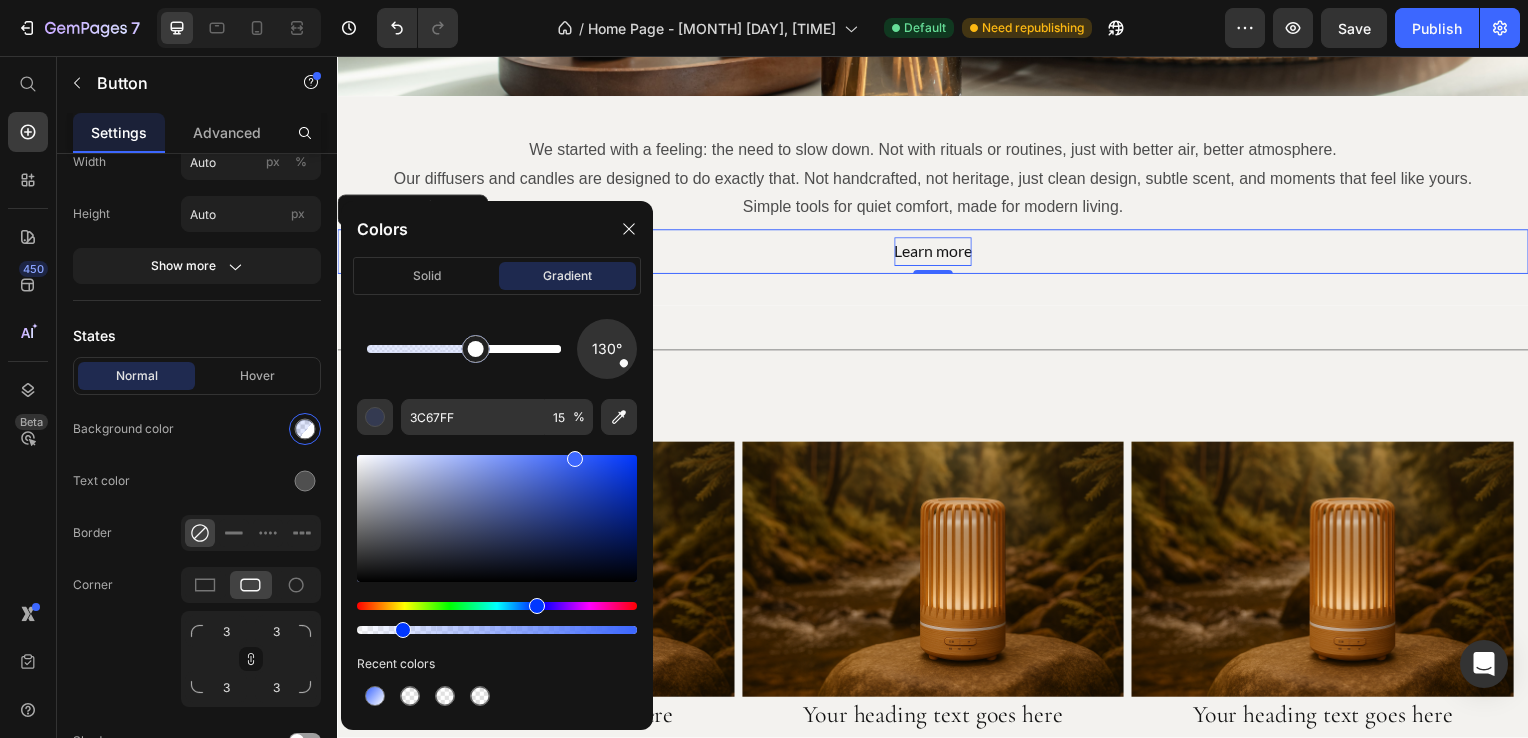 click at bounding box center [497, 630] 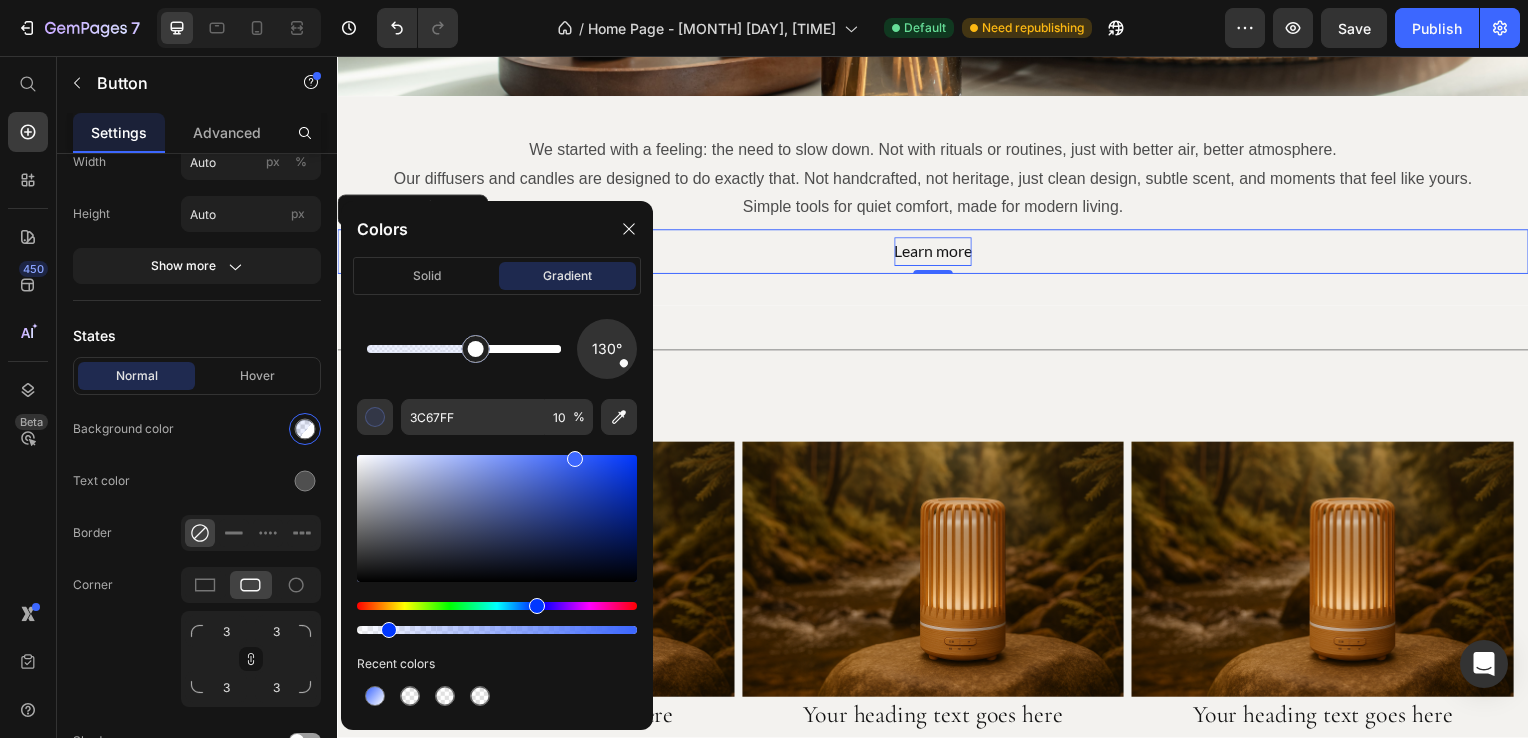 click at bounding box center (497, 630) 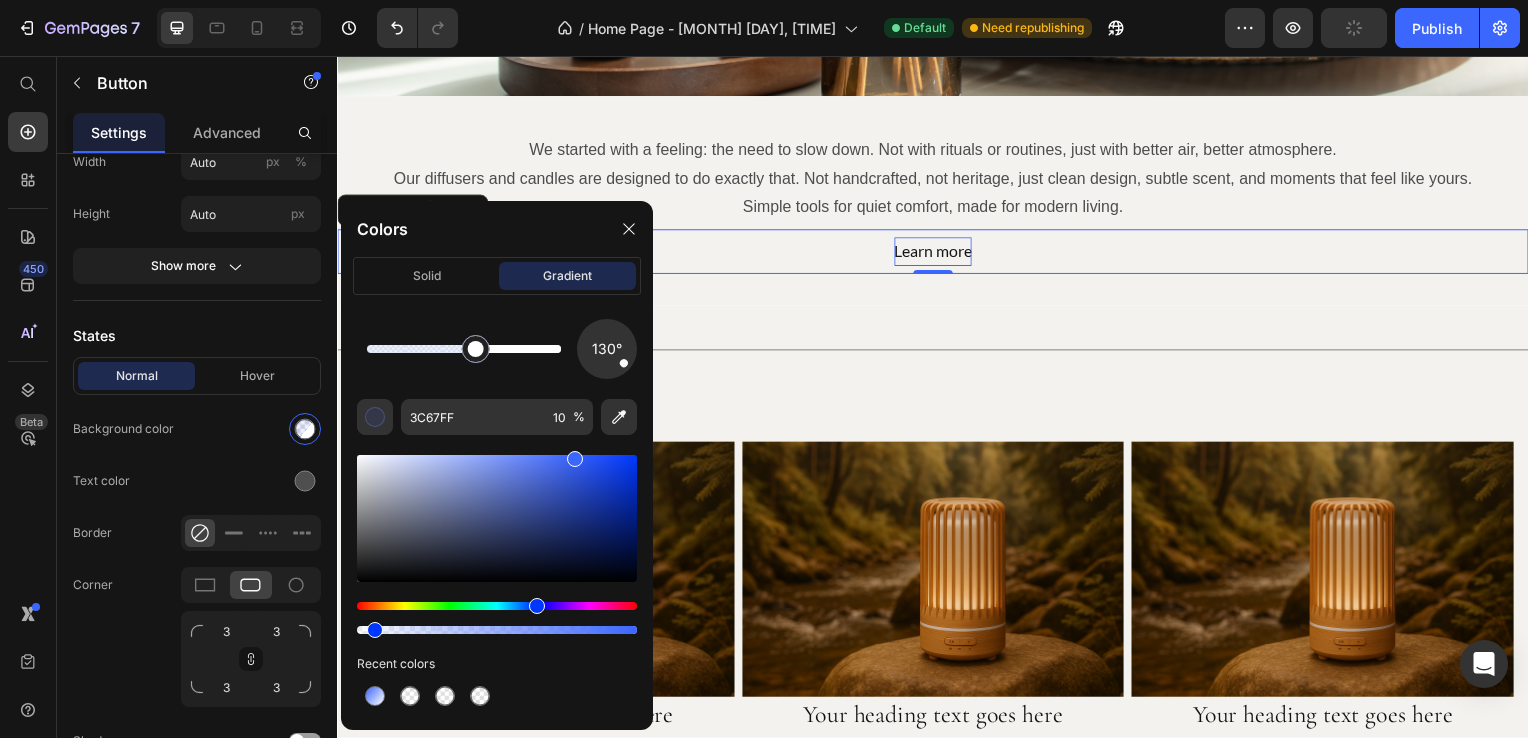 type on "5" 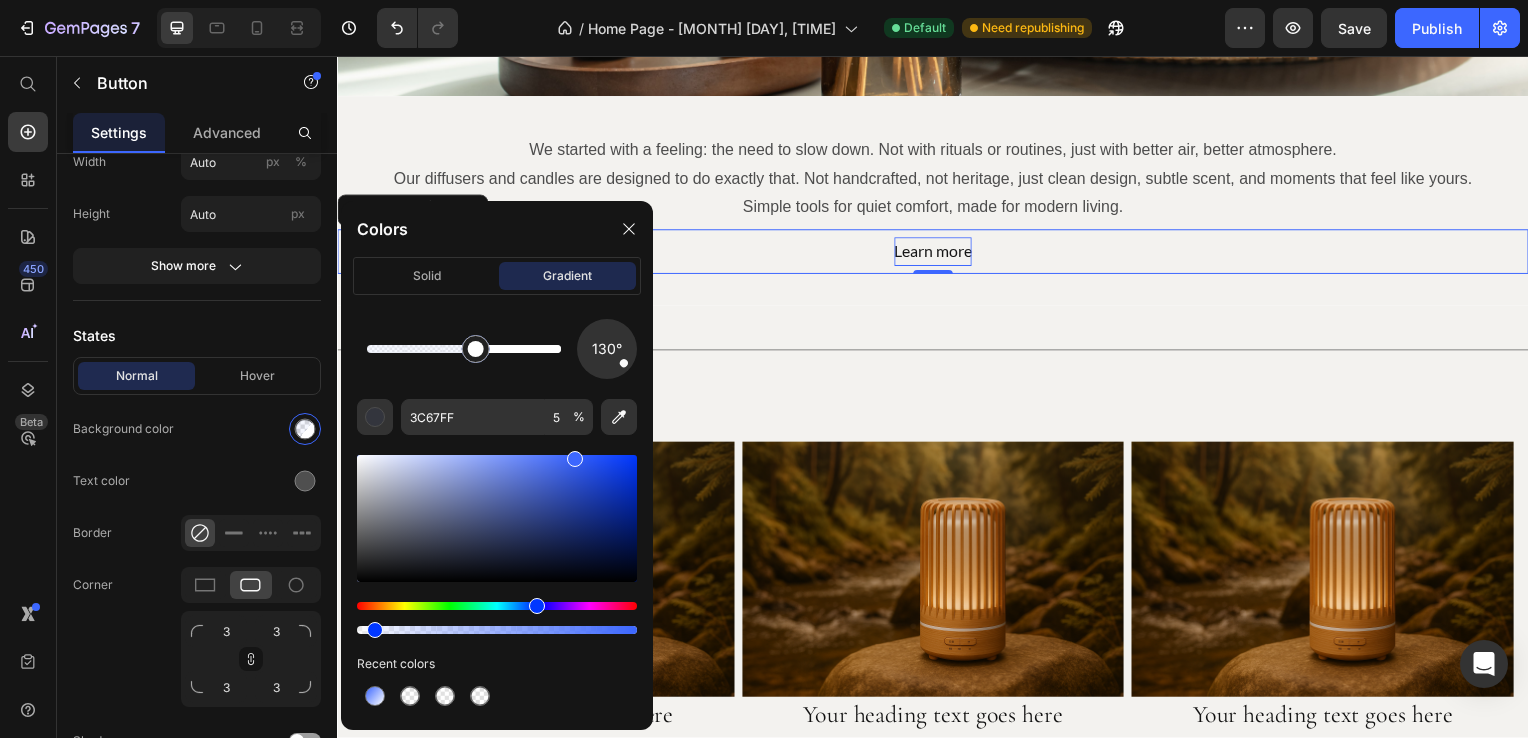 type on "FFFFFF" 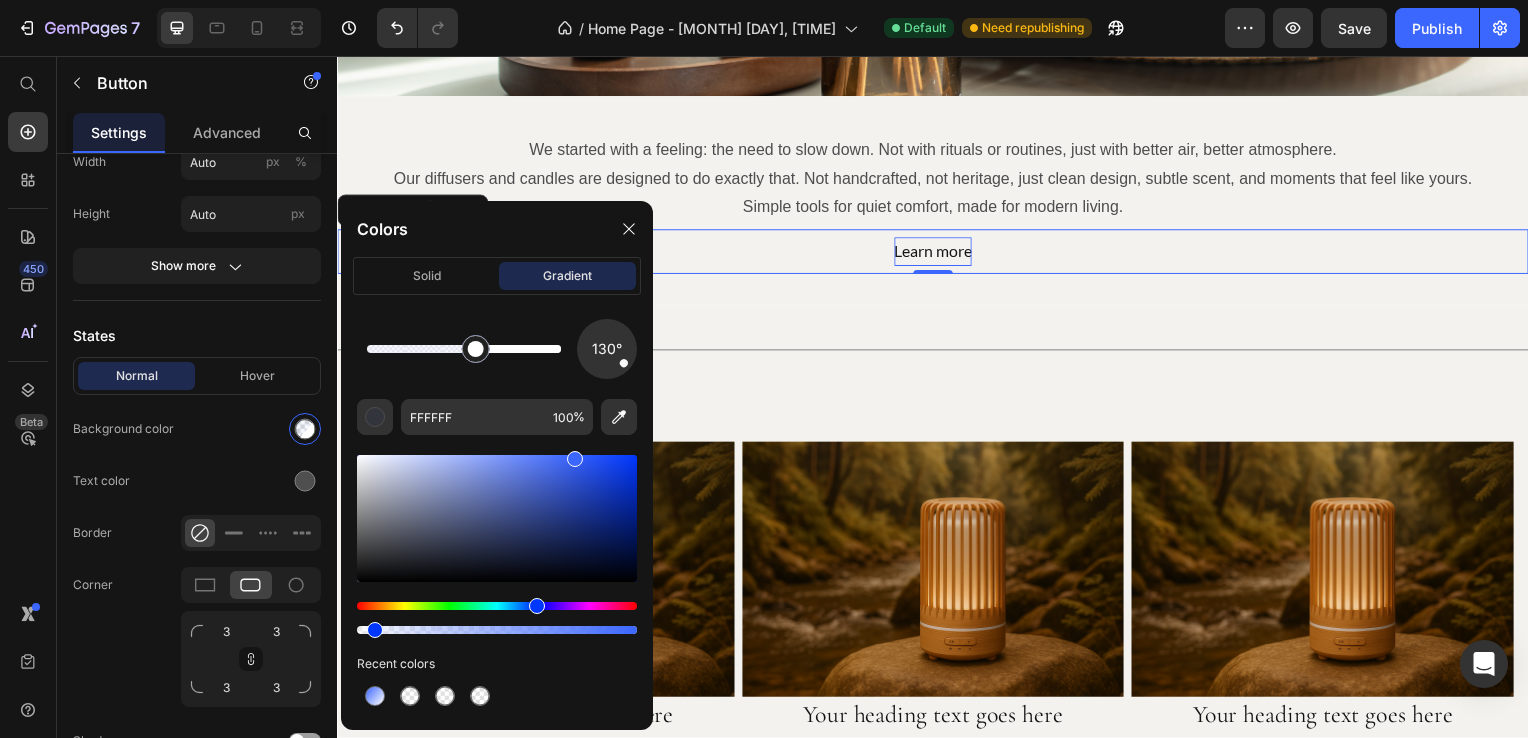 click 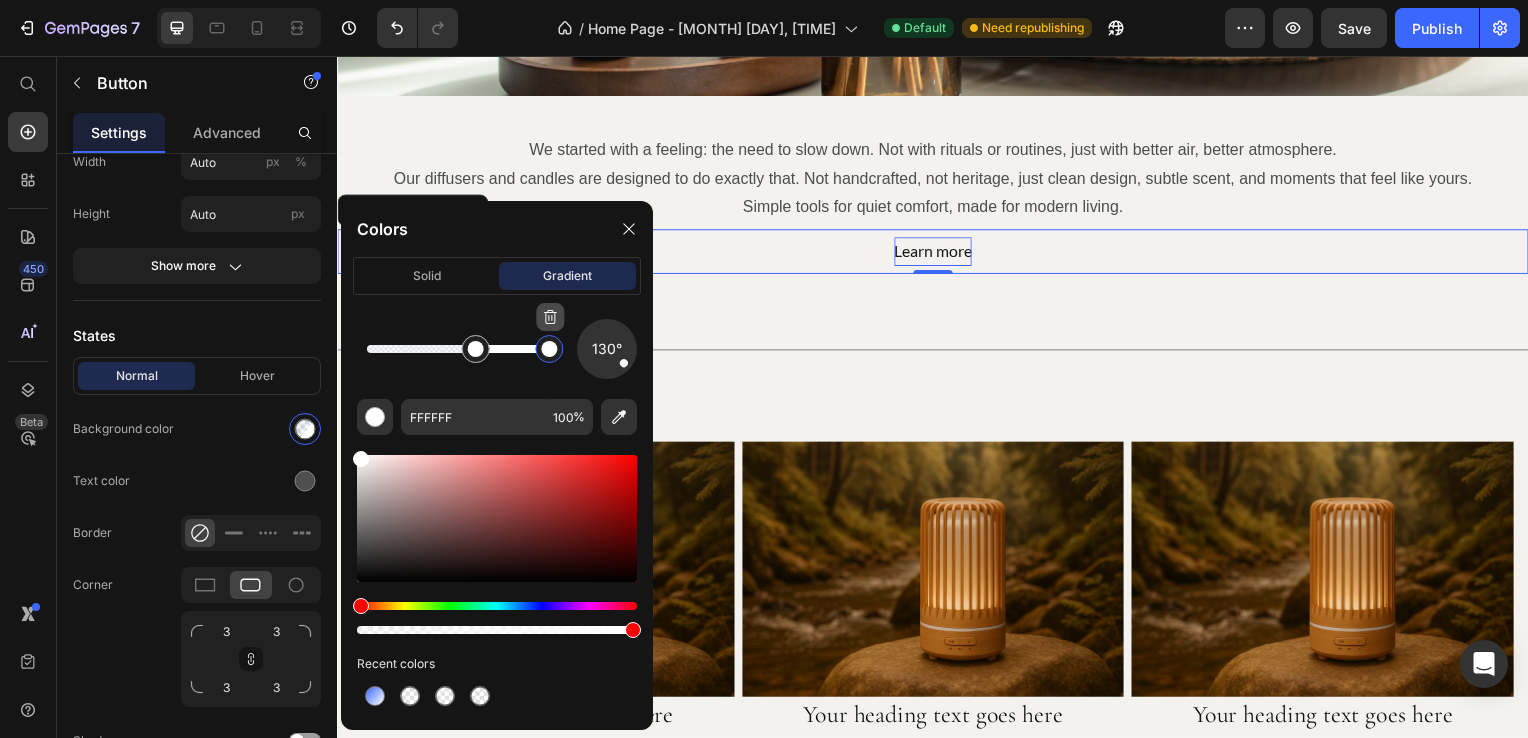 click 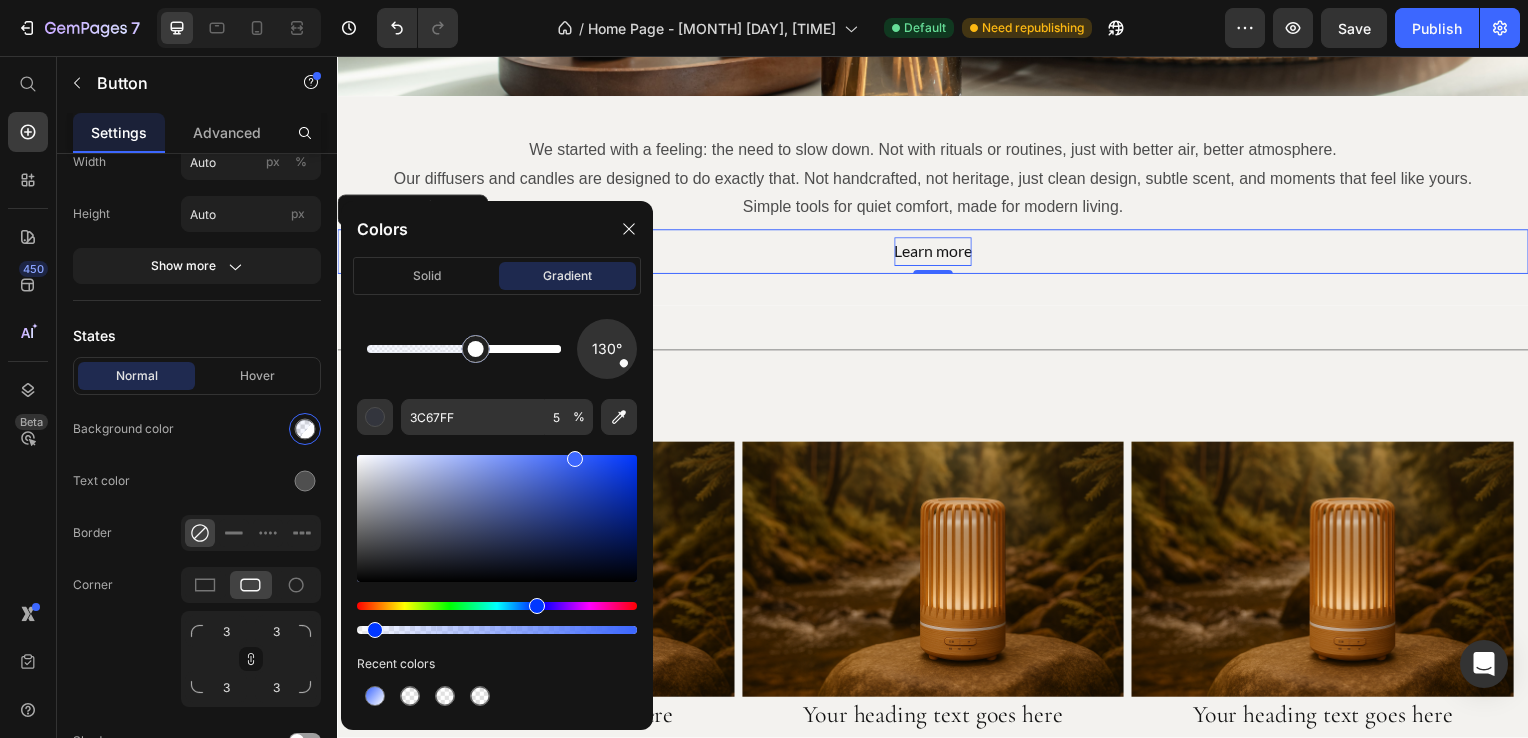 type on "FFFFFF" 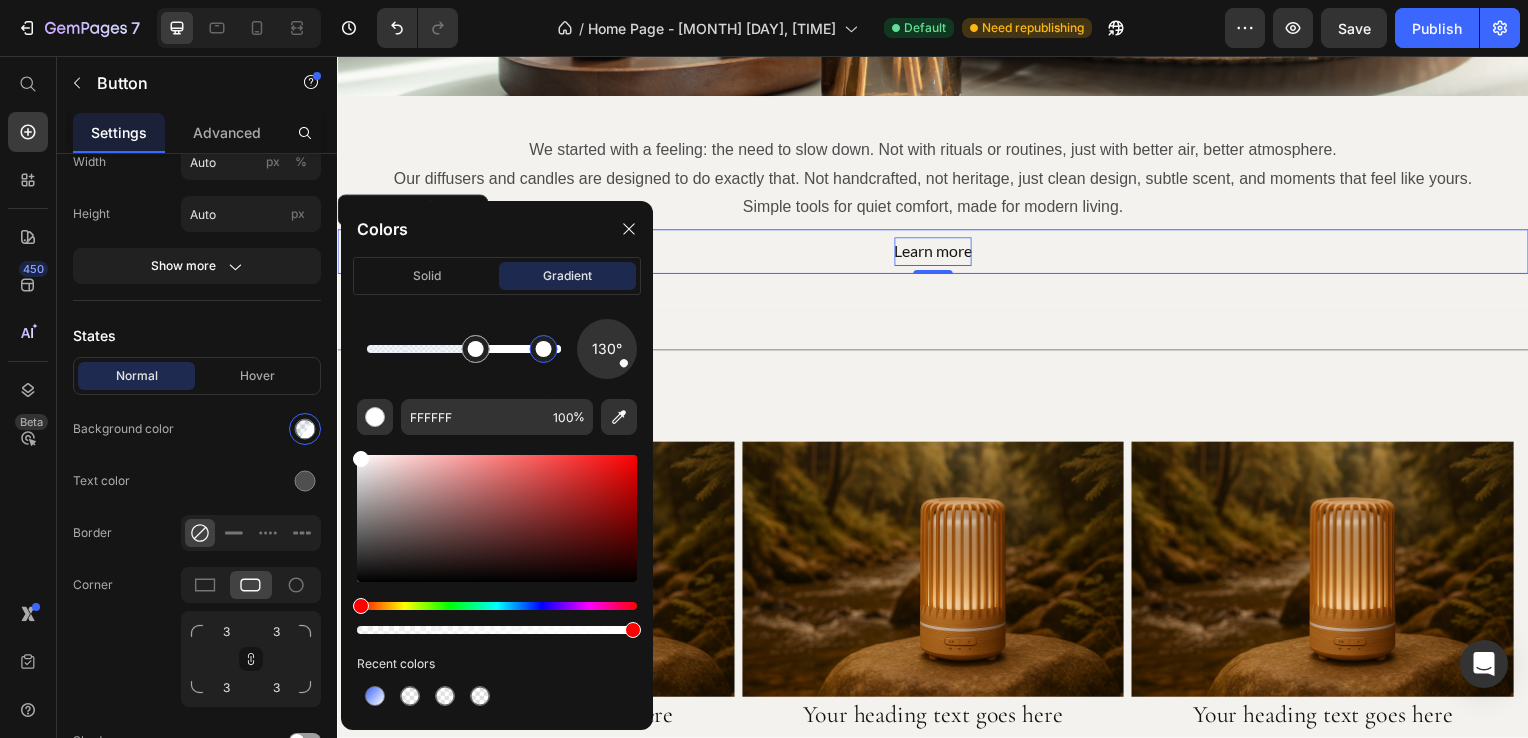 drag, startPoint x: 544, startPoint y: 345, endPoint x: 564, endPoint y: 345, distance: 20 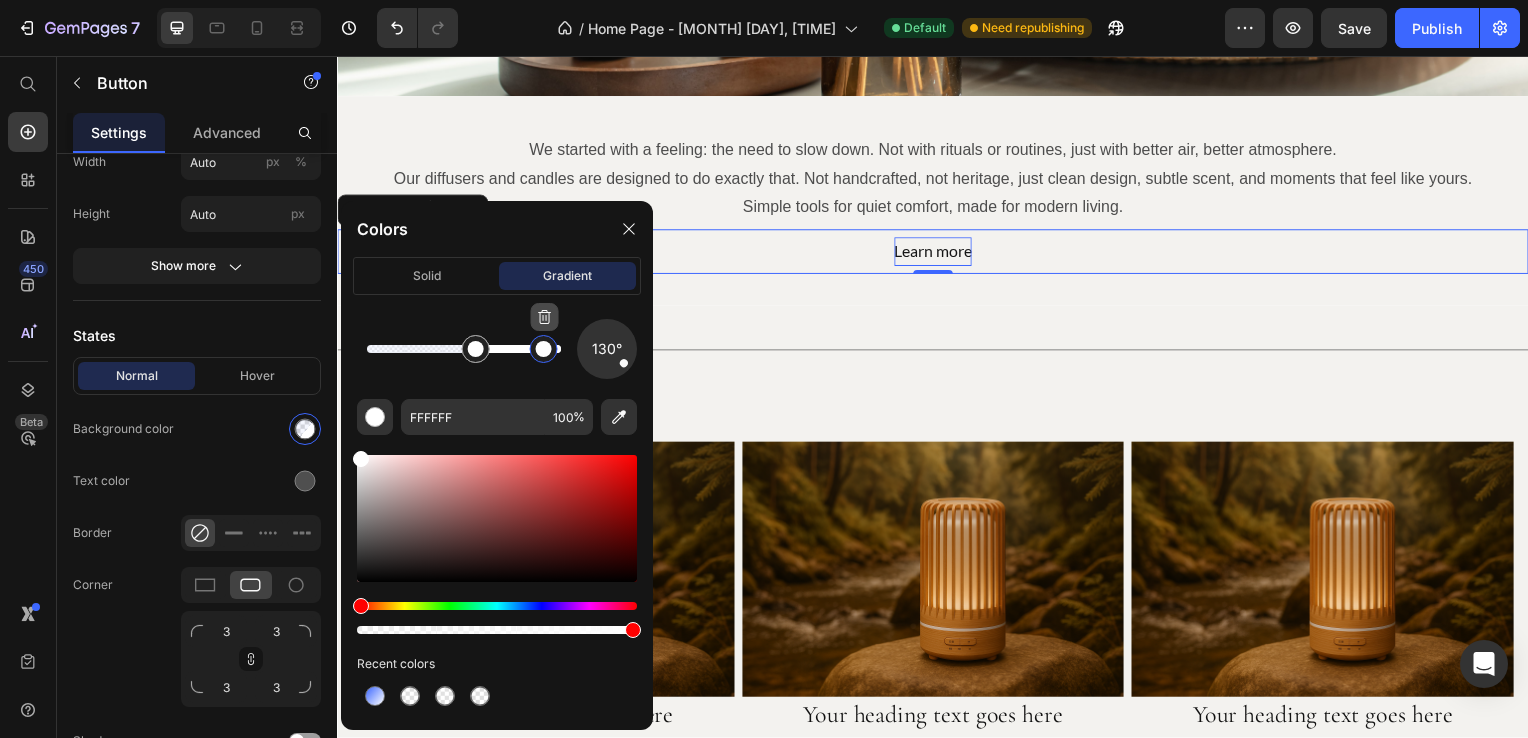 click 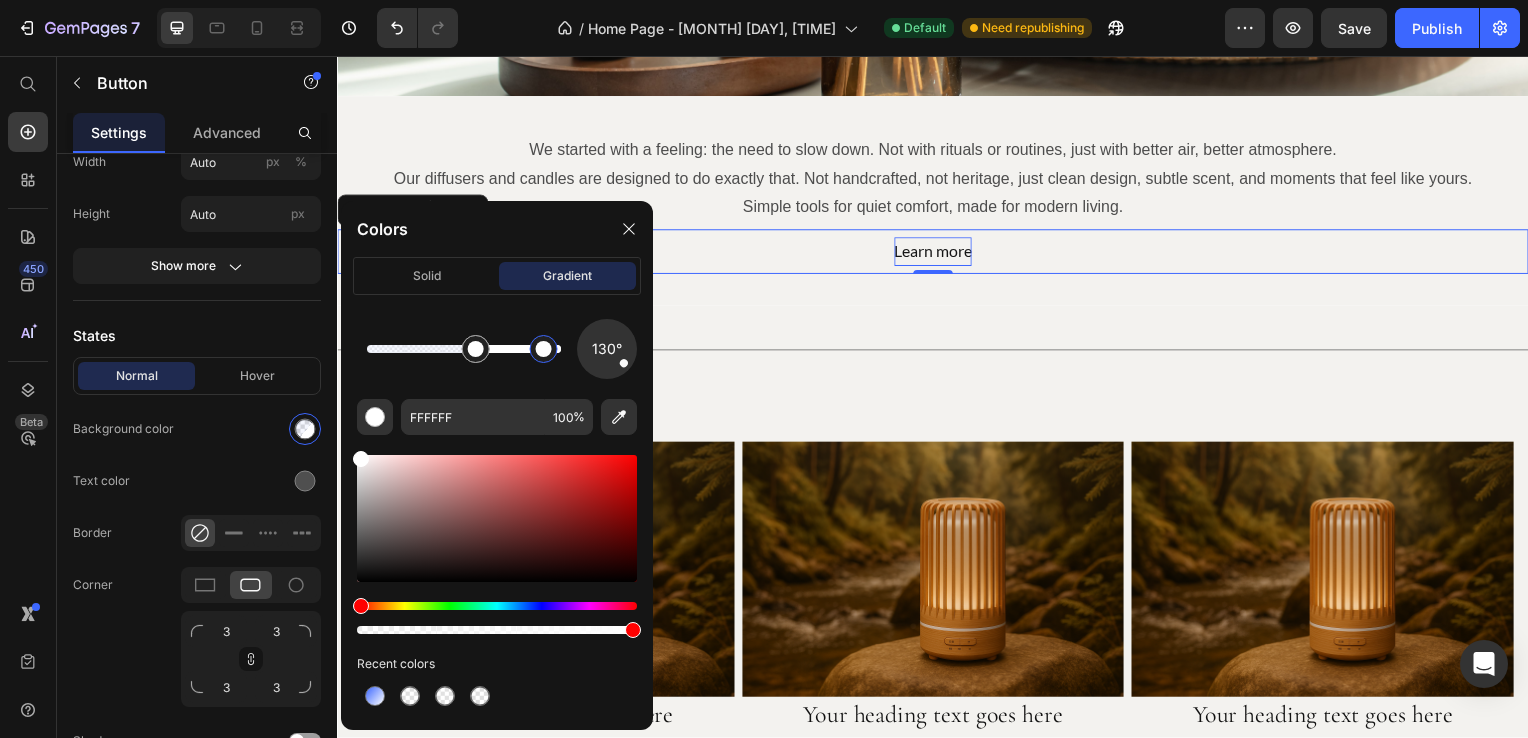 type on "3C67FF" 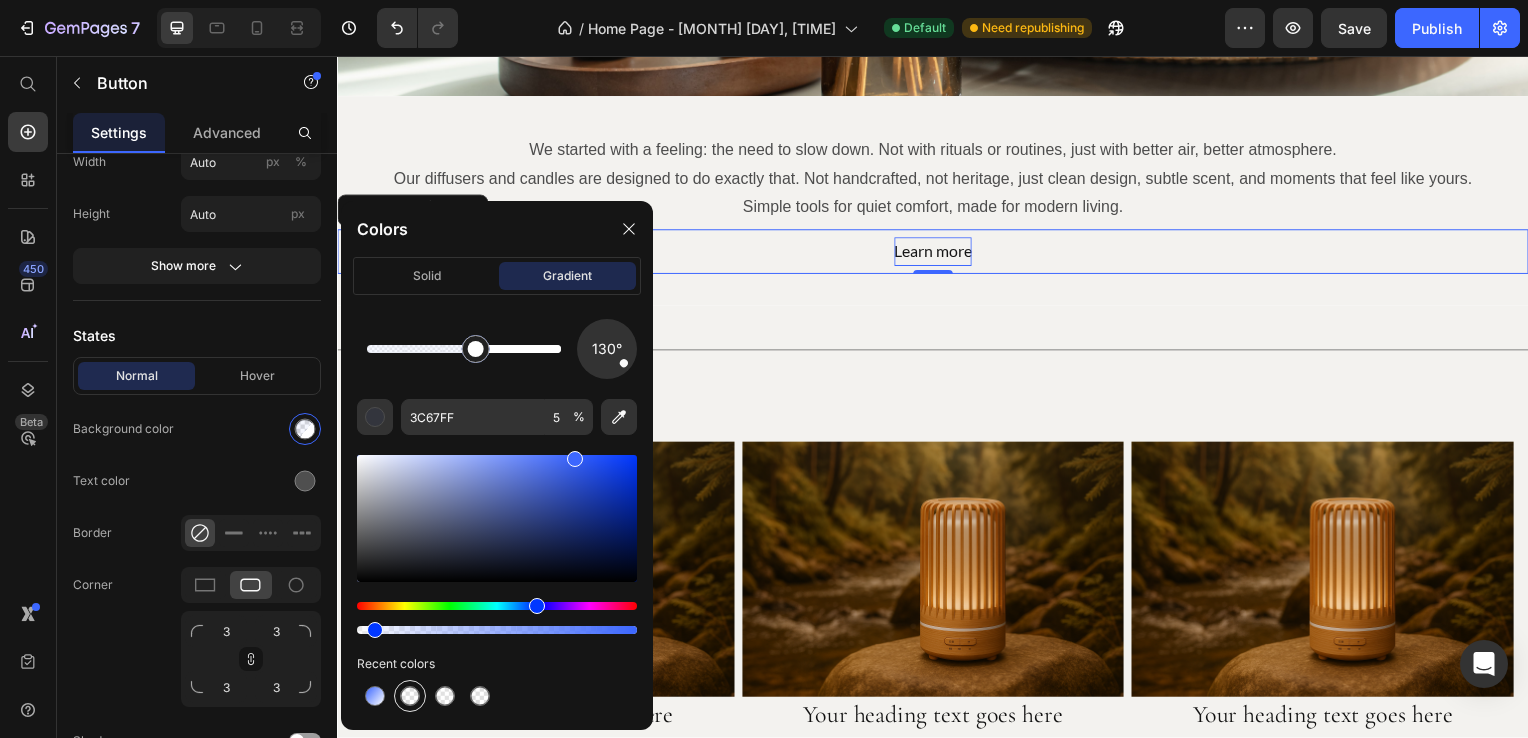 click at bounding box center (410, 696) 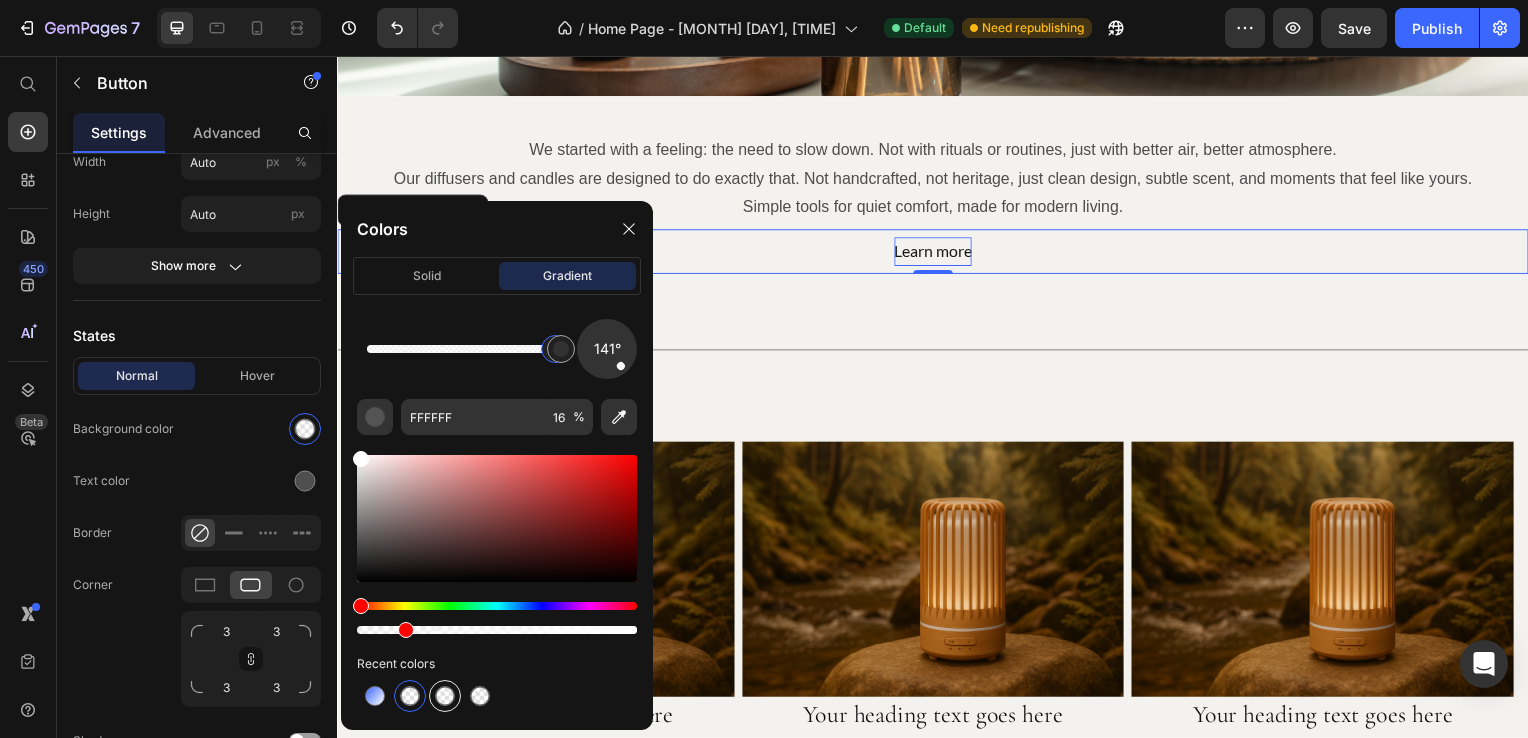 click at bounding box center [445, 696] 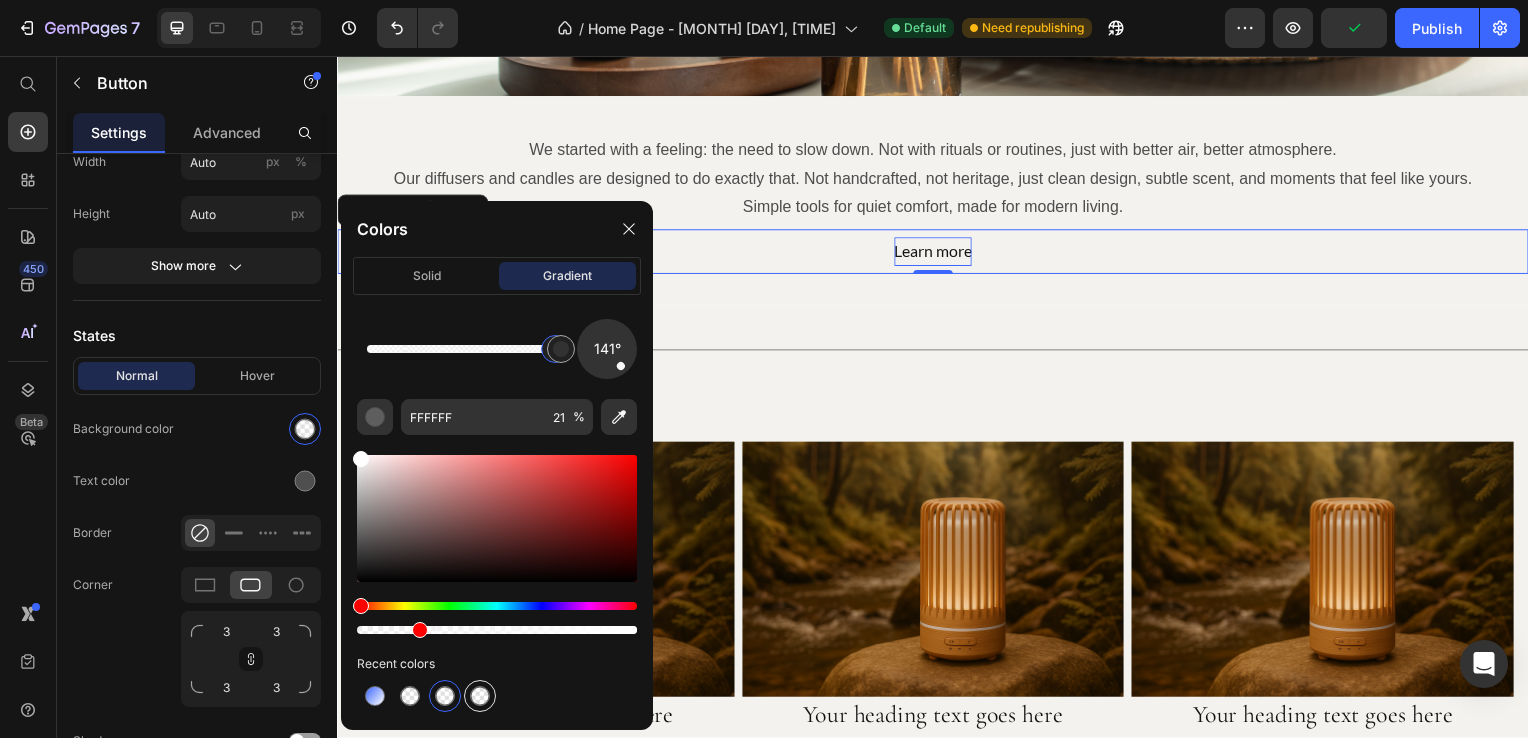 click at bounding box center [480, 696] 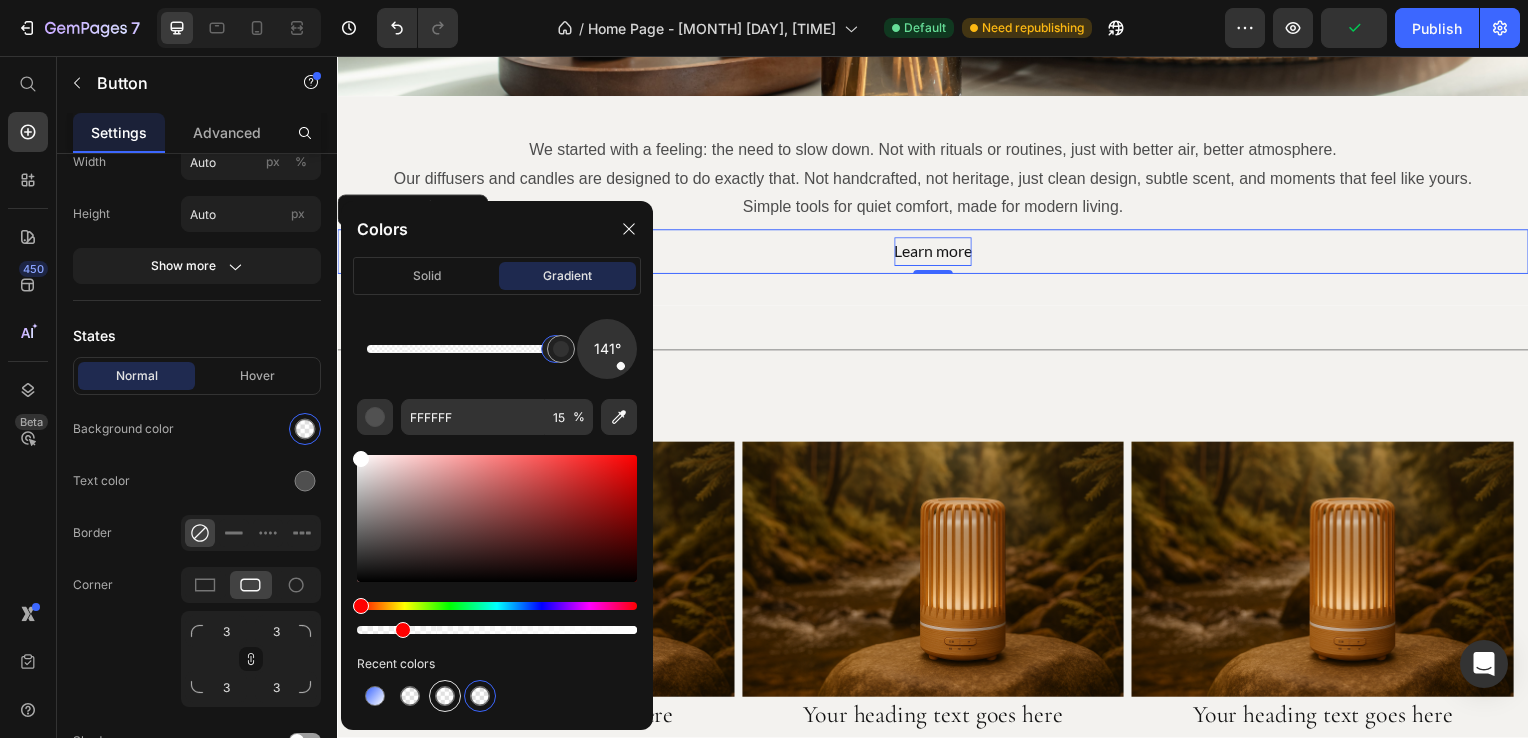 click at bounding box center (445, 696) 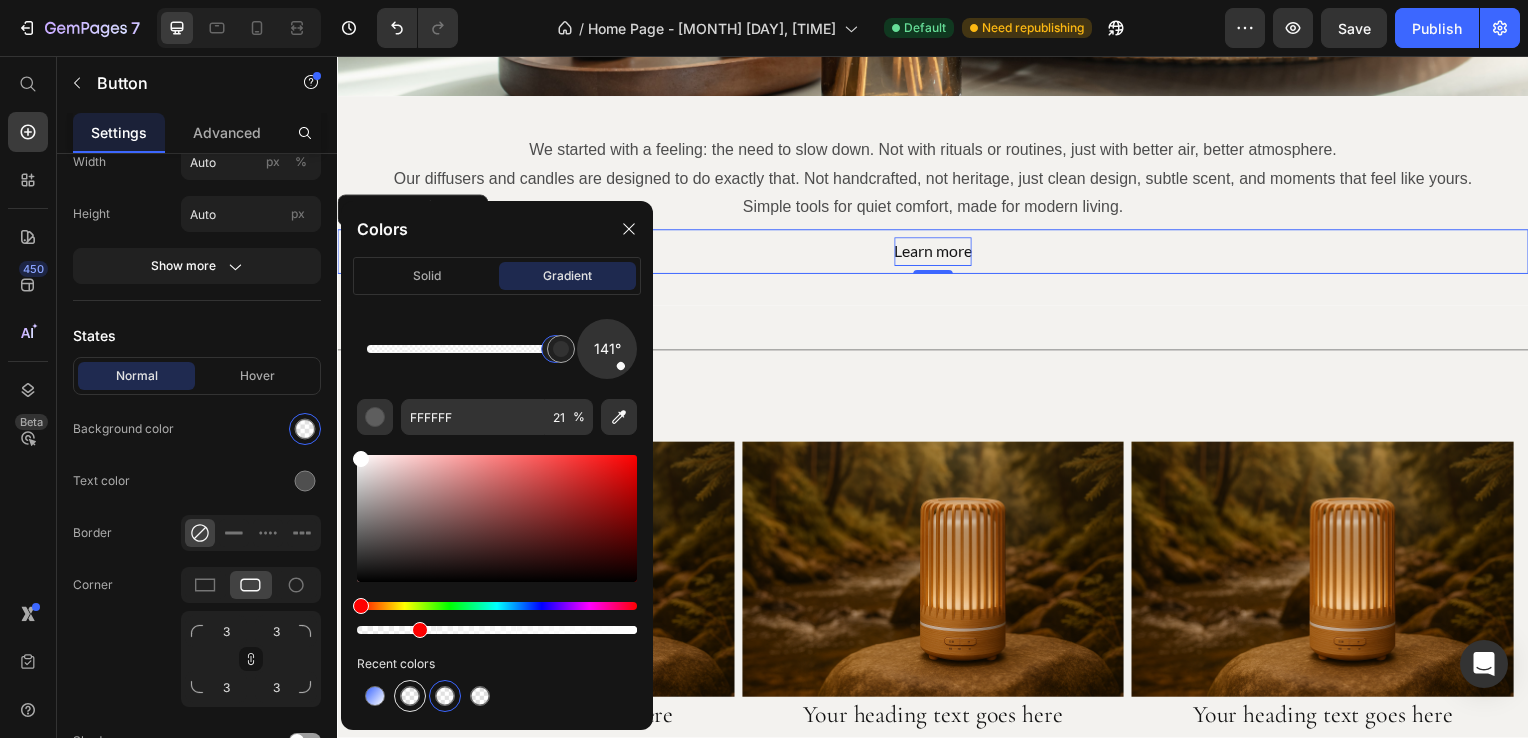 click at bounding box center (410, 696) 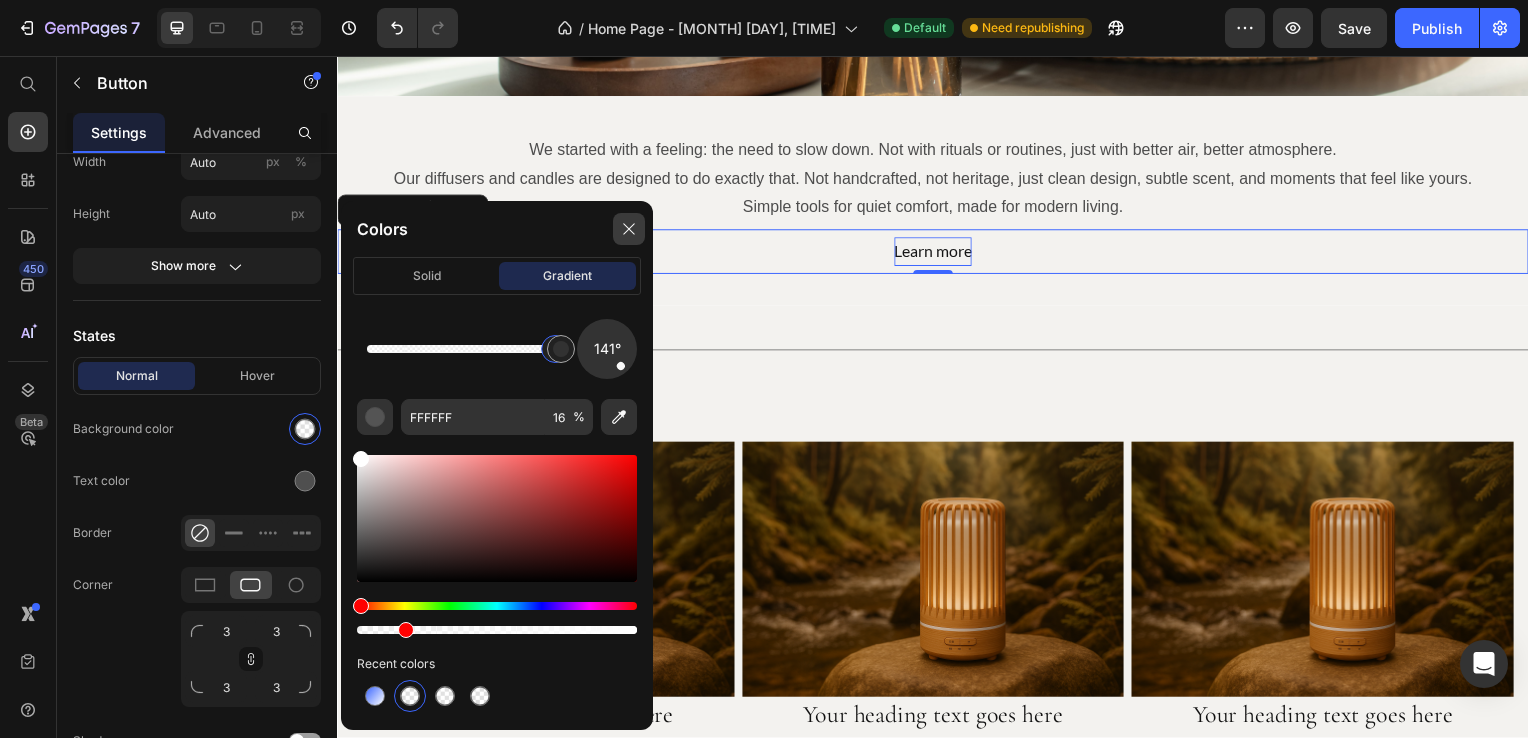 click 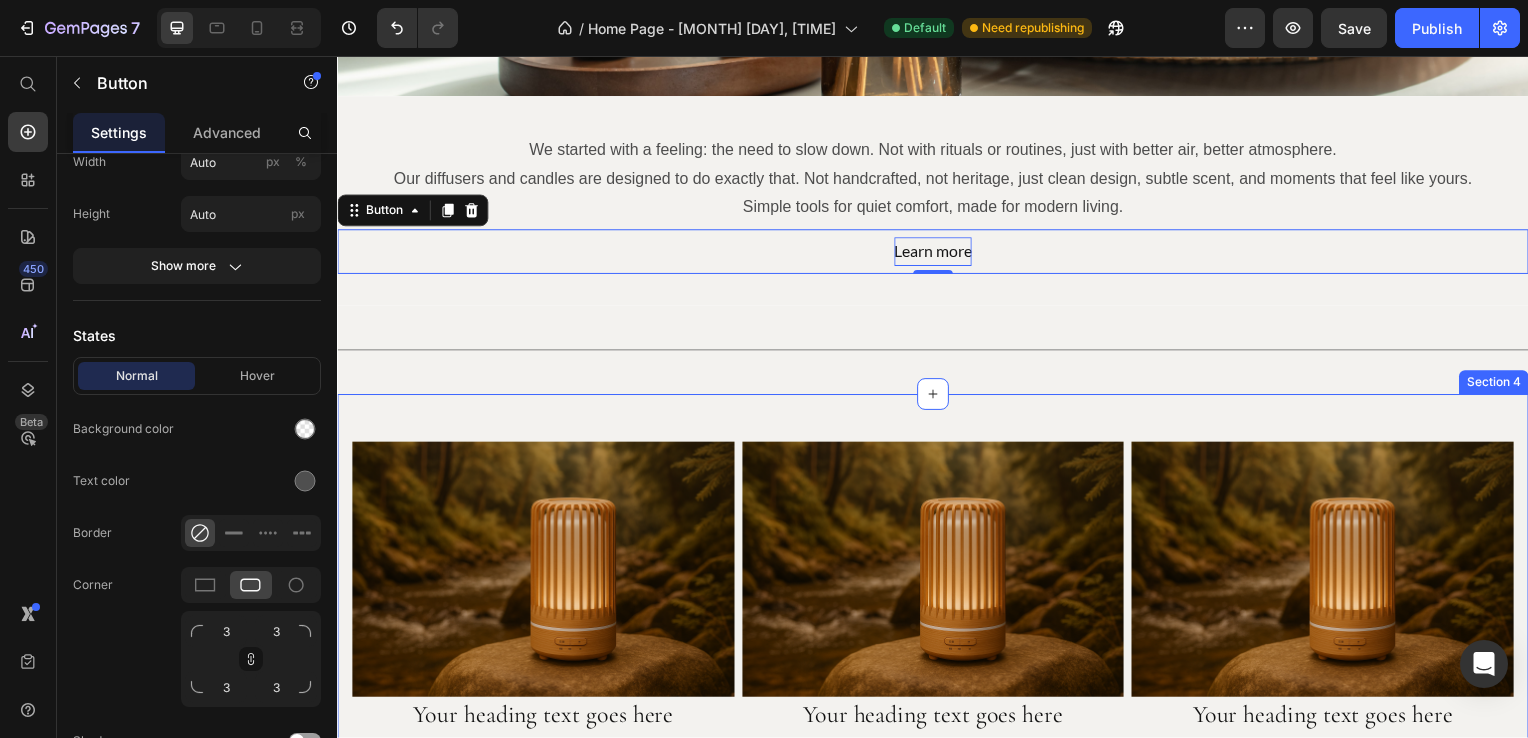 click on "Image Your heading text goes here Heading Lorem ipsum dolor sit amet, consectetur adipiscing  Text Block Essential Oils Button Image Your heading text goes here Heading Lorem ipsum dolor sit amet, consectetur adipiscing  Text Block Scented Candles Button Image Your heading text goes here Heading Lorem ipsum dolor sit amet, consectetur adipiscing  Text Block Aromatic Diffusers Button Row Have you added products to your store? We couldn’t find any. Add products to Shopify   or pick another  product Product Have you added products to your store? We couldn’t find any. Add products to Shopify   or pick another  product Product Have you added products to your store? We couldn’t find any. Add products to Shopify   or pick another  product Product Have you added products to your store? We couldn’t find any. Add products to Shopify   or pick another  product Product Row View all products Button Row Section 4" at bounding box center [937, 705] 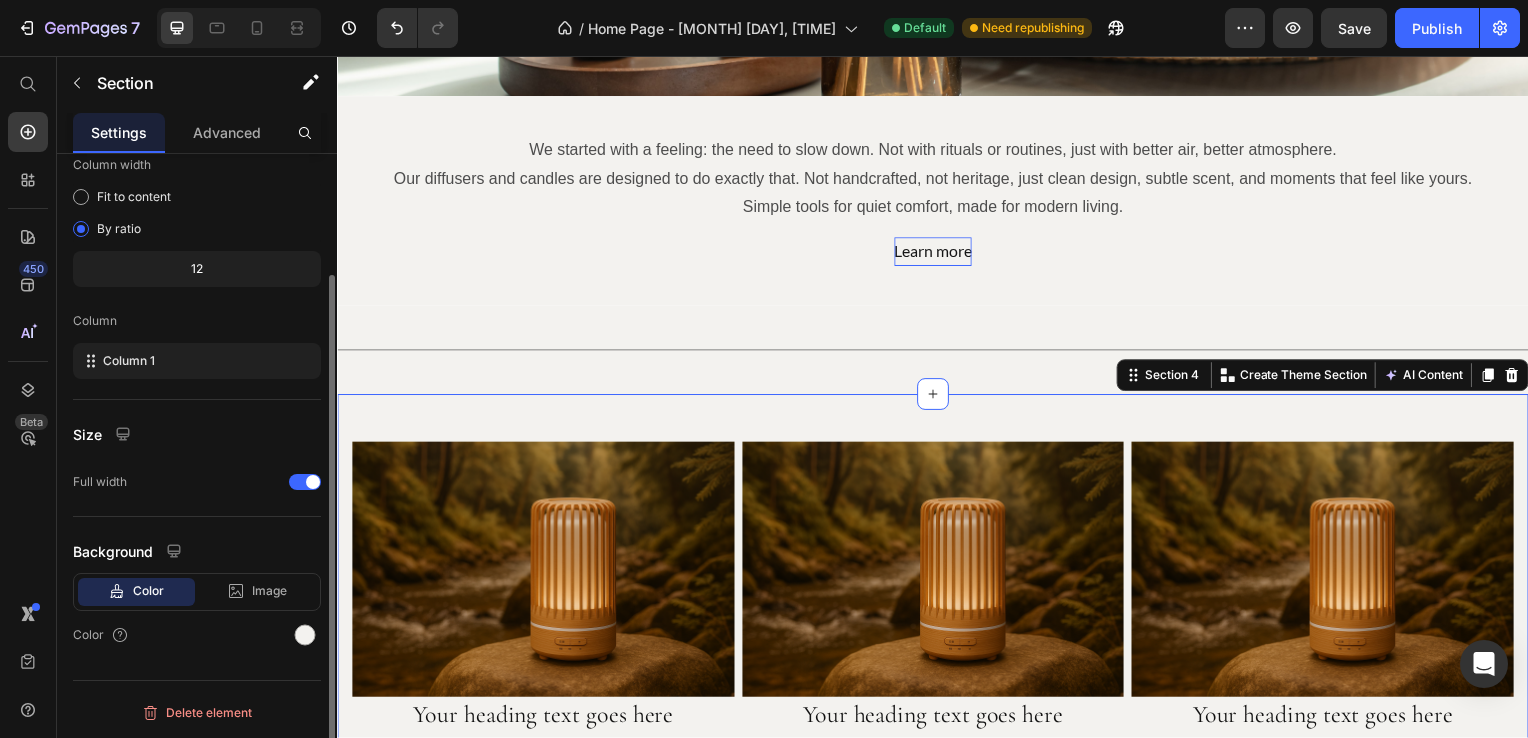 scroll, scrollTop: 0, scrollLeft: 0, axis: both 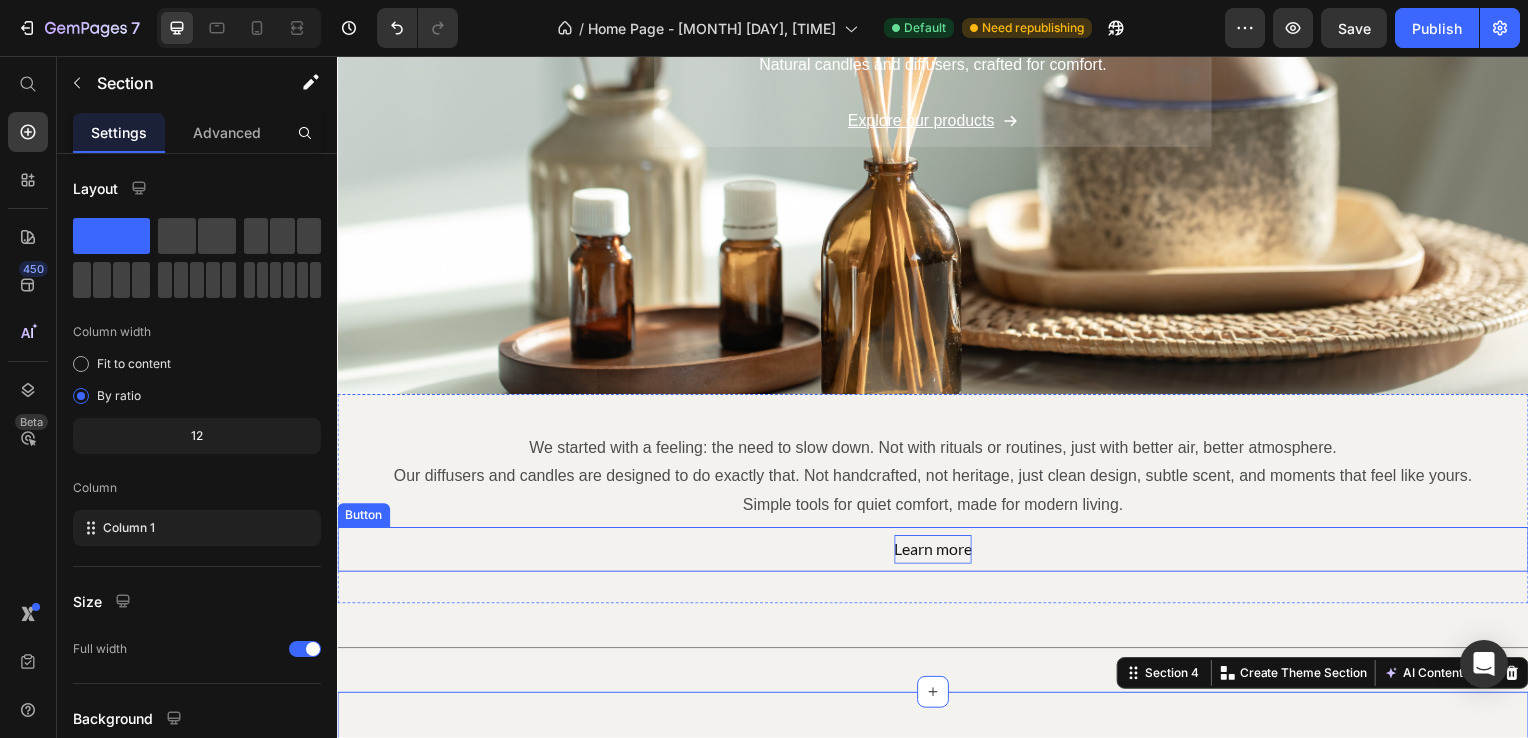 click on "Learn more" at bounding box center (937, 553) 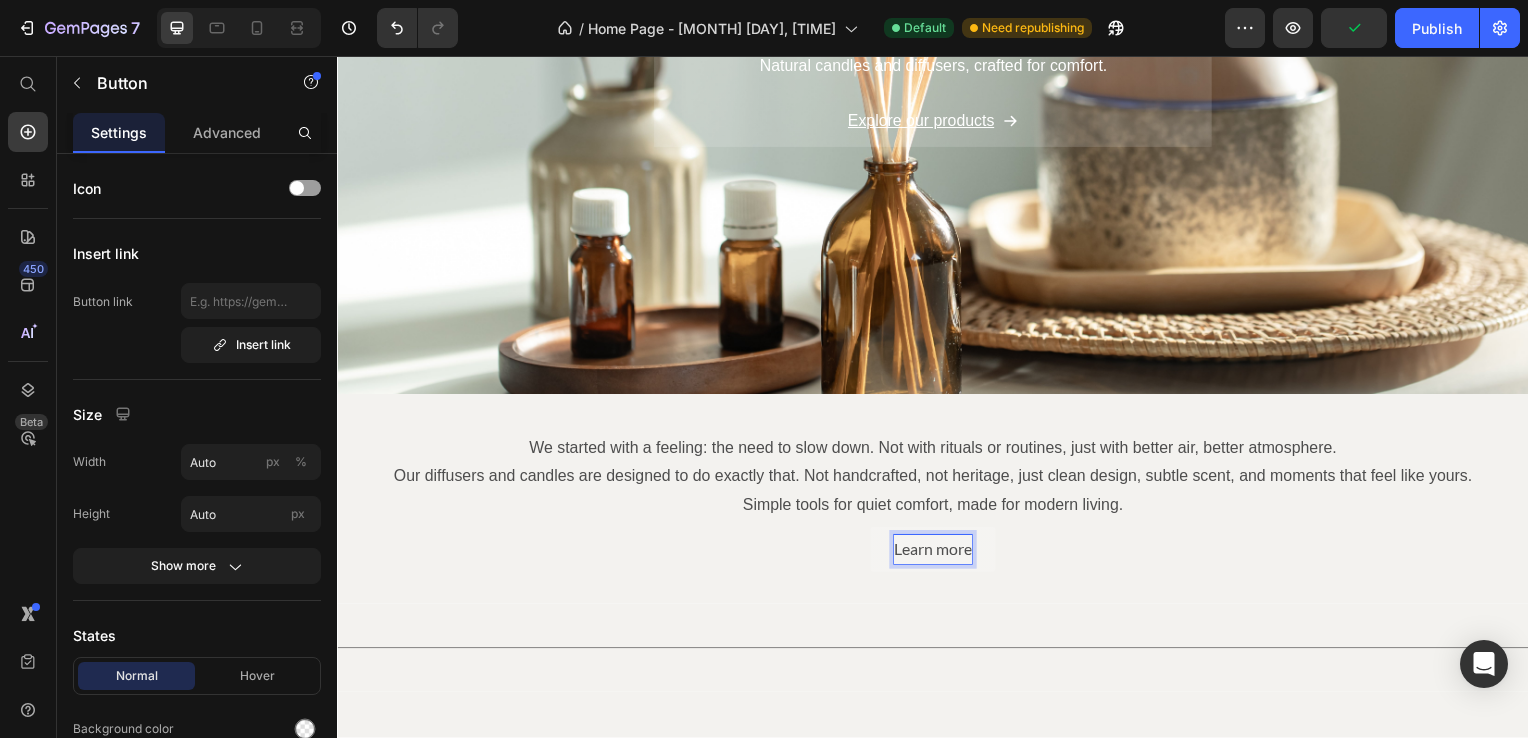 scroll, scrollTop: 500, scrollLeft: 0, axis: vertical 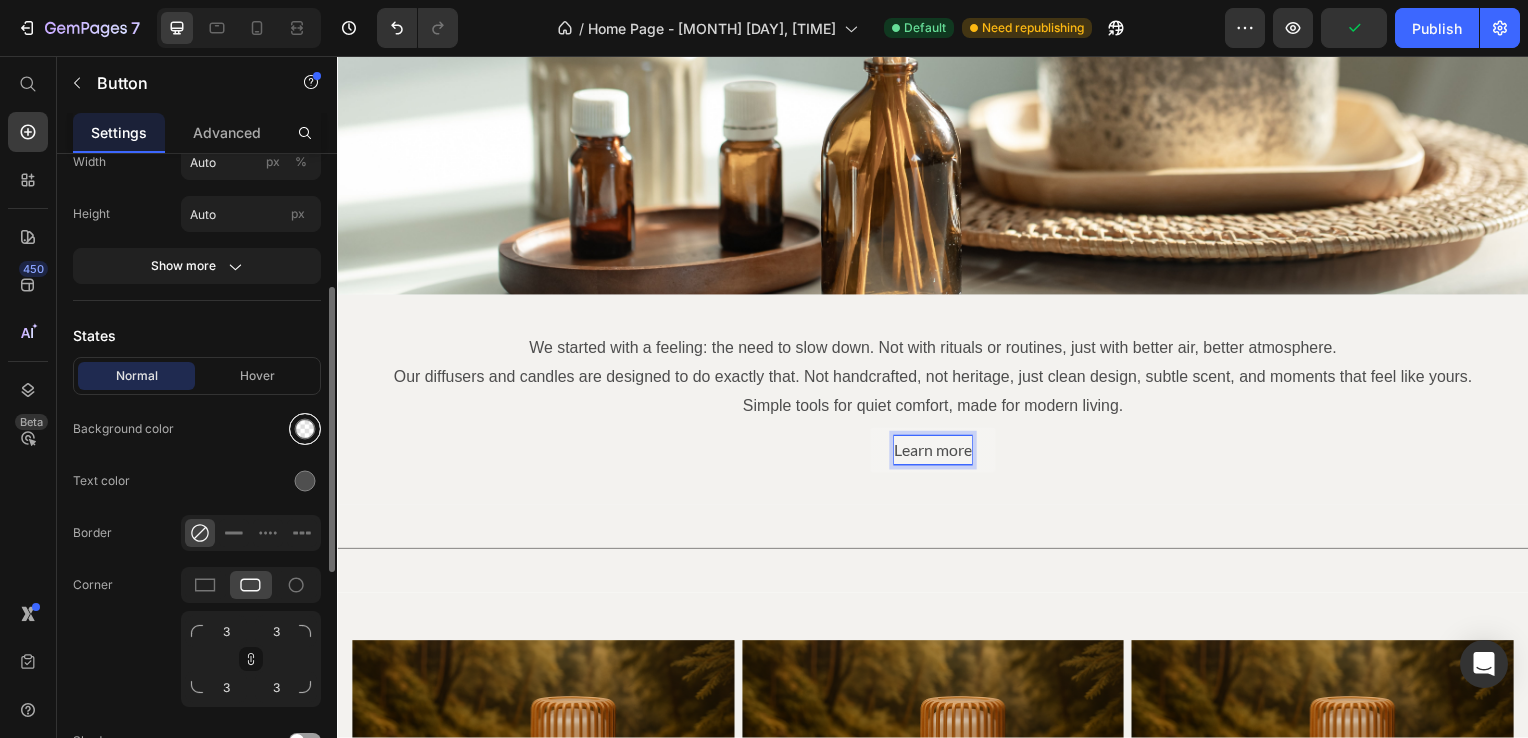click at bounding box center (305, 429) 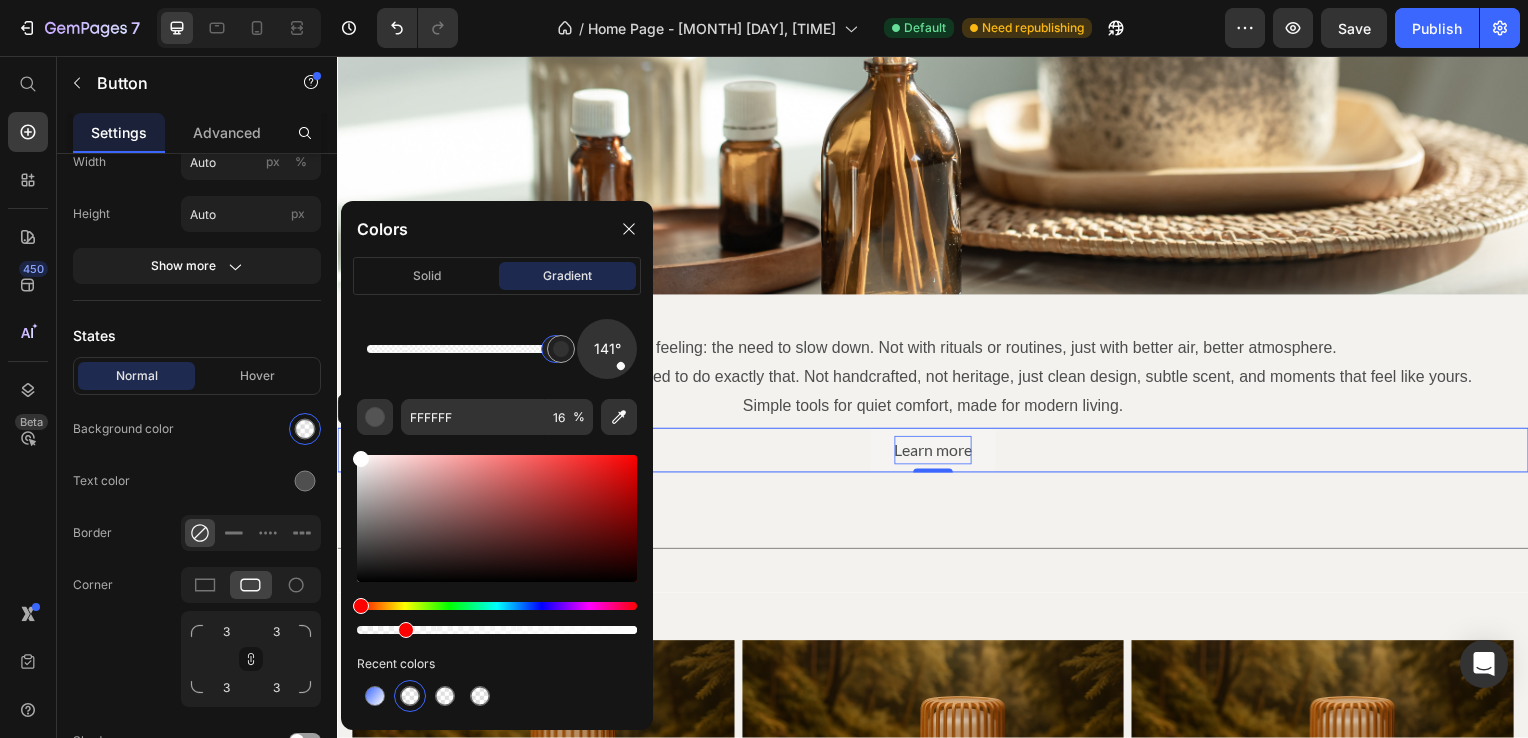 click on "solid" 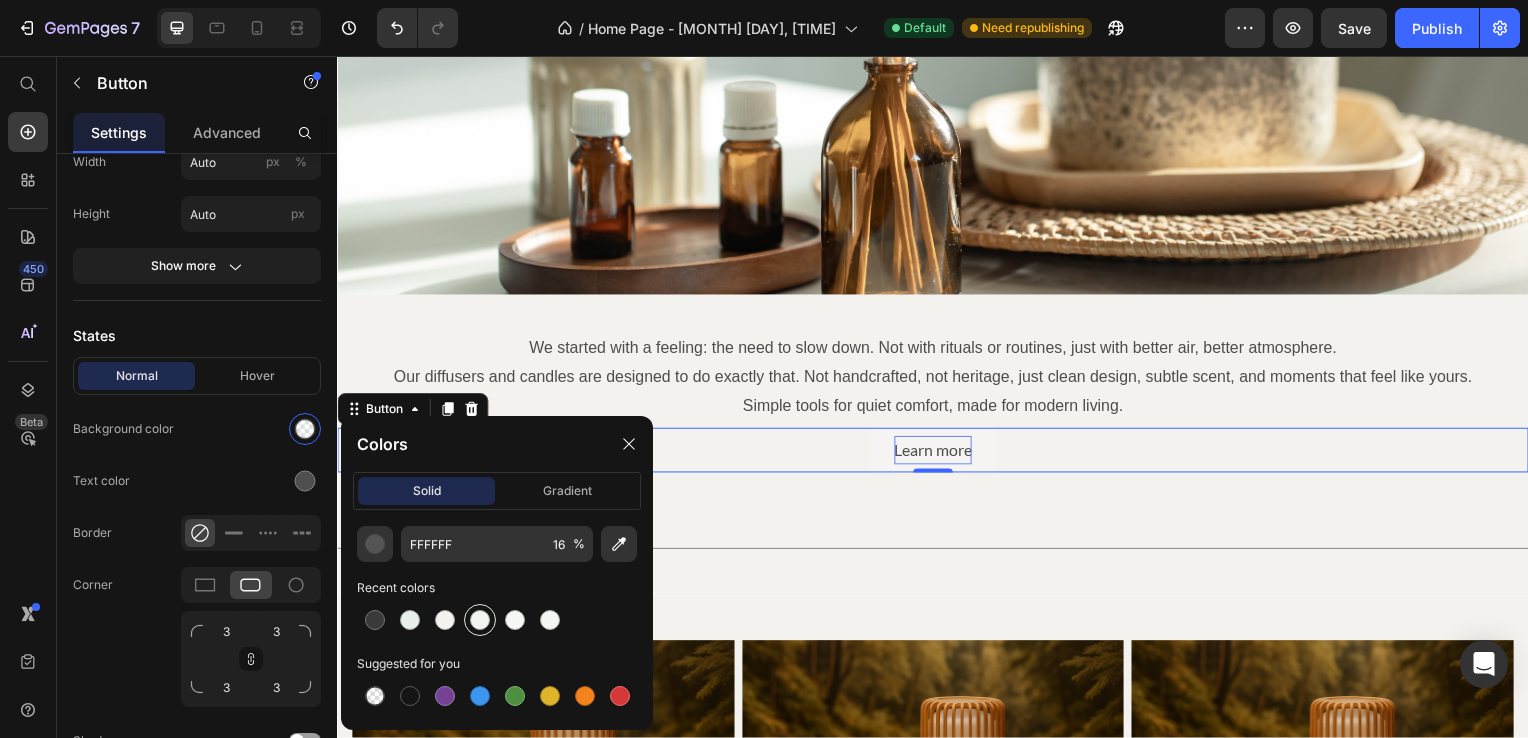 scroll, scrollTop: 600, scrollLeft: 0, axis: vertical 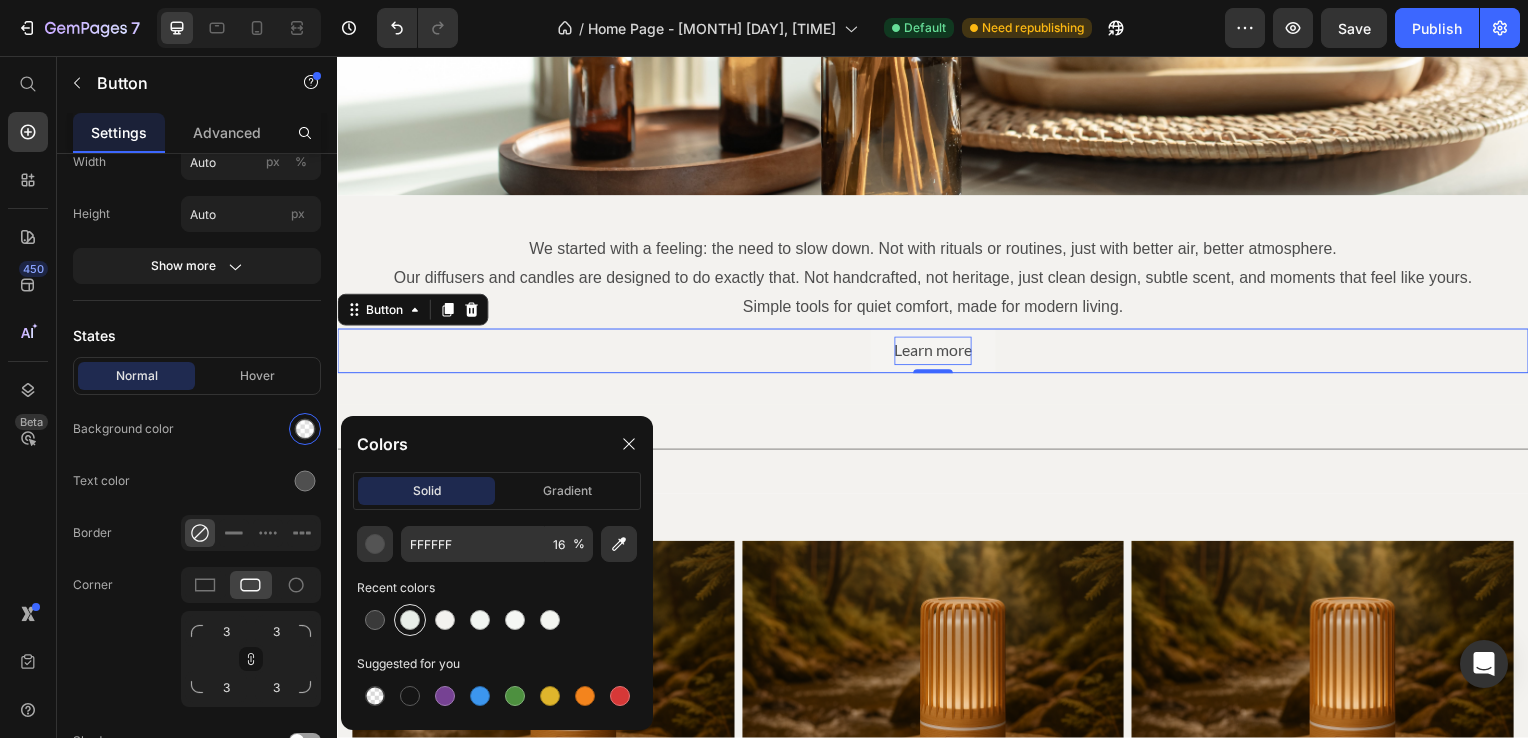 click at bounding box center [410, 620] 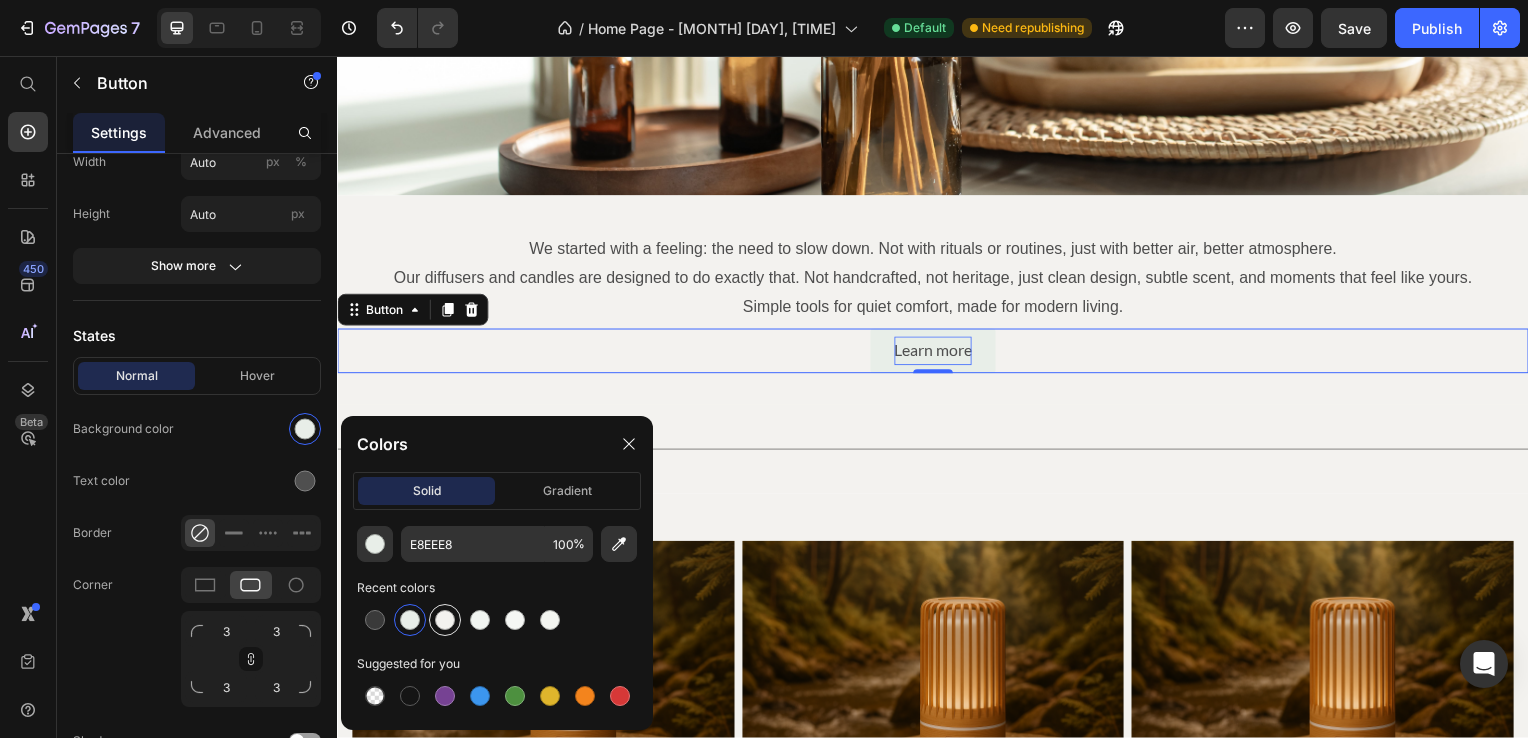 click at bounding box center (445, 620) 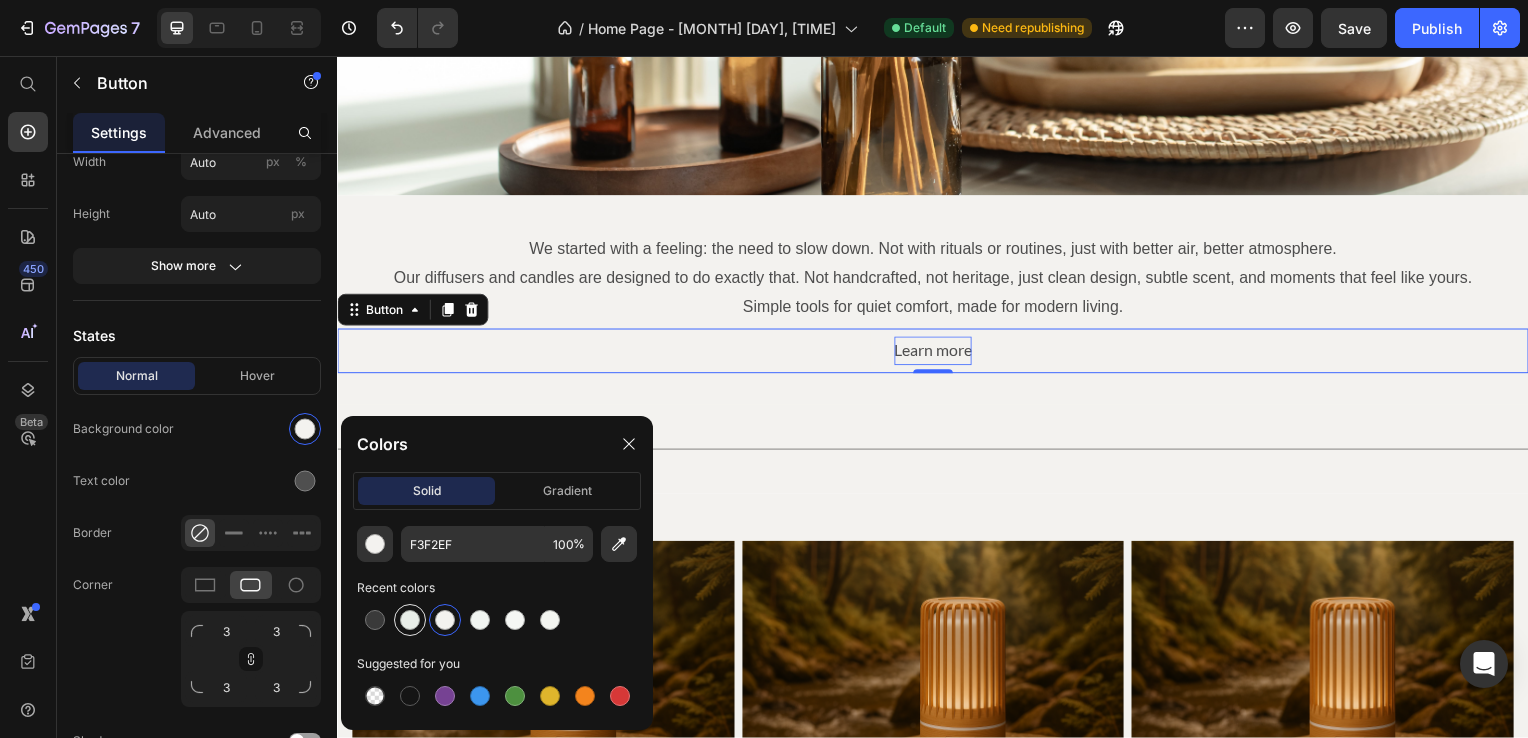 click at bounding box center (410, 620) 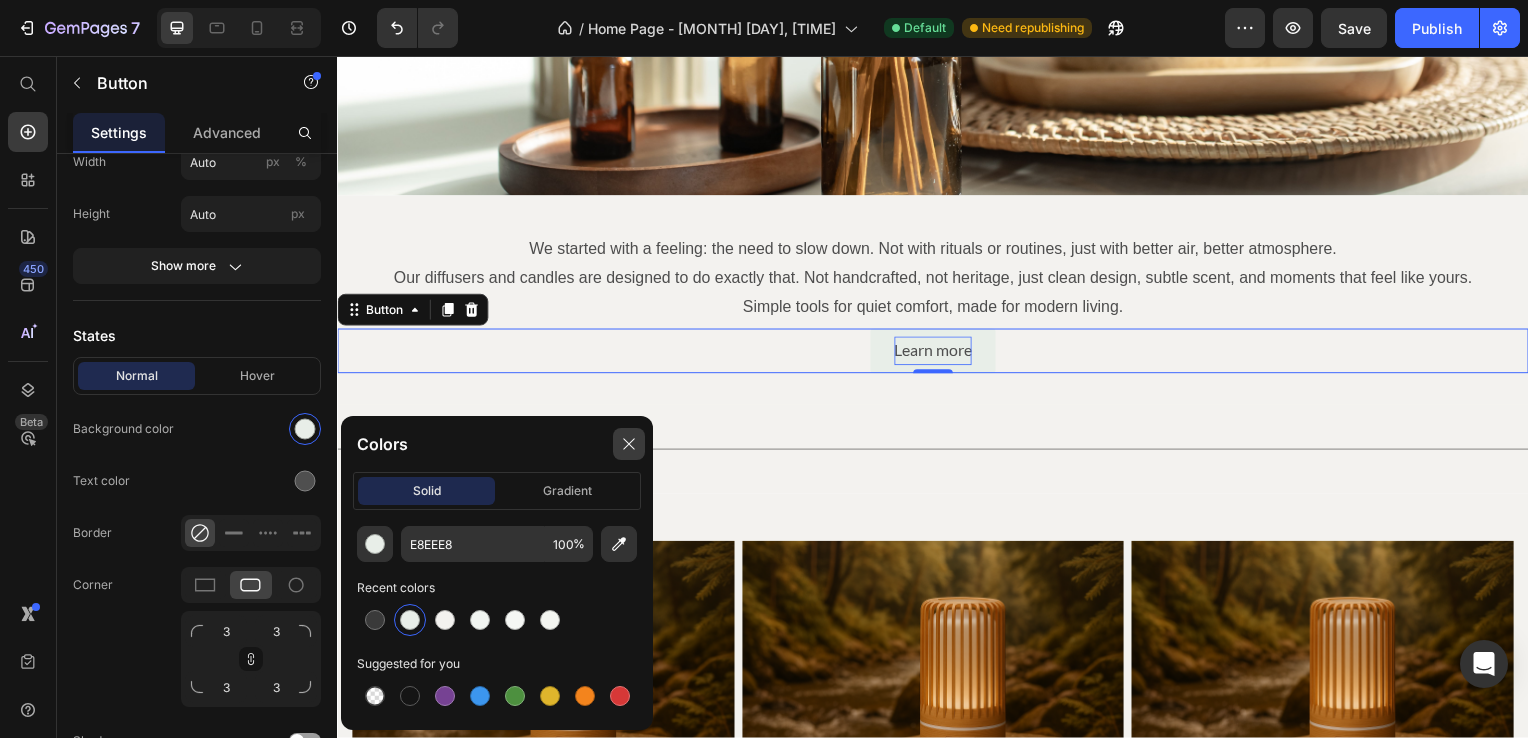 drag, startPoint x: 616, startPoint y: 443, endPoint x: 373, endPoint y: 459, distance: 243.52618 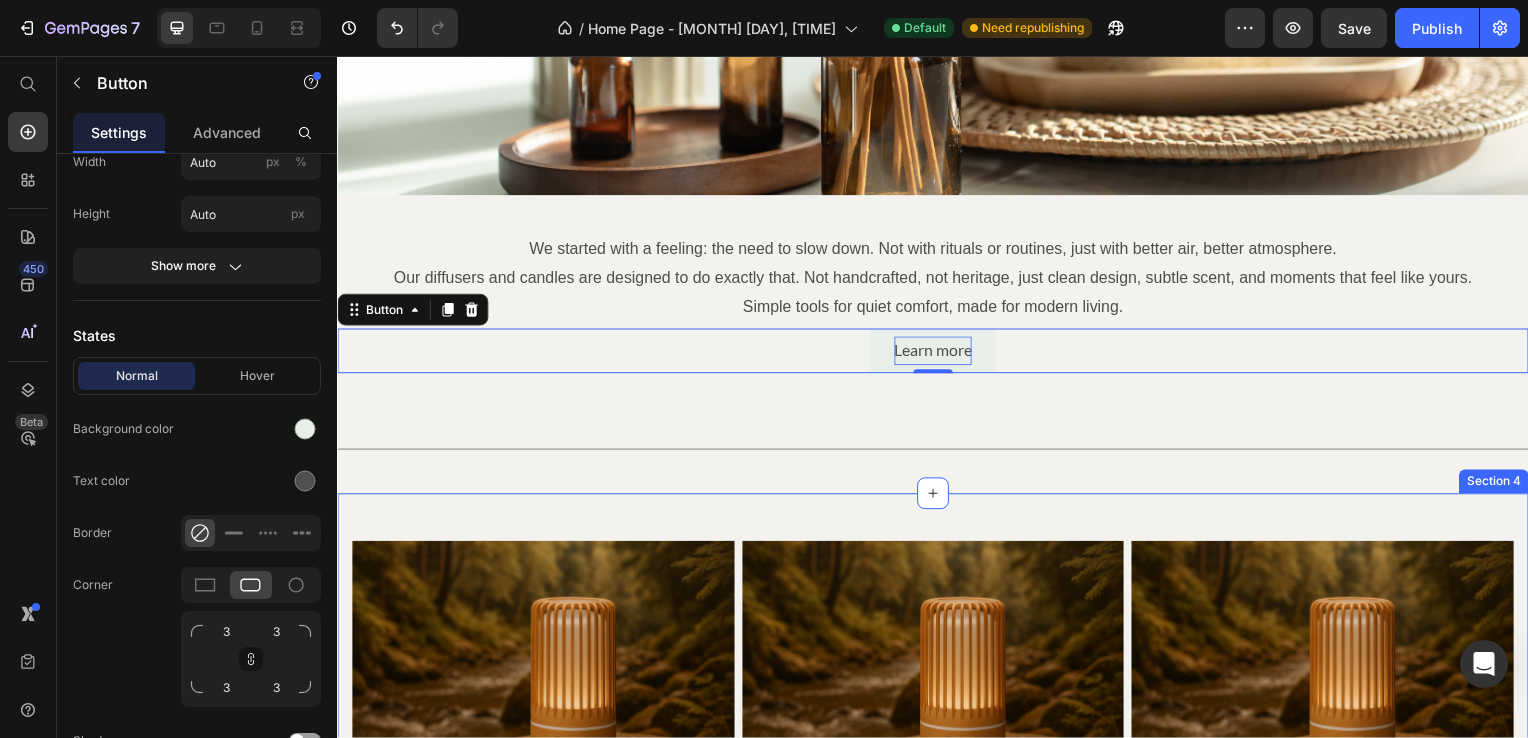 click at bounding box center [937, 673] 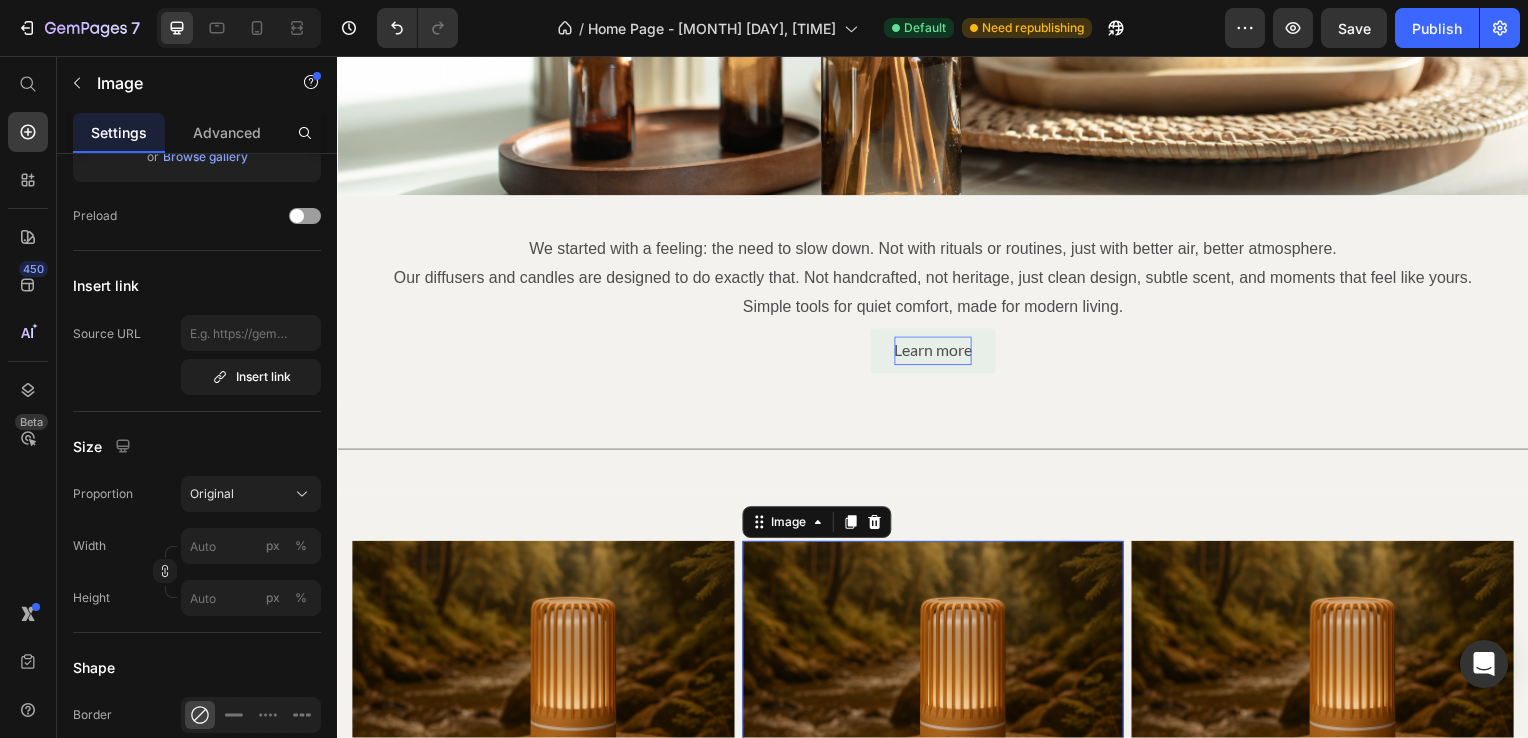 scroll, scrollTop: 0, scrollLeft: 0, axis: both 